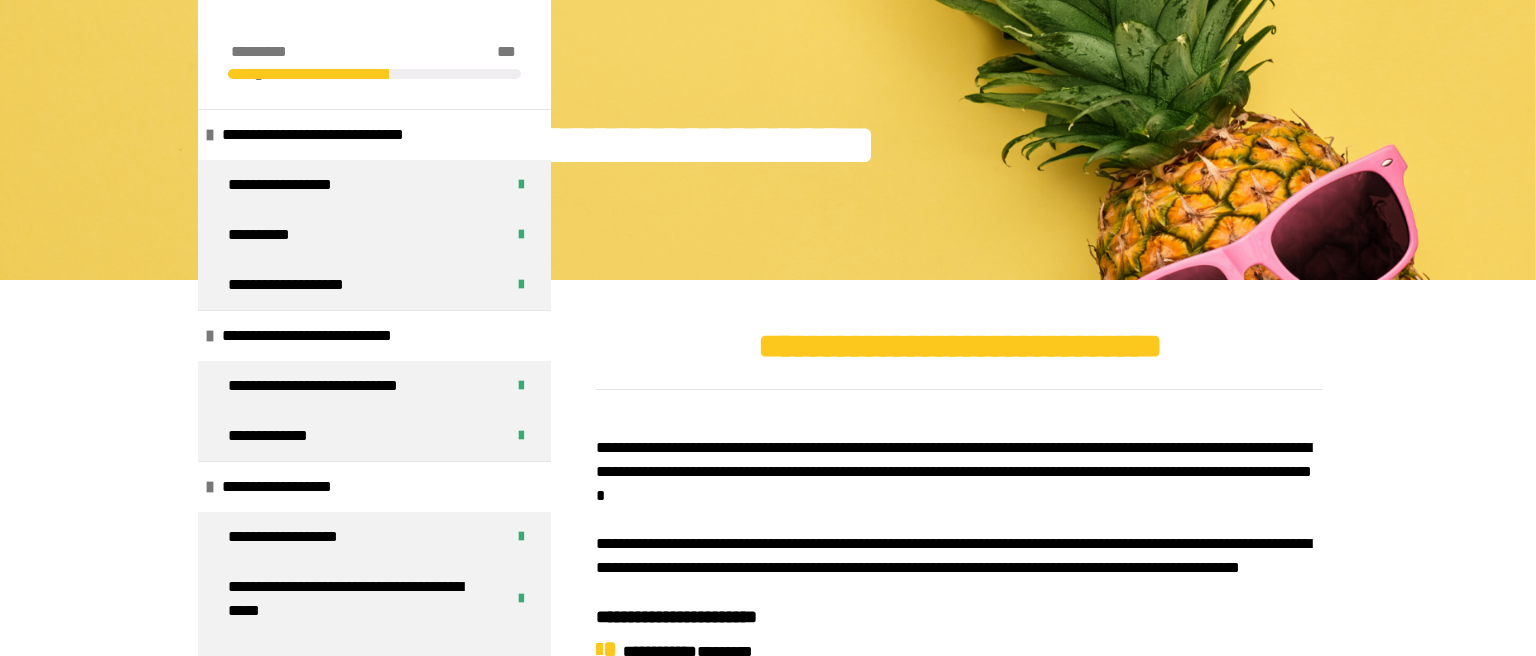 scroll, scrollTop: 1009, scrollLeft: 0, axis: vertical 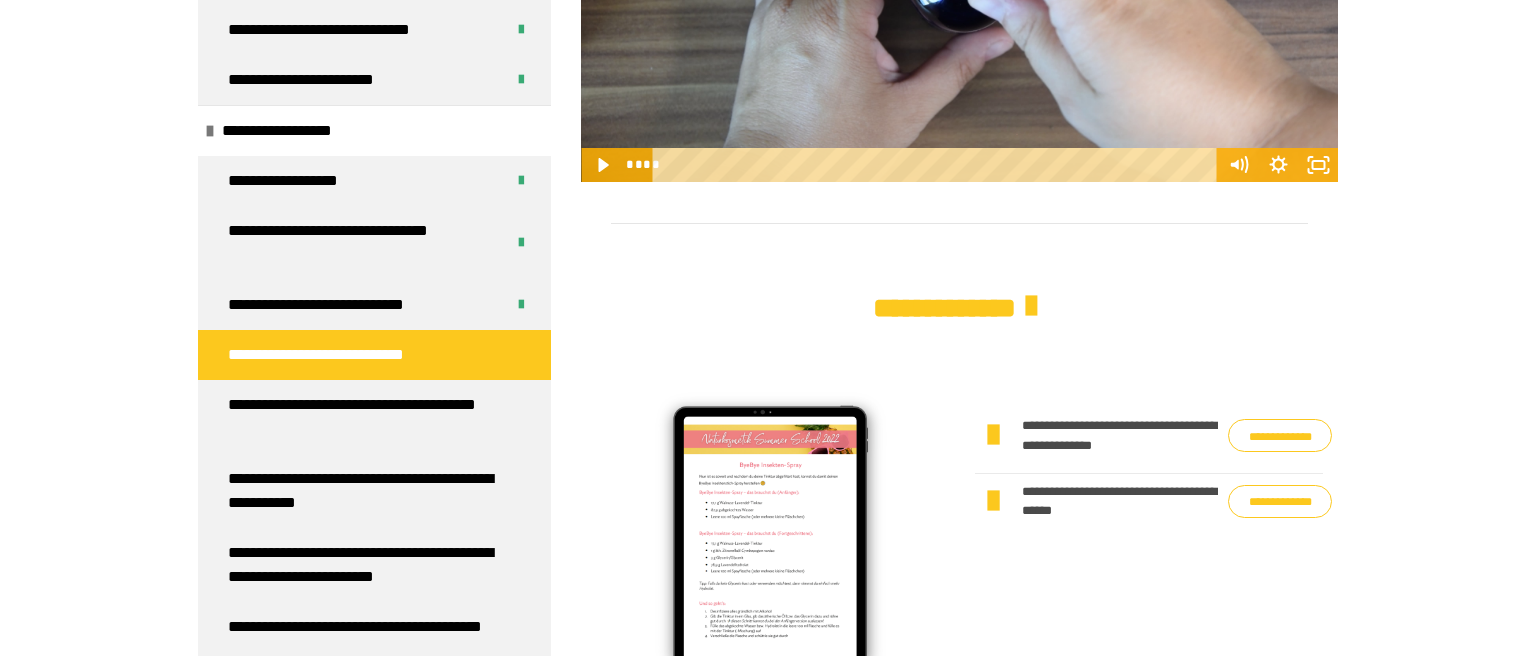 click at bounding box center (959, 243) 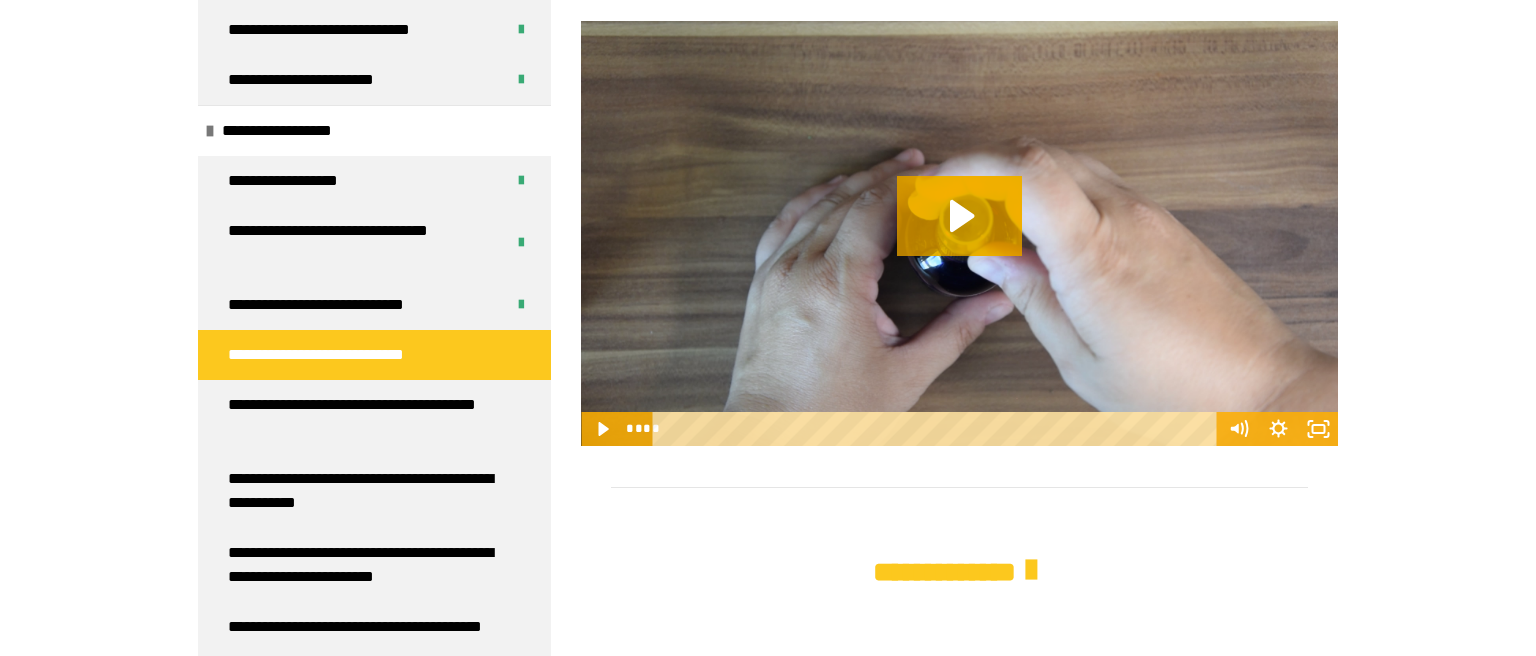 scroll, scrollTop: 692, scrollLeft: 0, axis: vertical 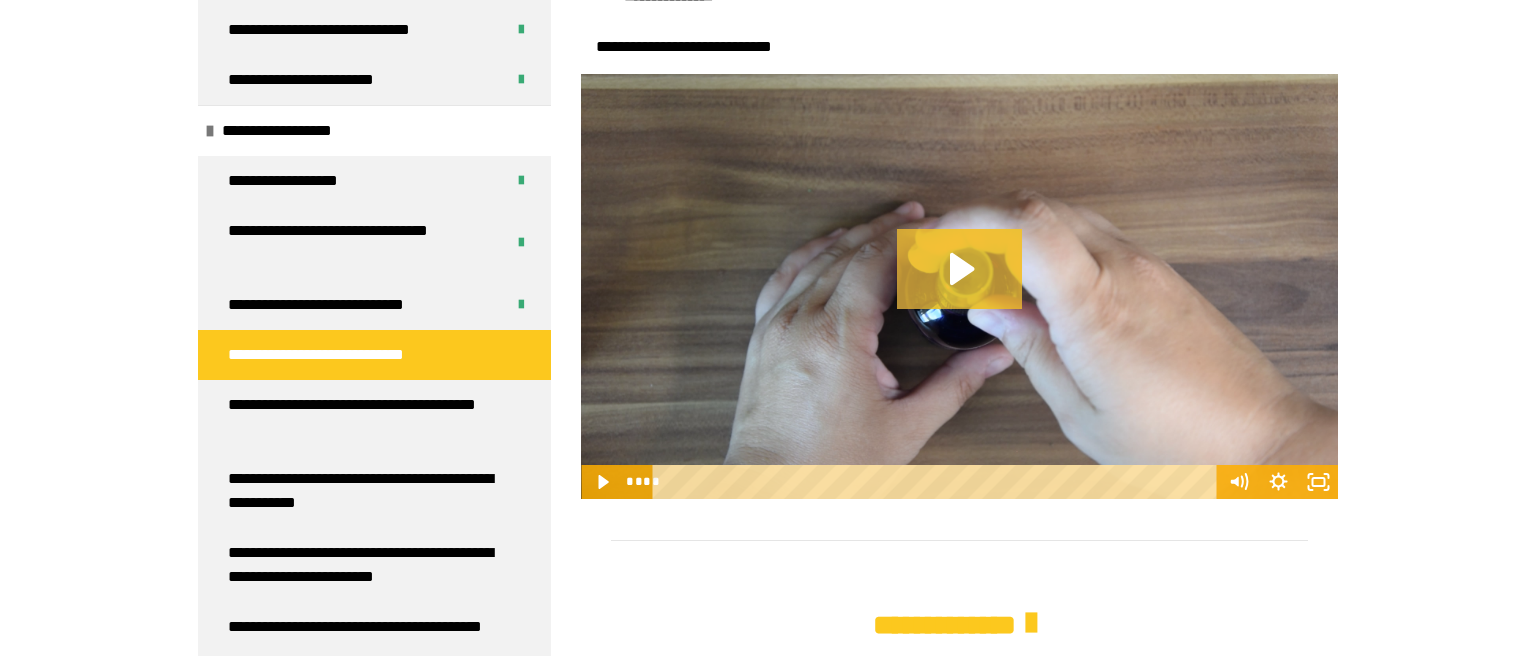 click 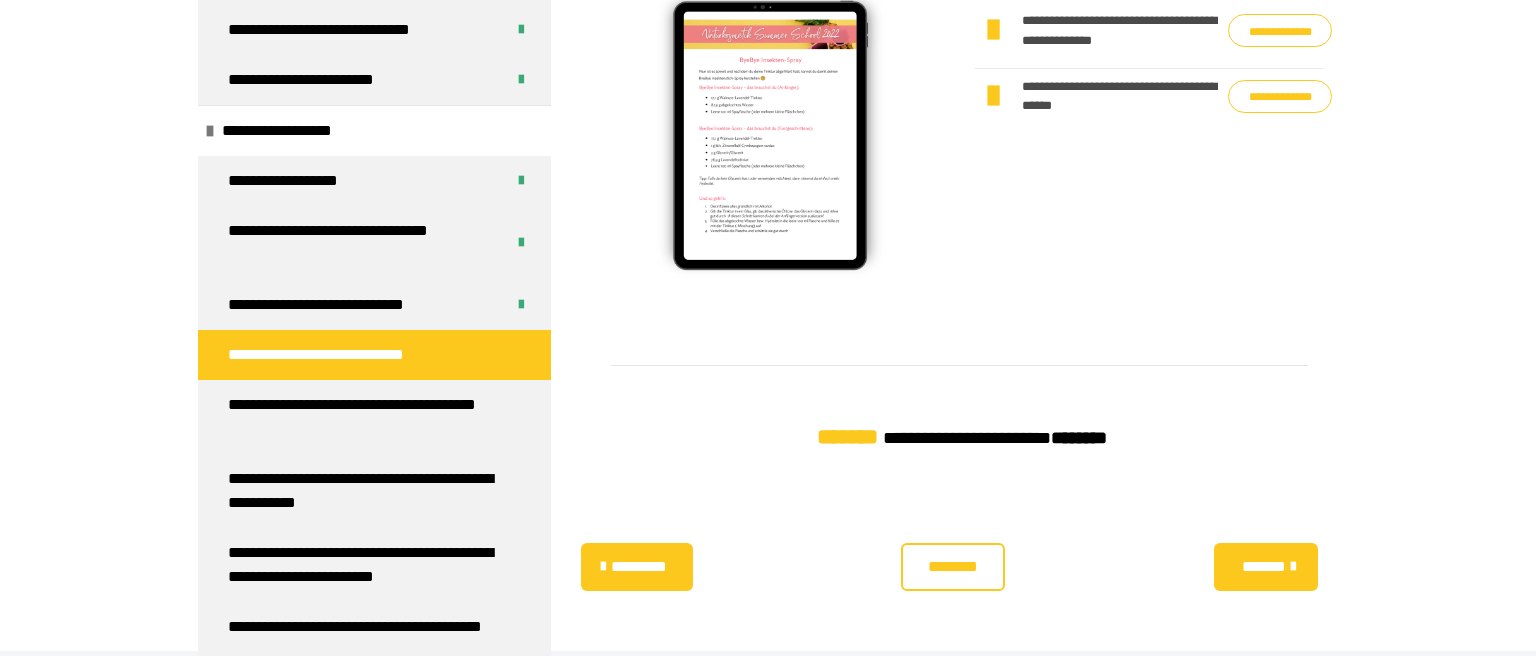 scroll, scrollTop: 1436, scrollLeft: 0, axis: vertical 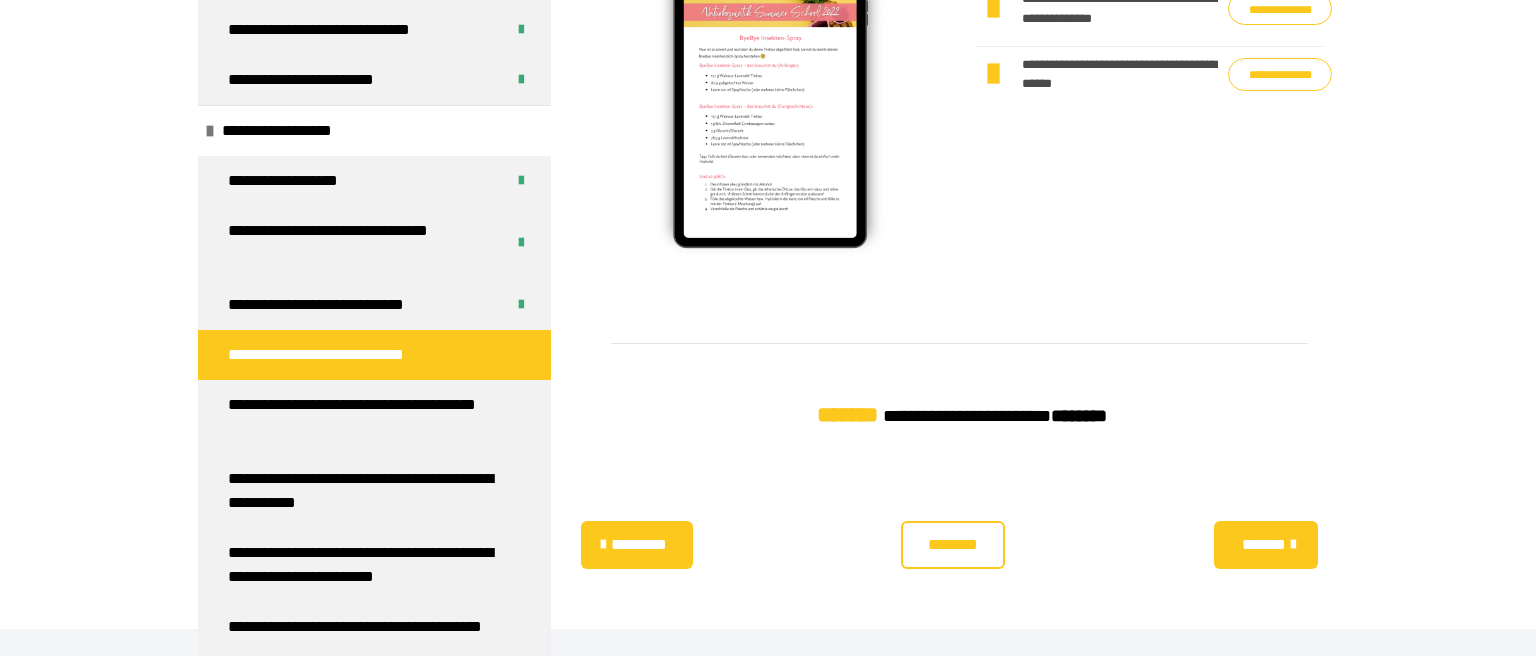 click on "********" at bounding box center (953, 545) 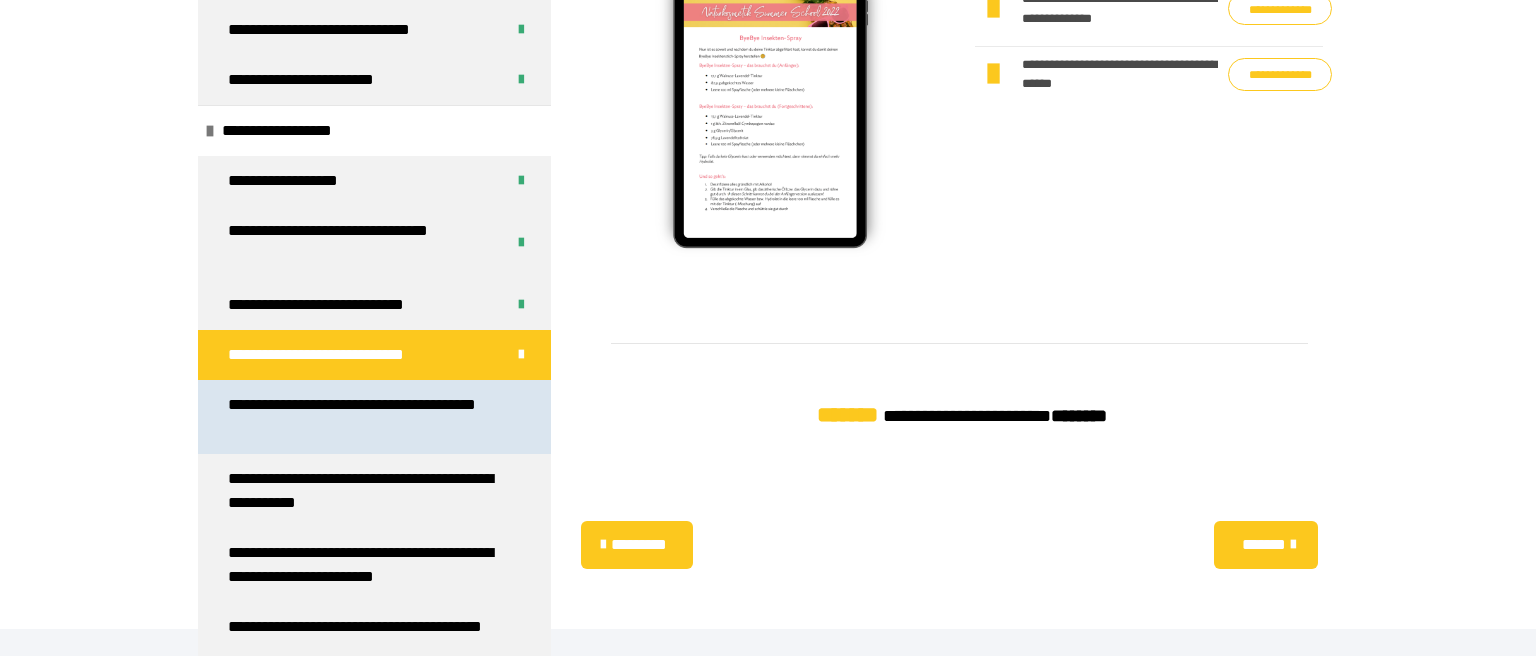 click on "**********" at bounding box center (366, 417) 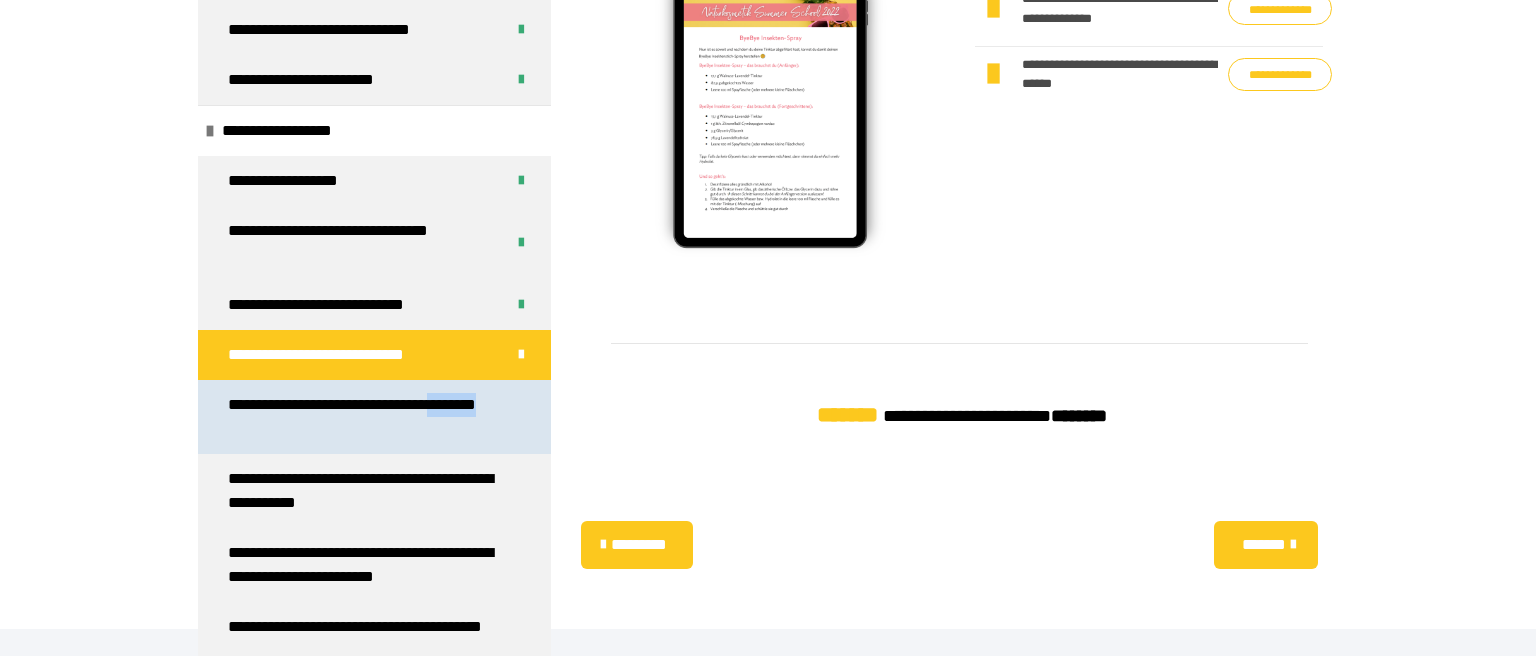scroll, scrollTop: 269, scrollLeft: 0, axis: vertical 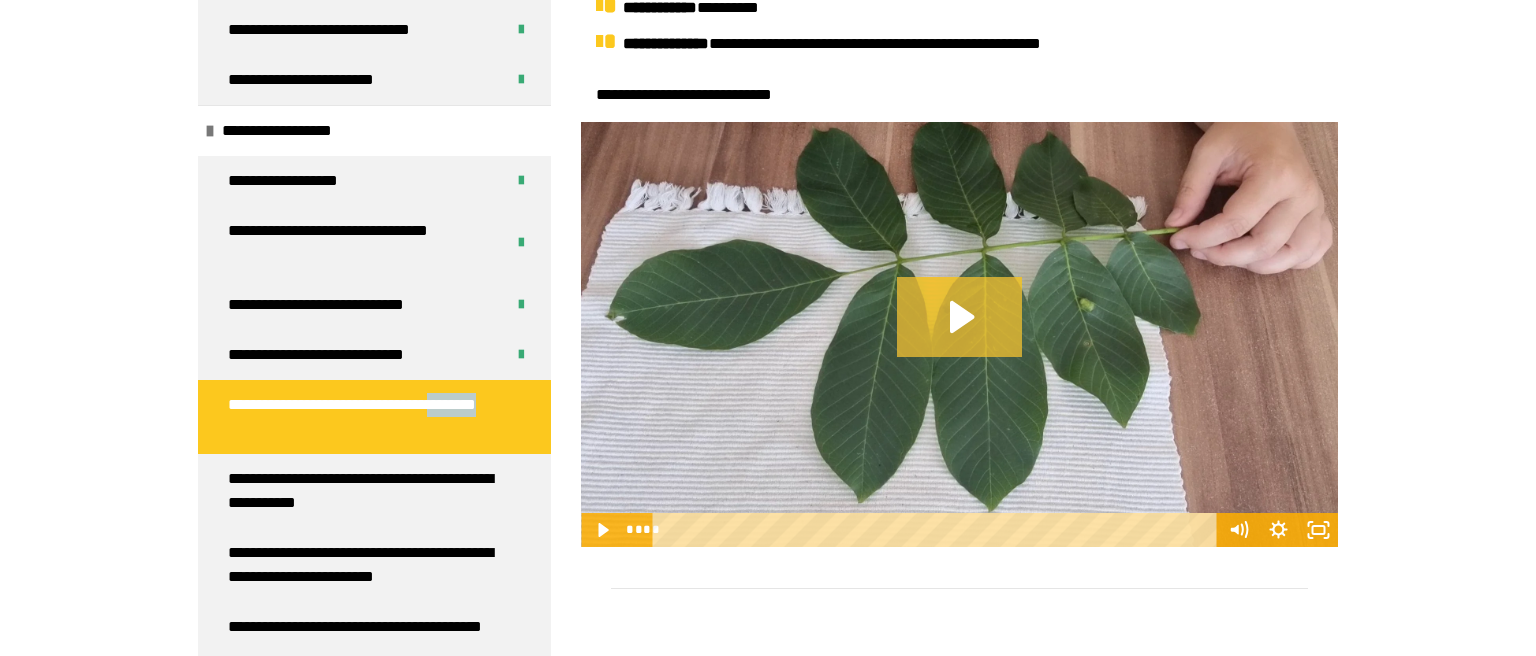 click 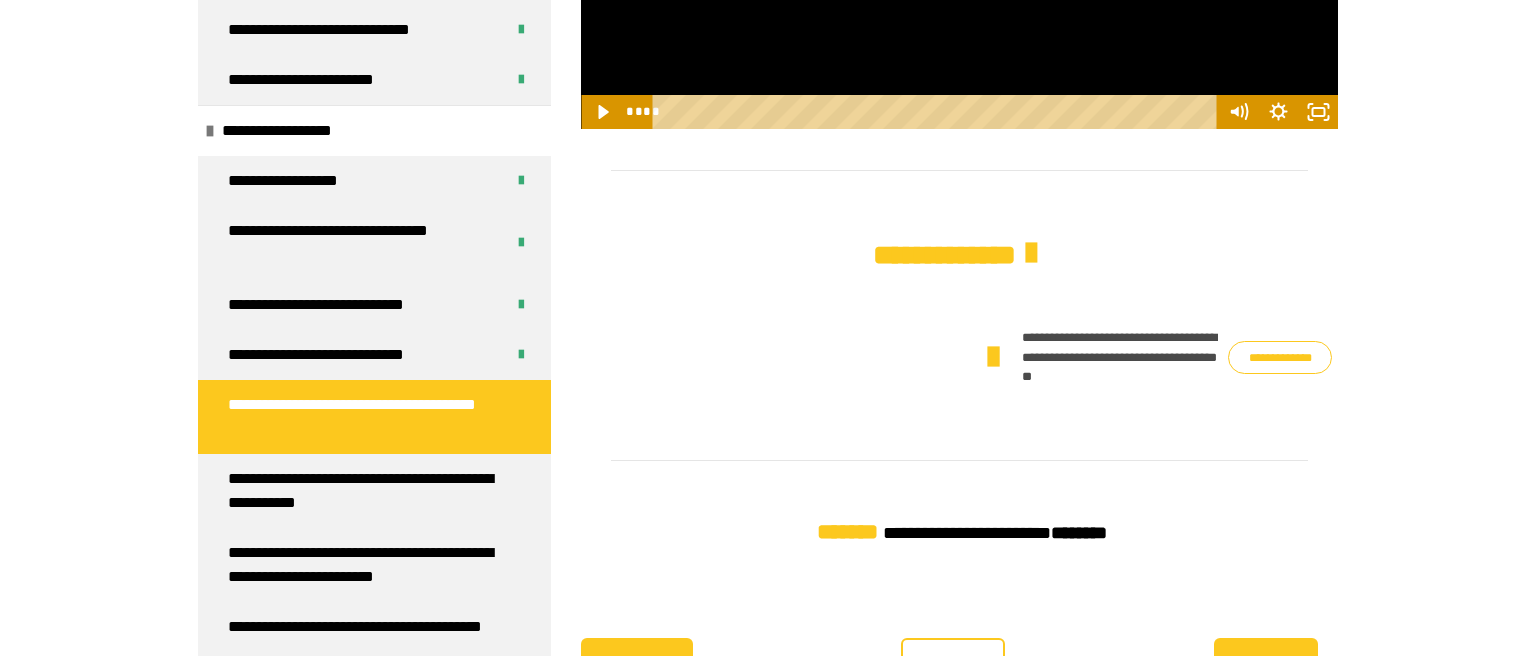 scroll, scrollTop: 1114, scrollLeft: 0, axis: vertical 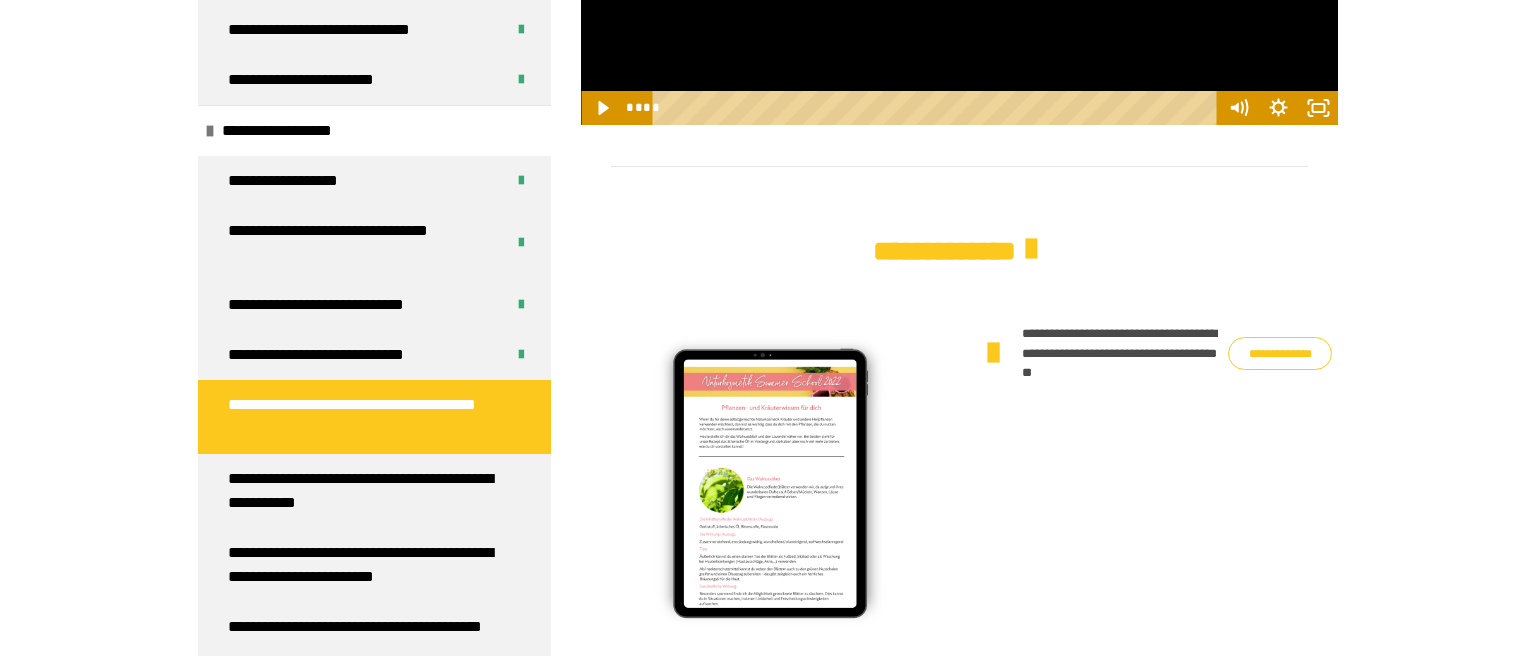 click on "**********" at bounding box center [1280, 354] 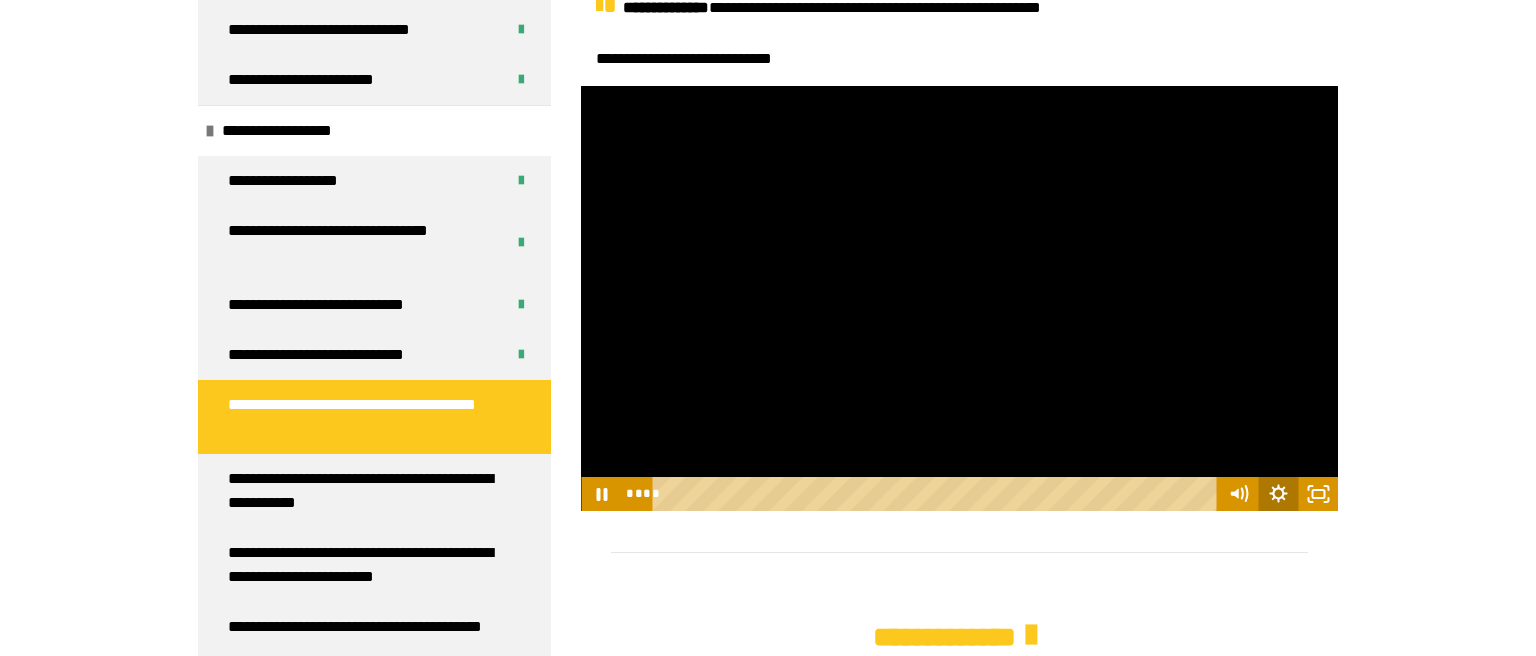 scroll, scrollTop: 692, scrollLeft: 0, axis: vertical 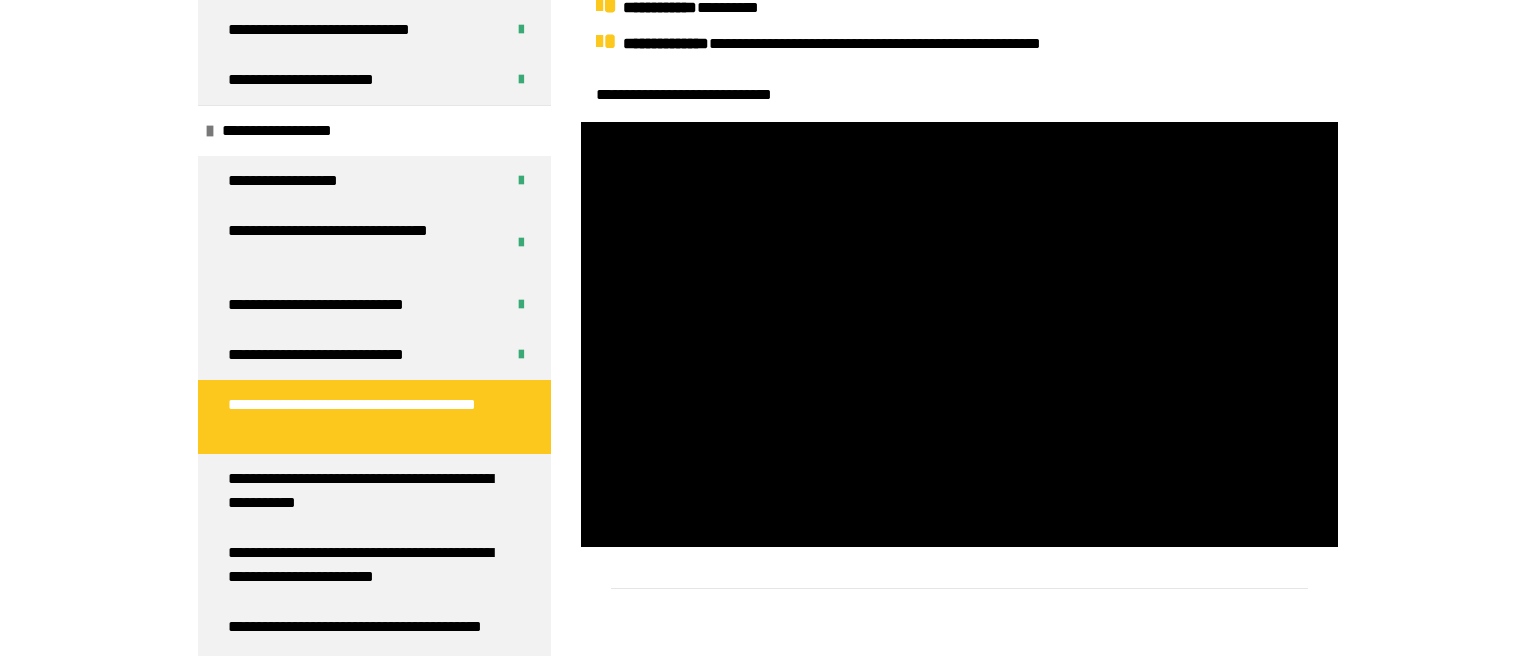 click at bounding box center [959, 608] 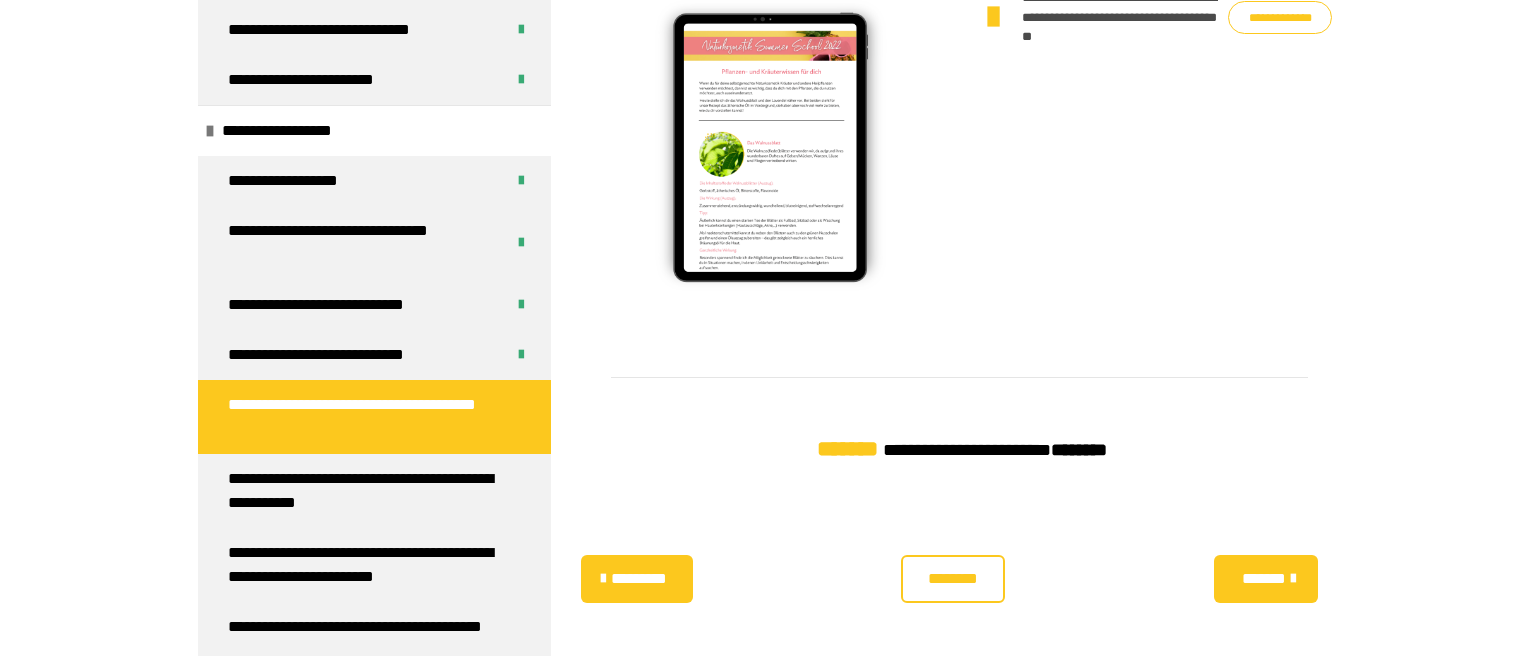 scroll, scrollTop: 1461, scrollLeft: 0, axis: vertical 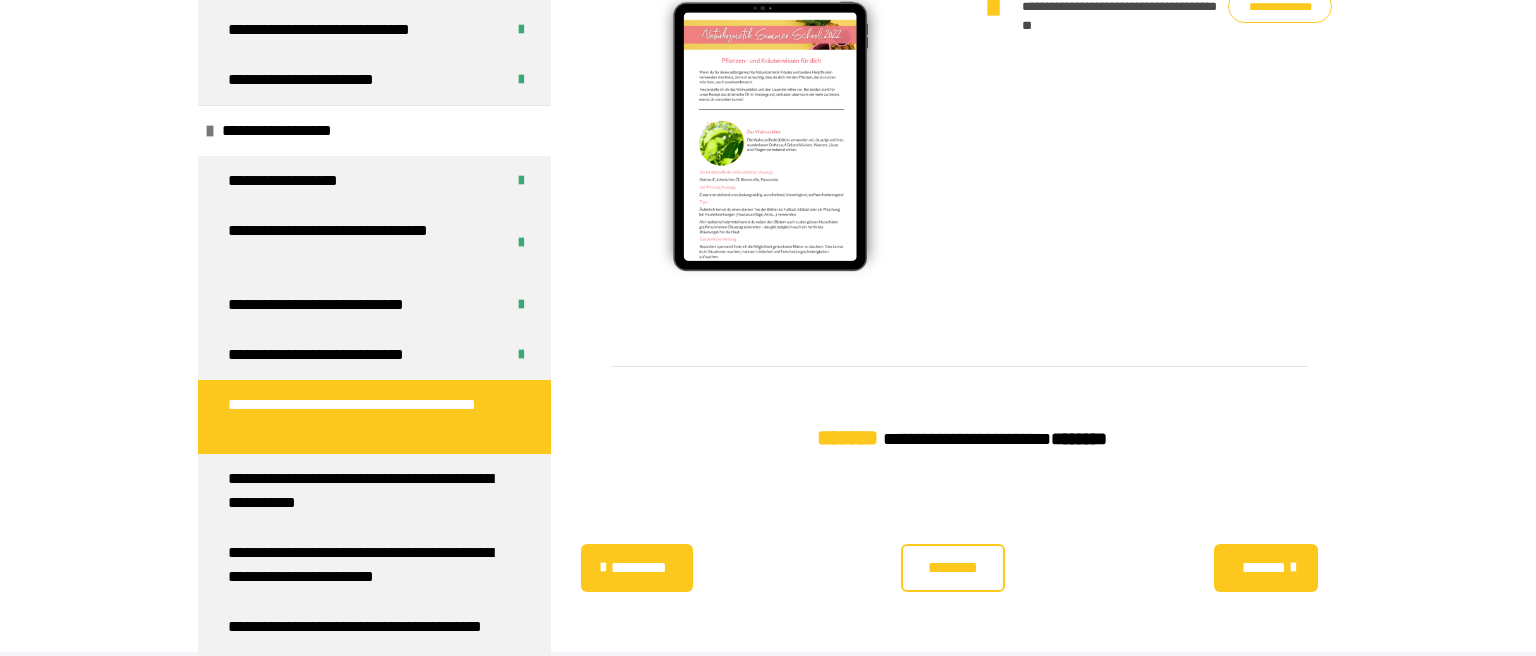 click on "********" at bounding box center (953, 568) 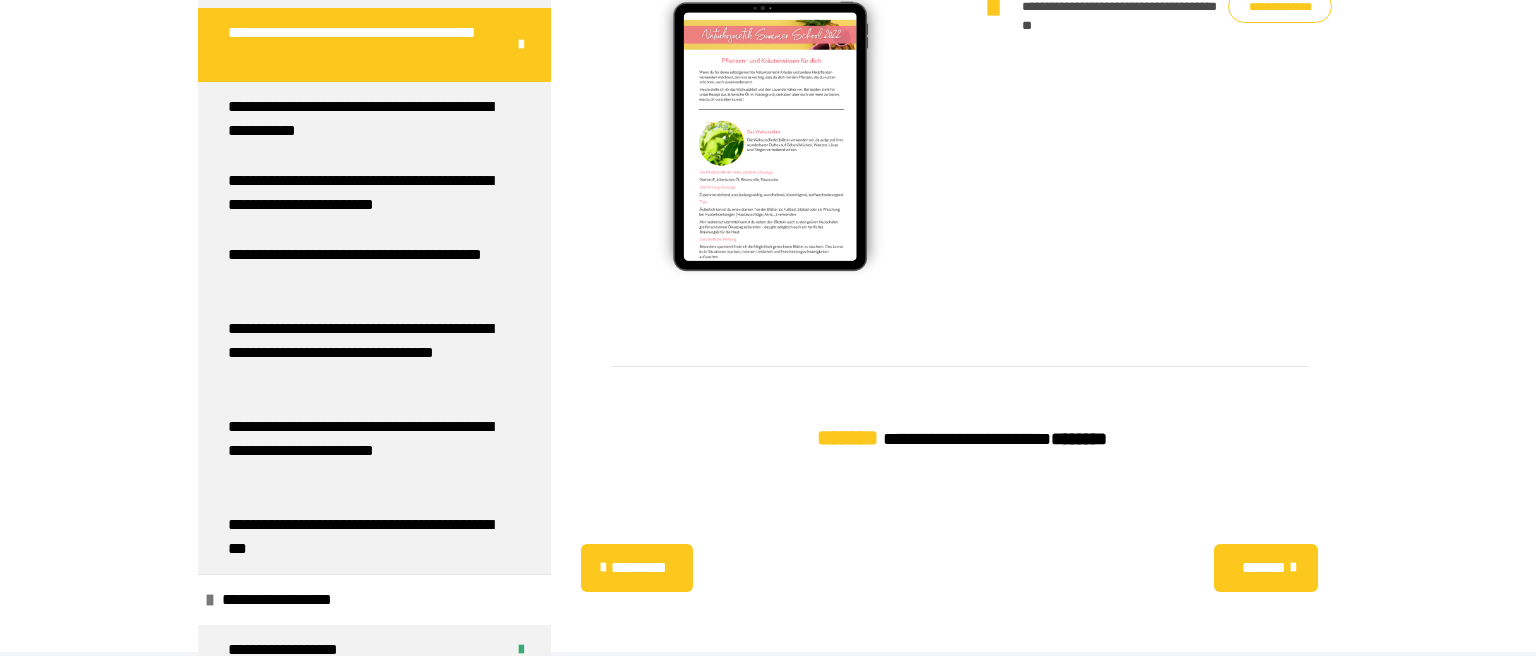 scroll, scrollTop: 1703, scrollLeft: 0, axis: vertical 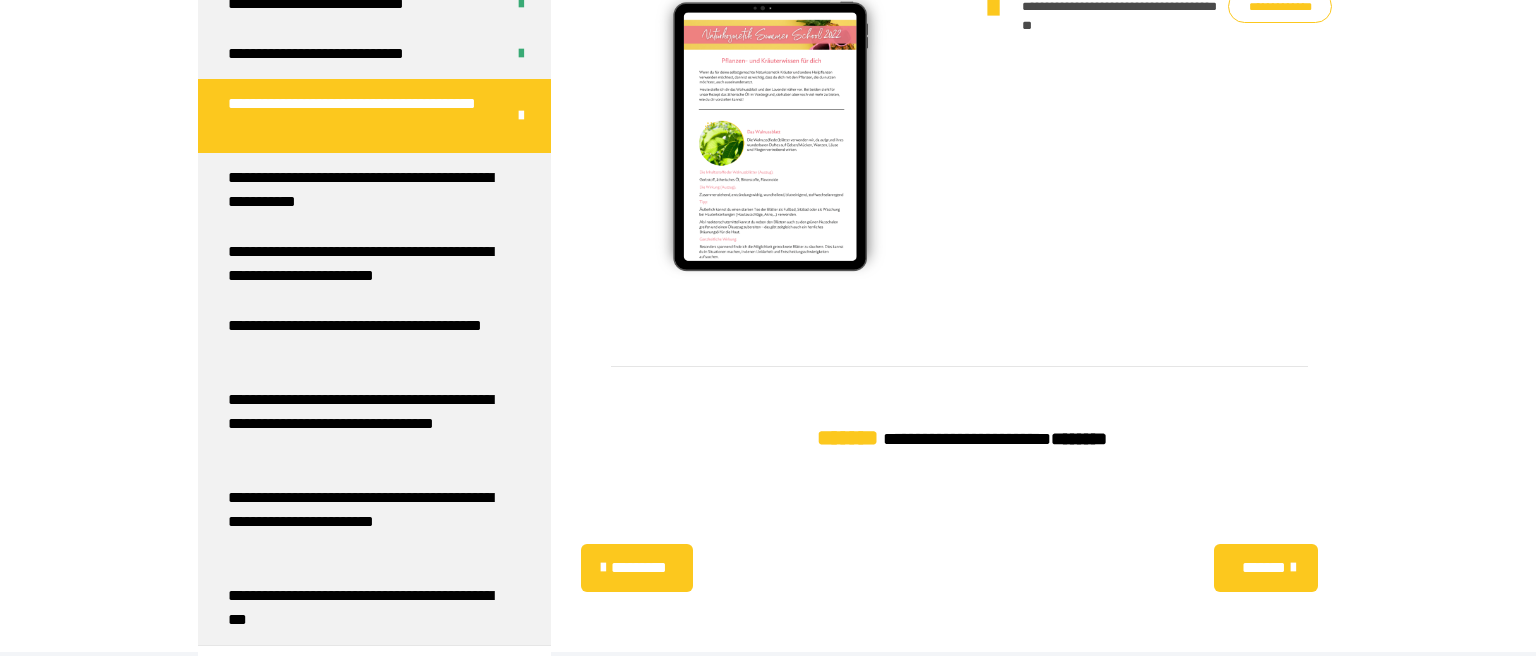 click on "**********" at bounding box center [768, -265] 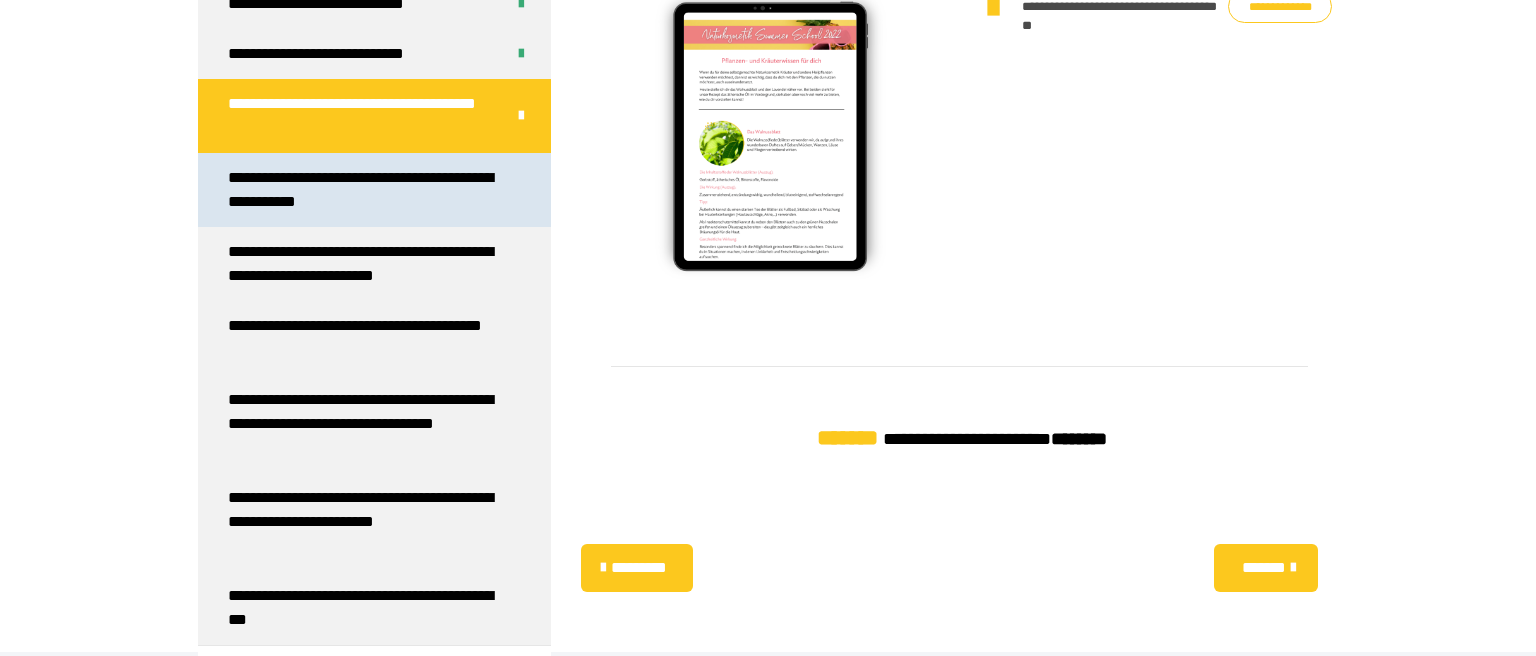 click on "**********" at bounding box center [366, 190] 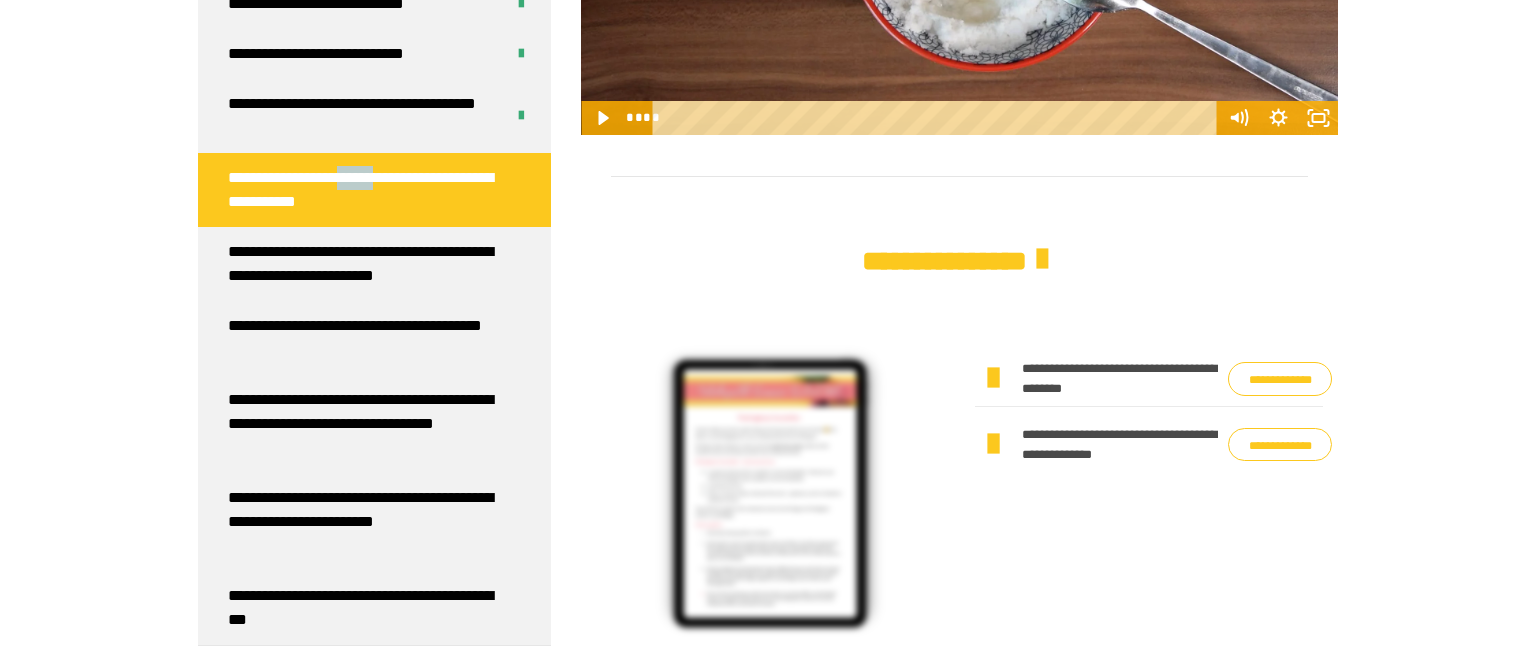 scroll, scrollTop: 1114, scrollLeft: 0, axis: vertical 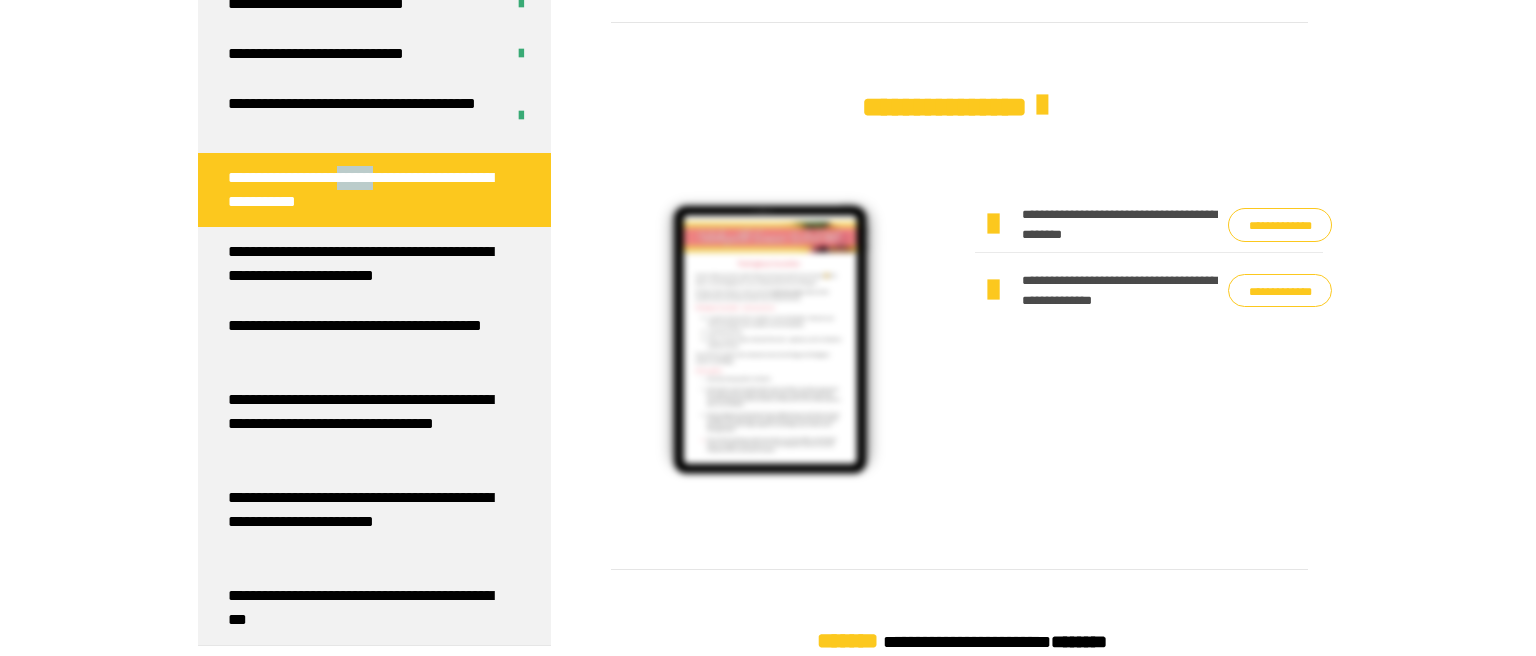 click on "**********" at bounding box center [1280, 225] 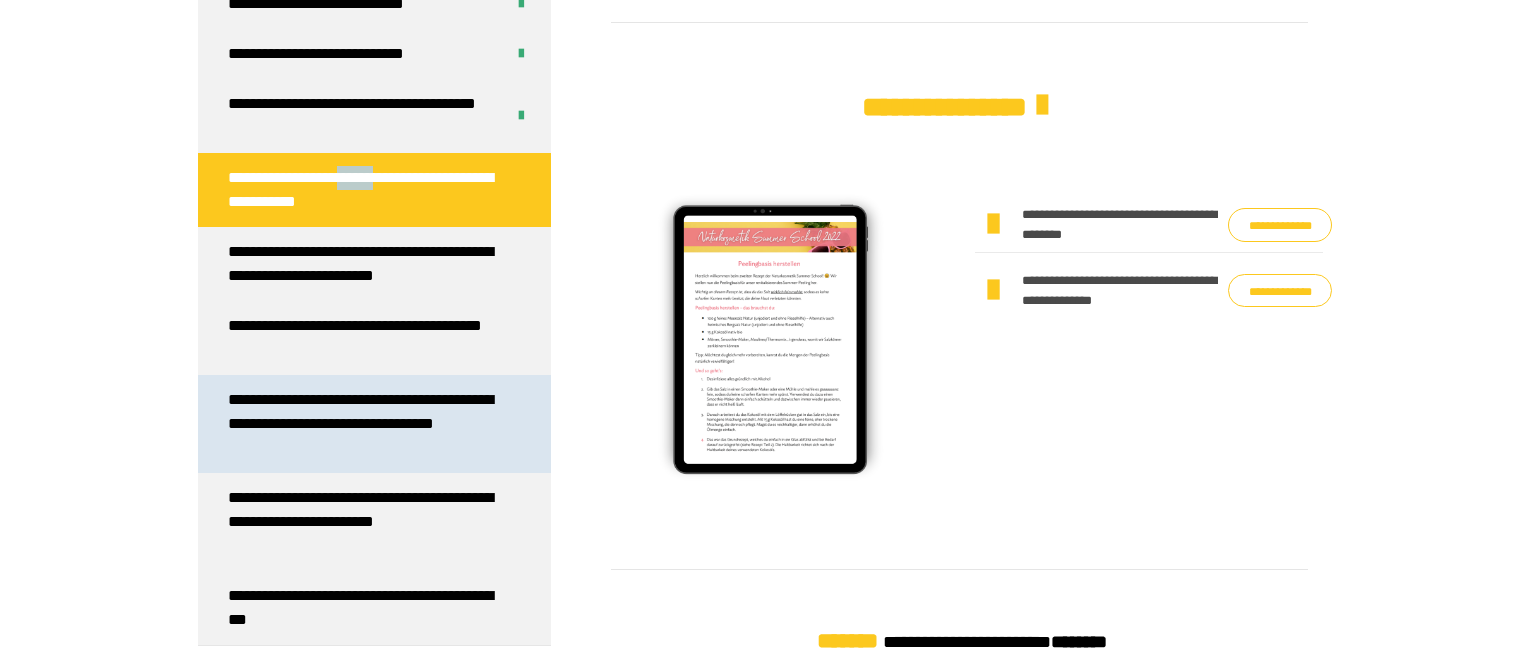 scroll, scrollTop: 1799, scrollLeft: 0, axis: vertical 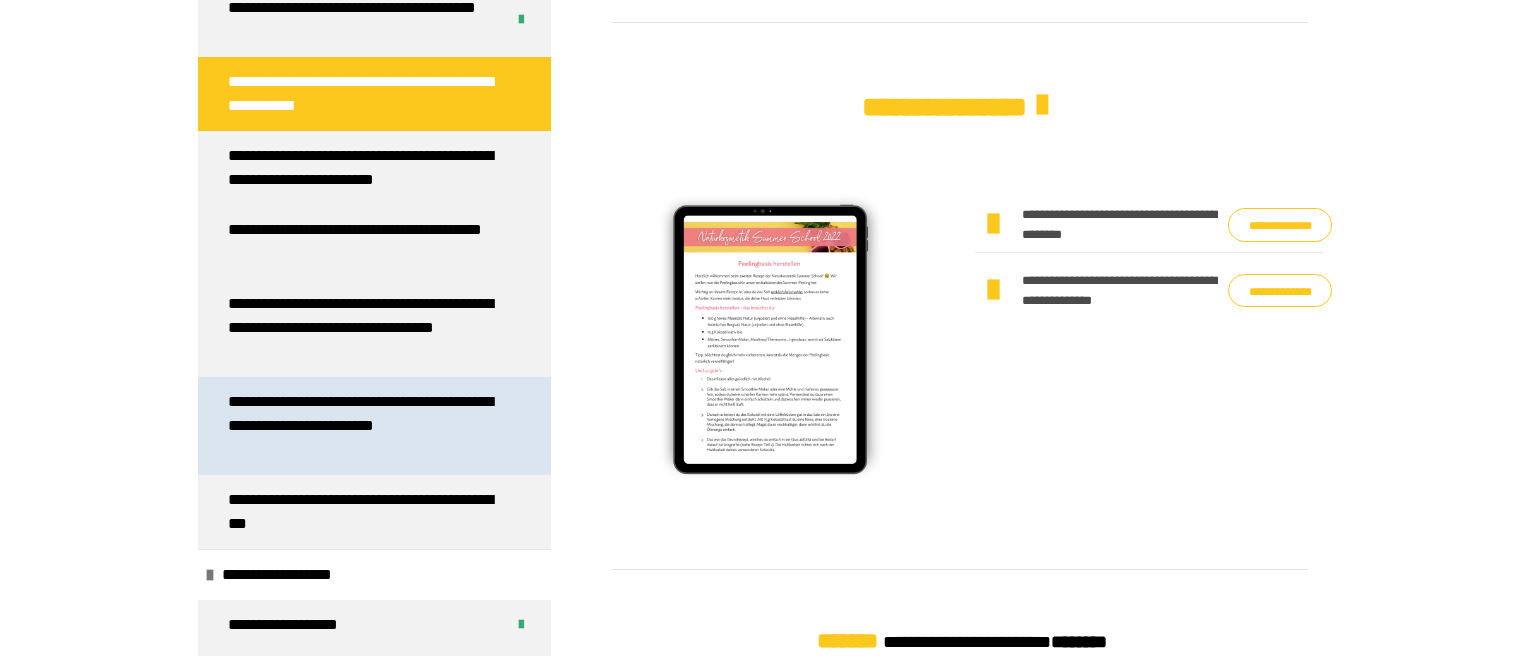 click on "**********" at bounding box center (366, 426) 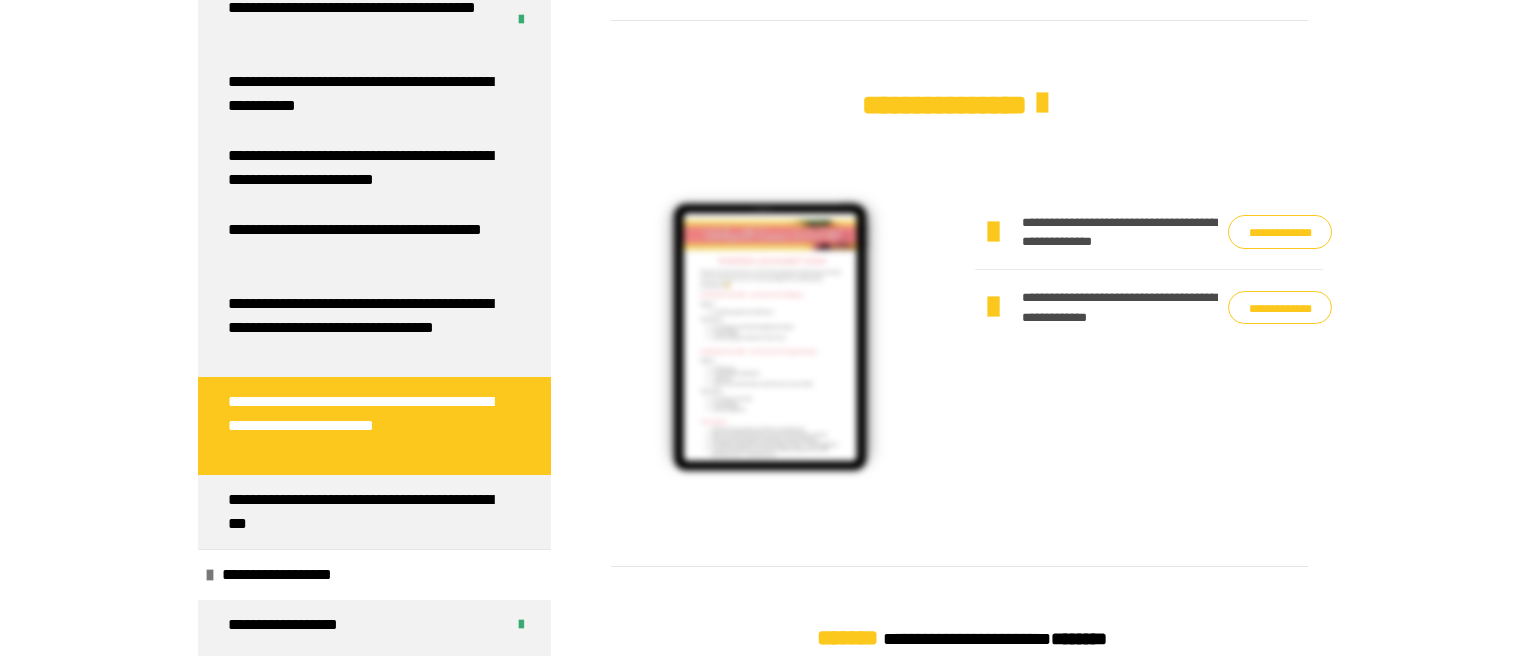 scroll, scrollTop: 1325, scrollLeft: 0, axis: vertical 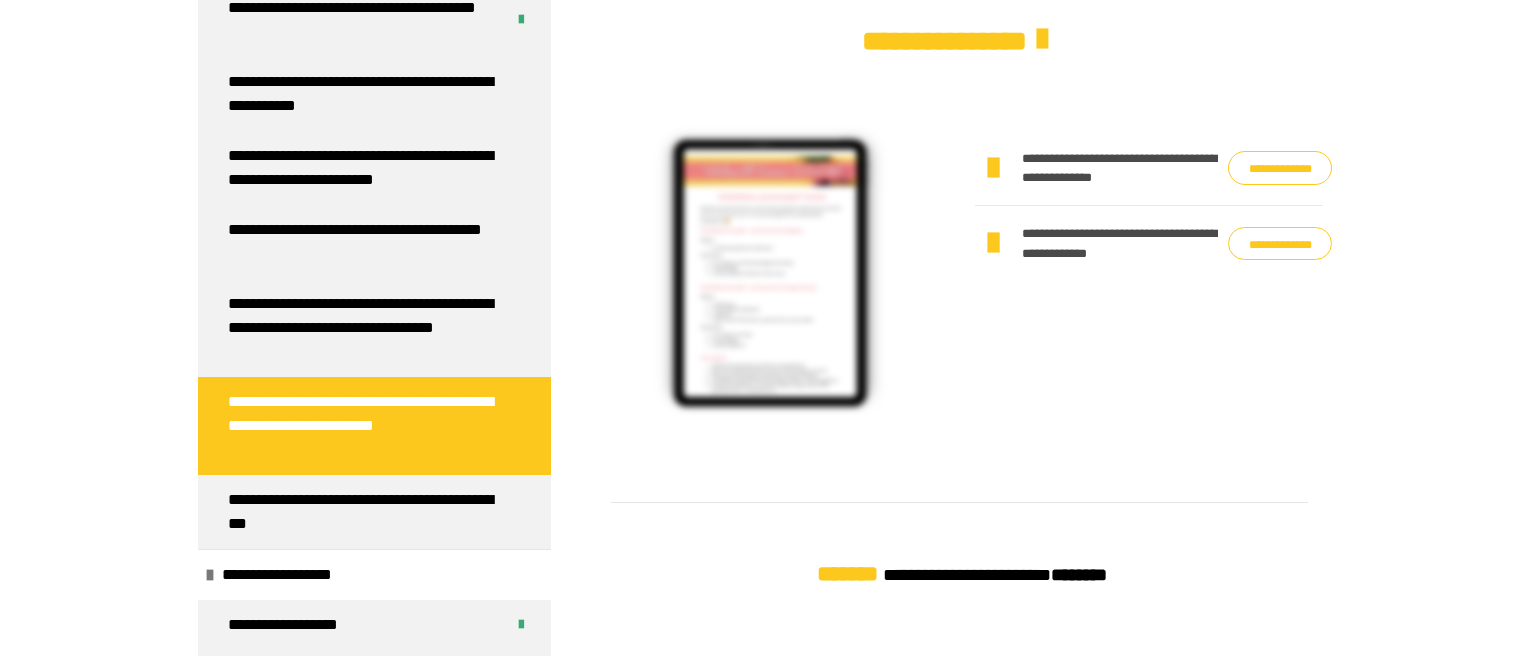 click on "**********" at bounding box center (1280, 244) 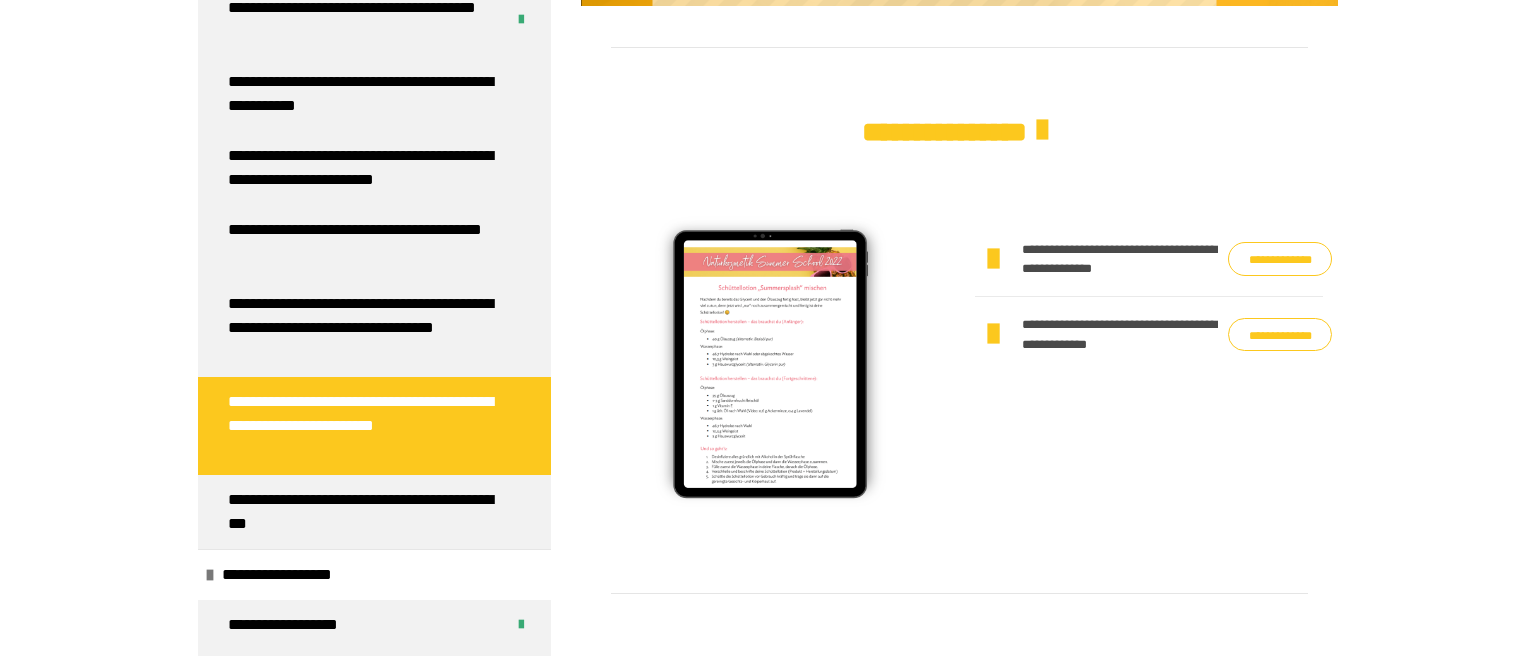 scroll, scrollTop: 1114, scrollLeft: 0, axis: vertical 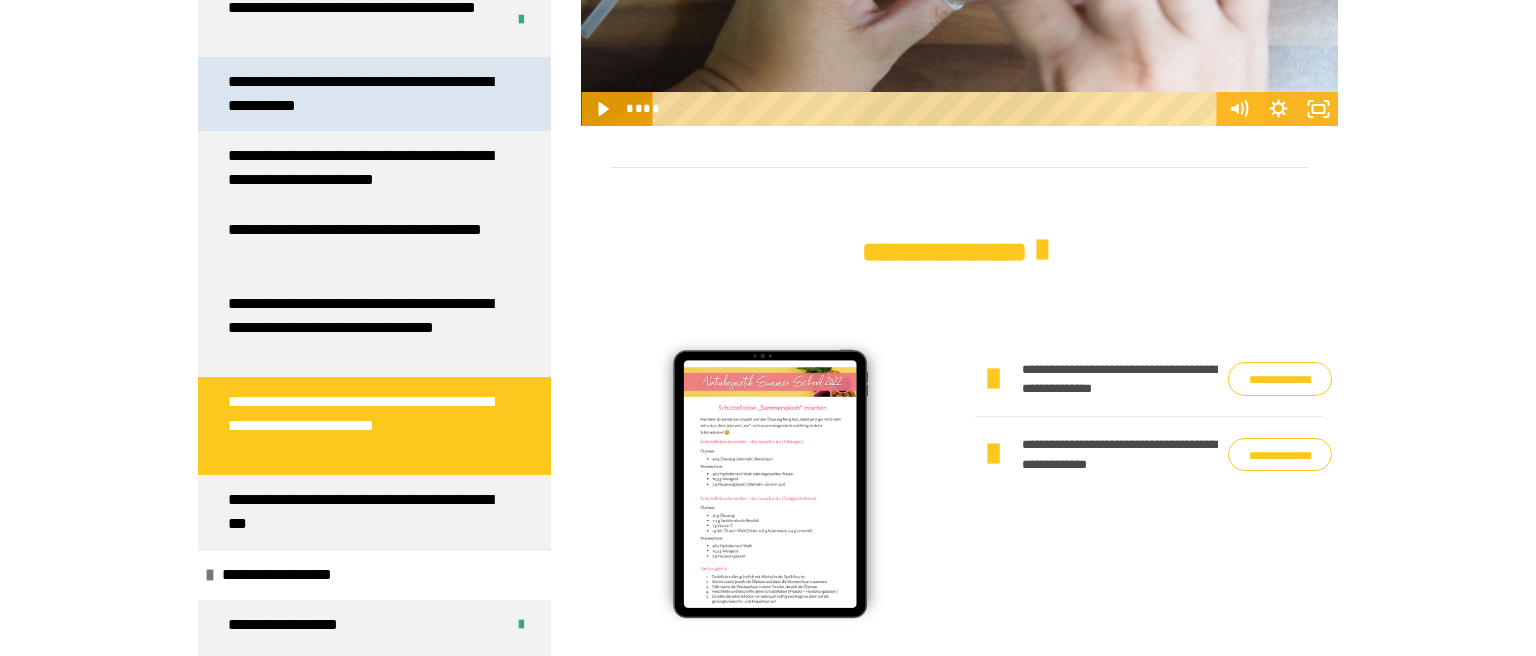 click on "**********" at bounding box center [366, 94] 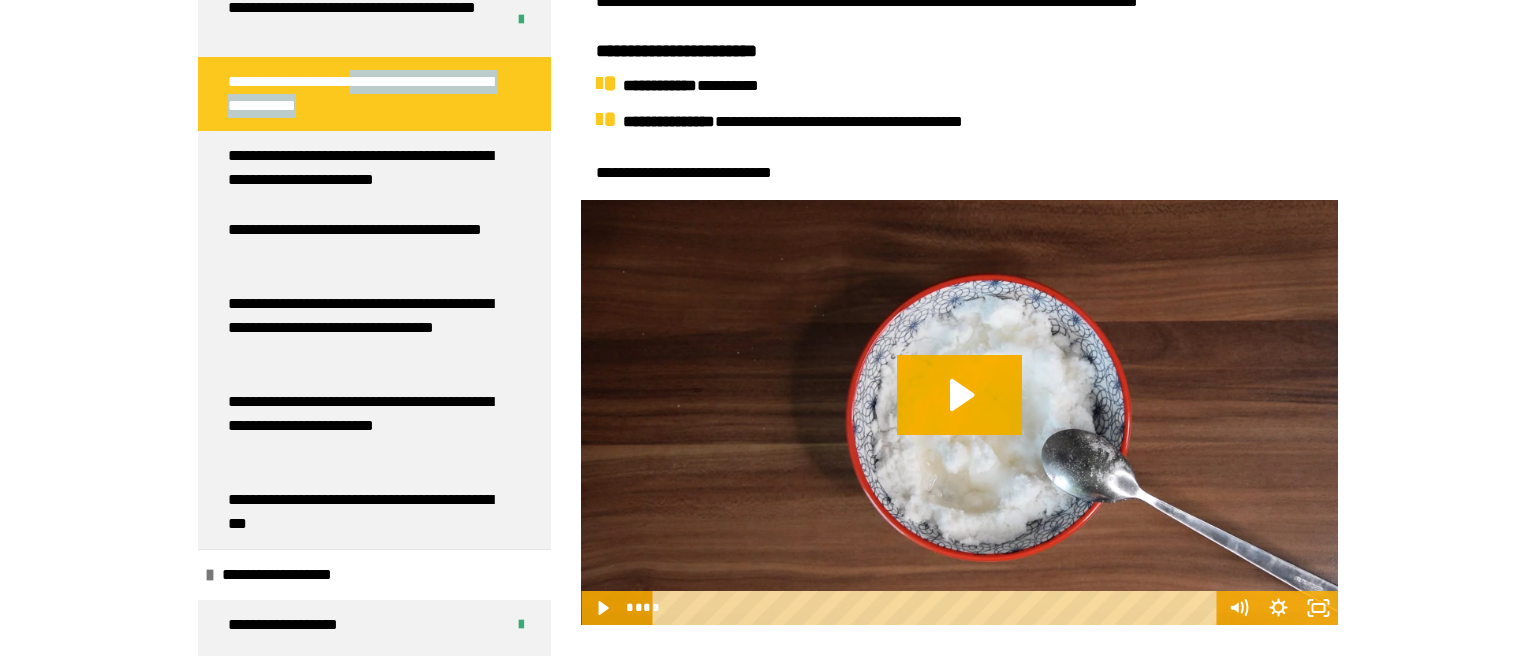 scroll, scrollTop: 480, scrollLeft: 0, axis: vertical 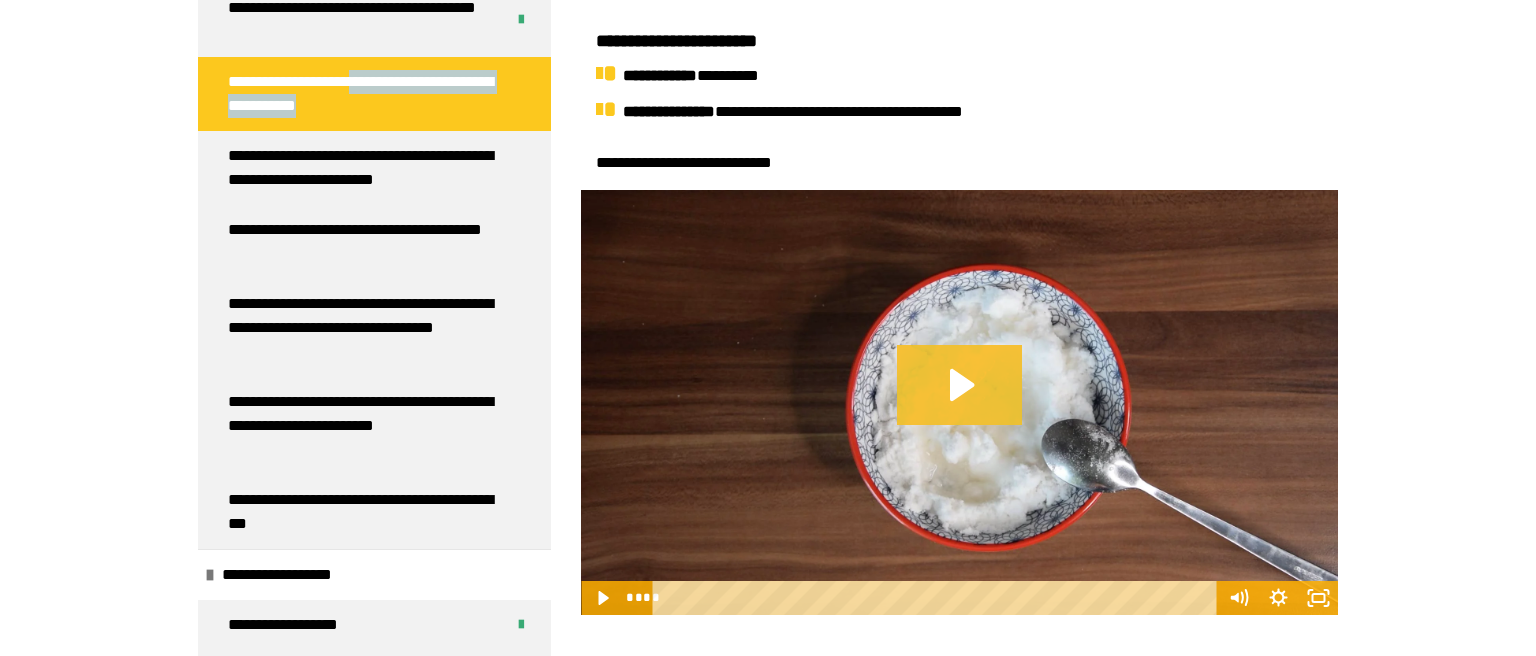 click 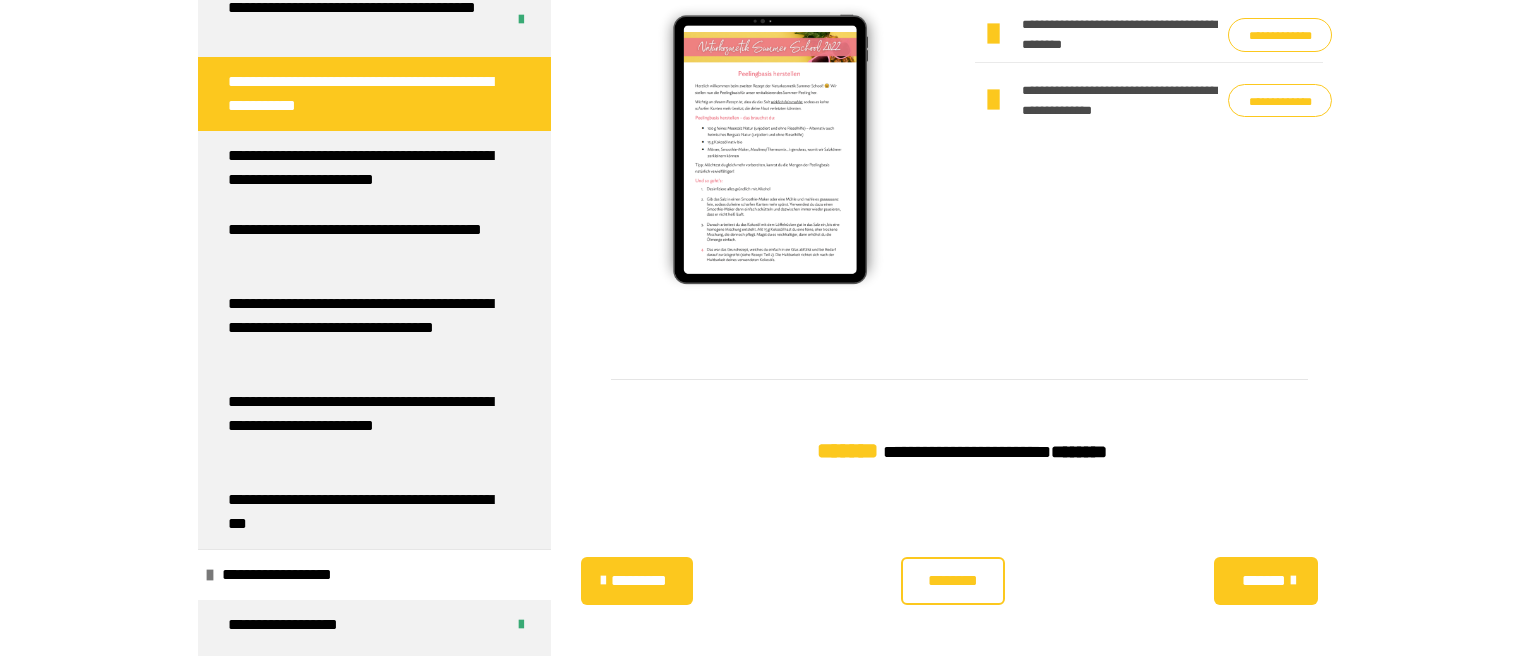 scroll, scrollTop: 1325, scrollLeft: 0, axis: vertical 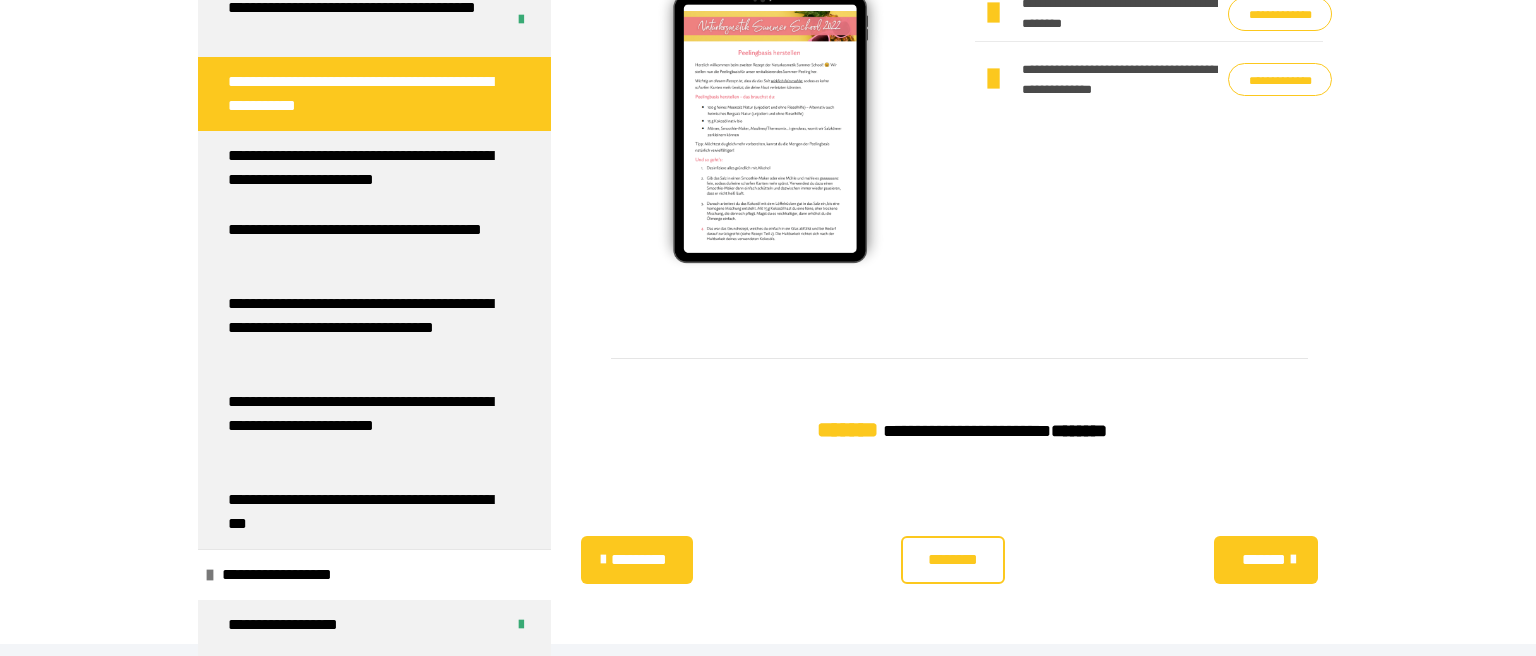click on "********" at bounding box center [953, 560] 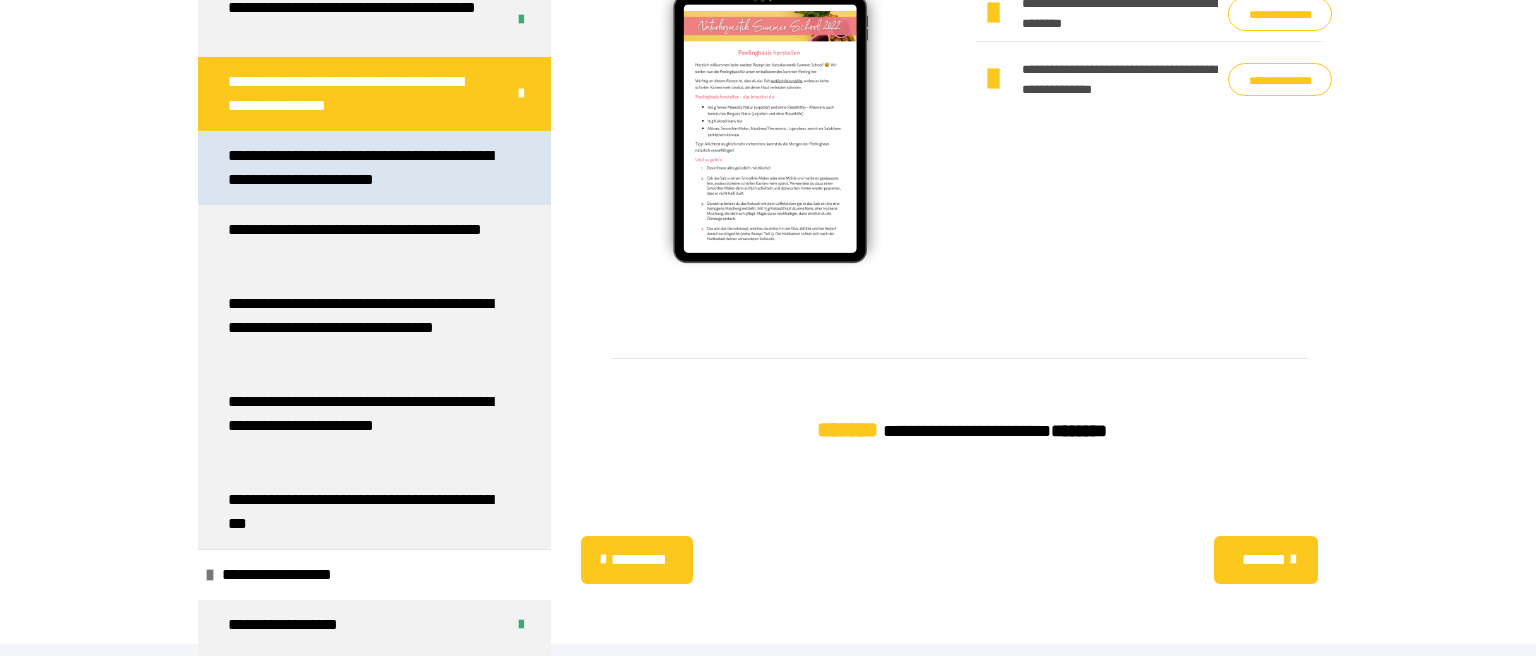 click on "**********" at bounding box center (366, 168) 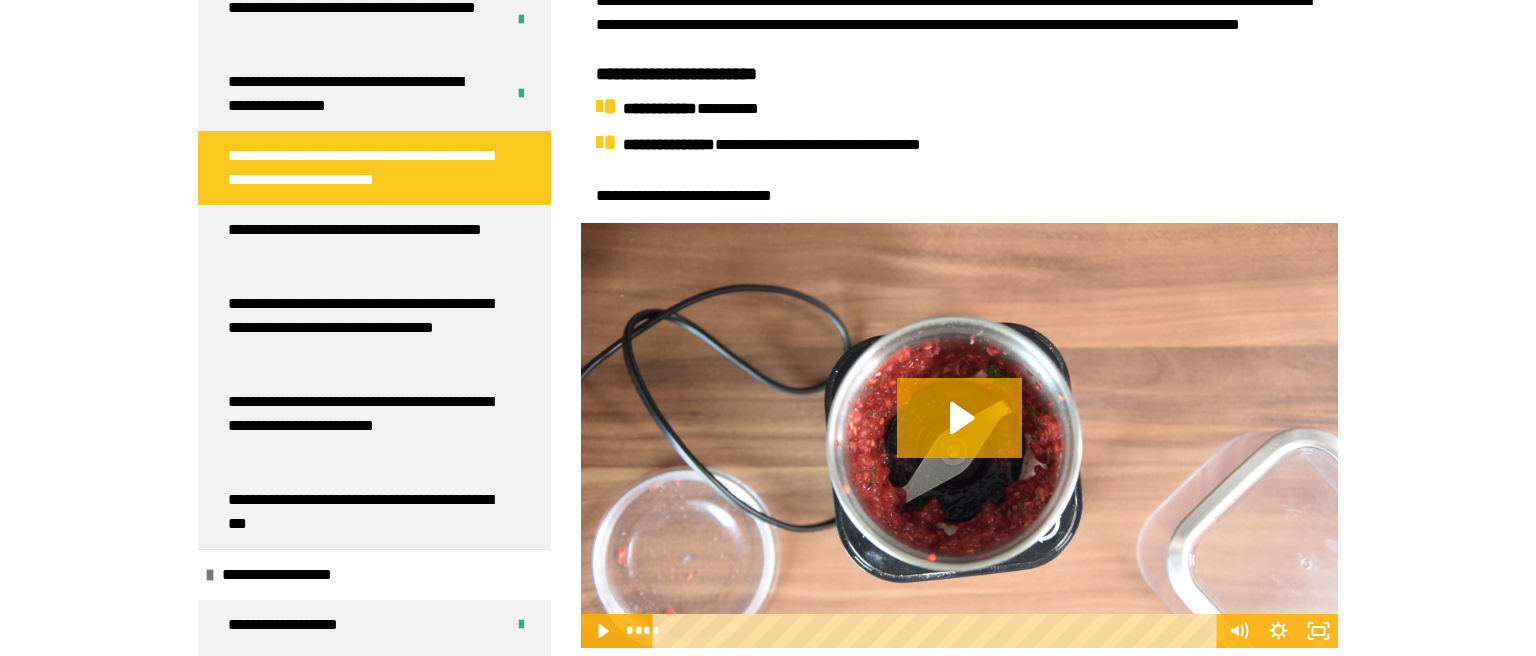 scroll, scrollTop: 586, scrollLeft: 0, axis: vertical 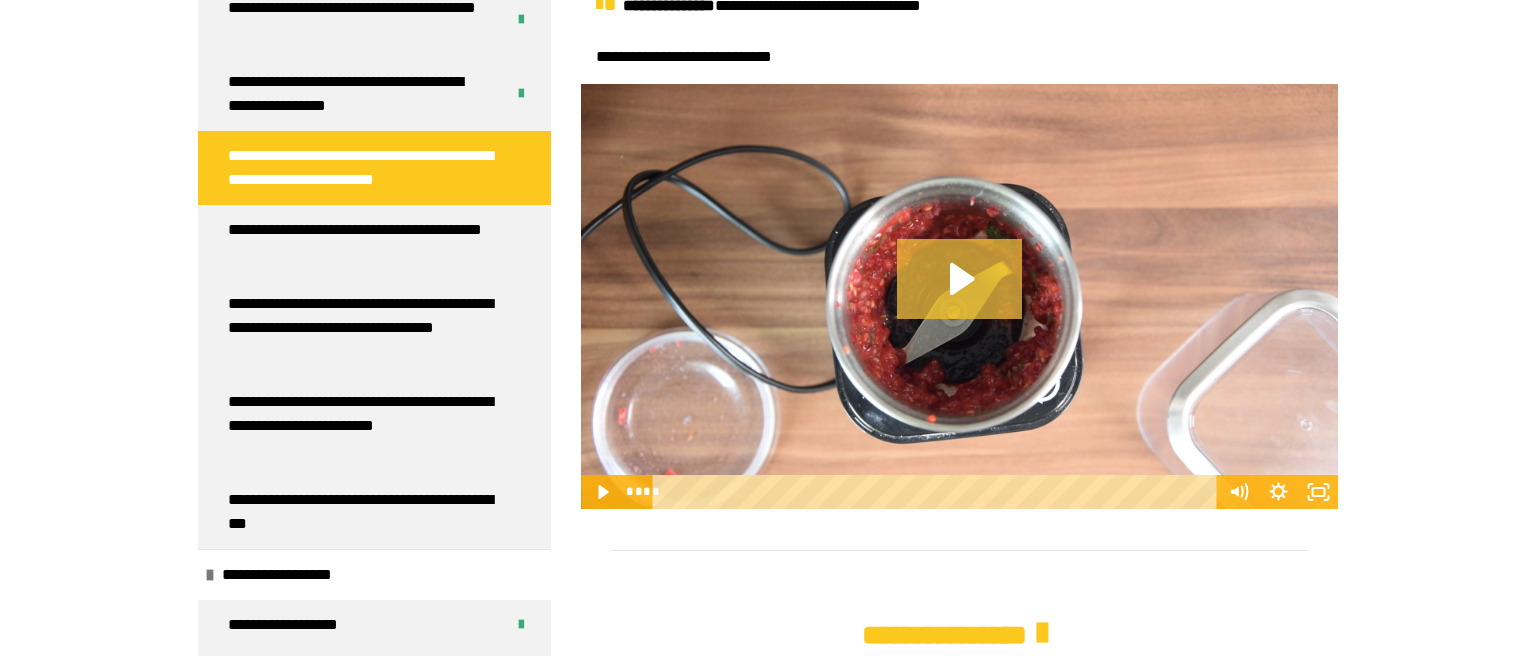 click 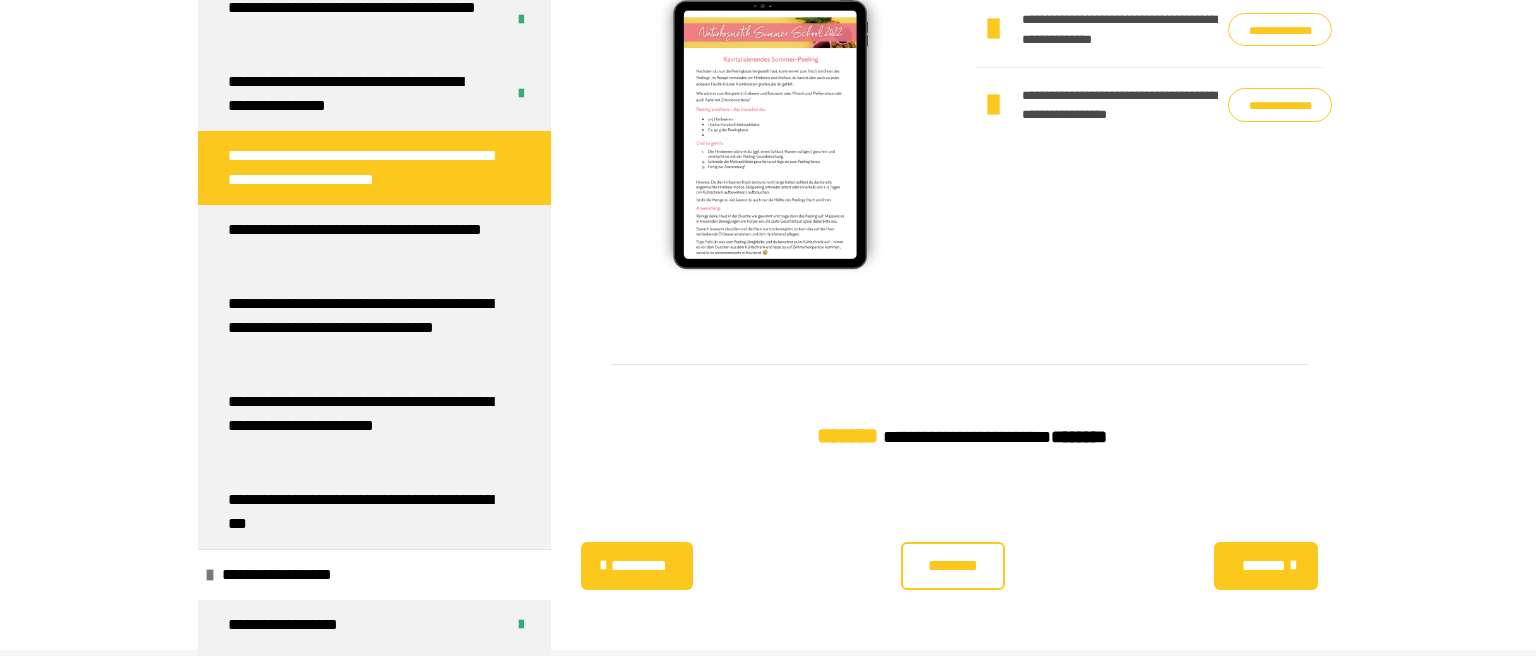 scroll, scrollTop: 1325, scrollLeft: 0, axis: vertical 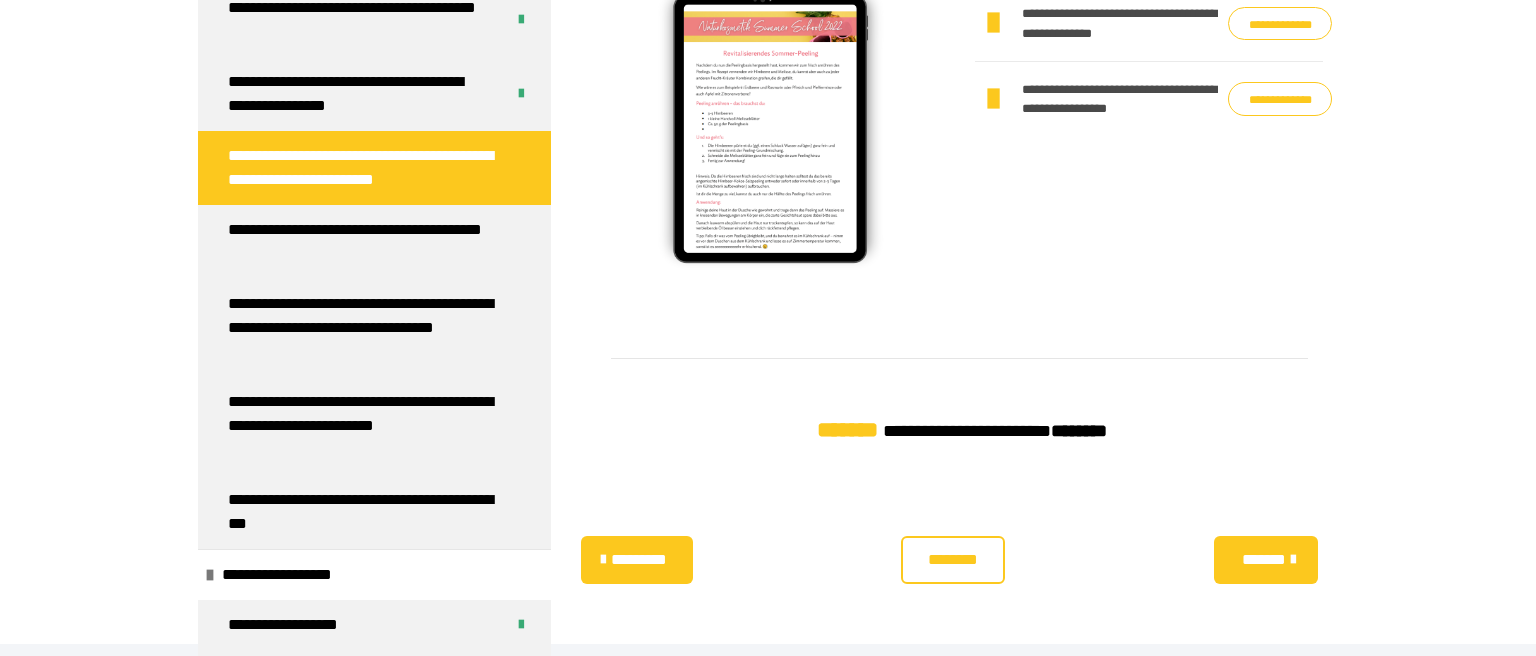 click on "********" at bounding box center (953, 560) 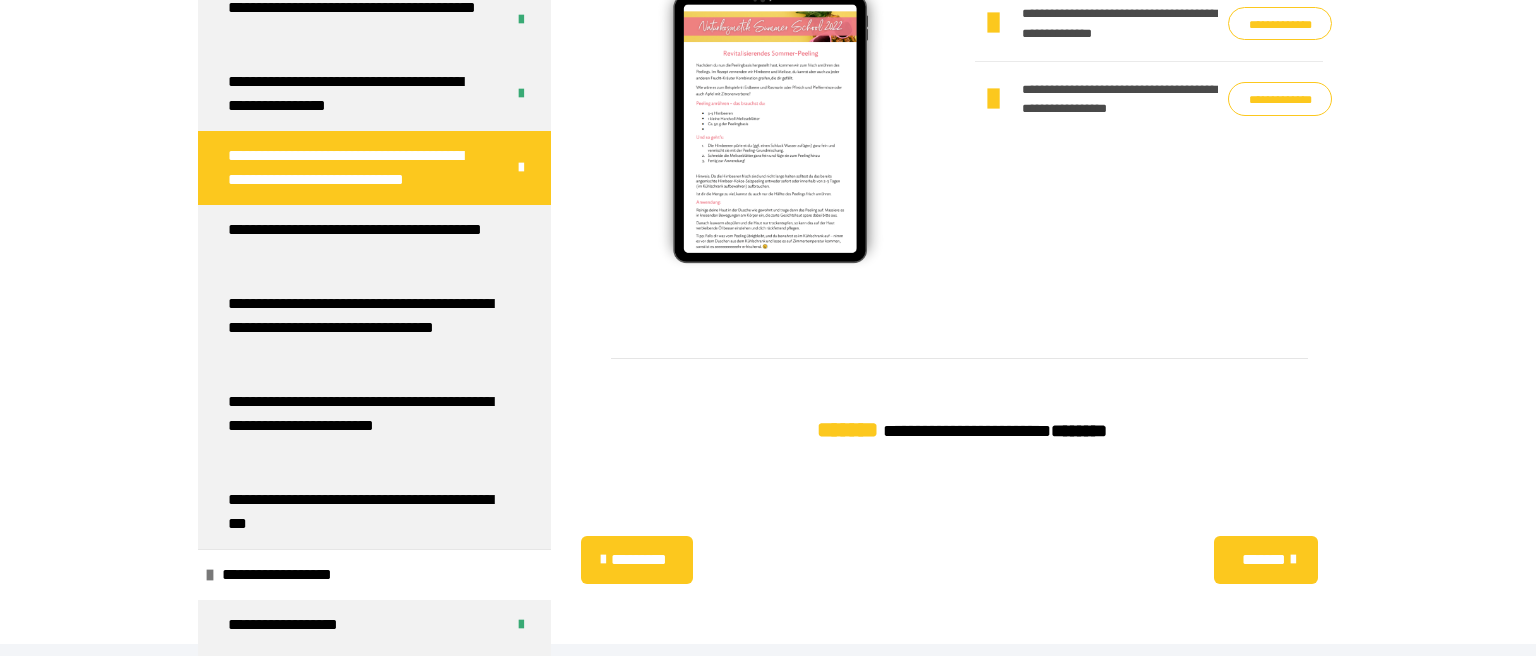 click on "**********" at bounding box center [1280, 99] 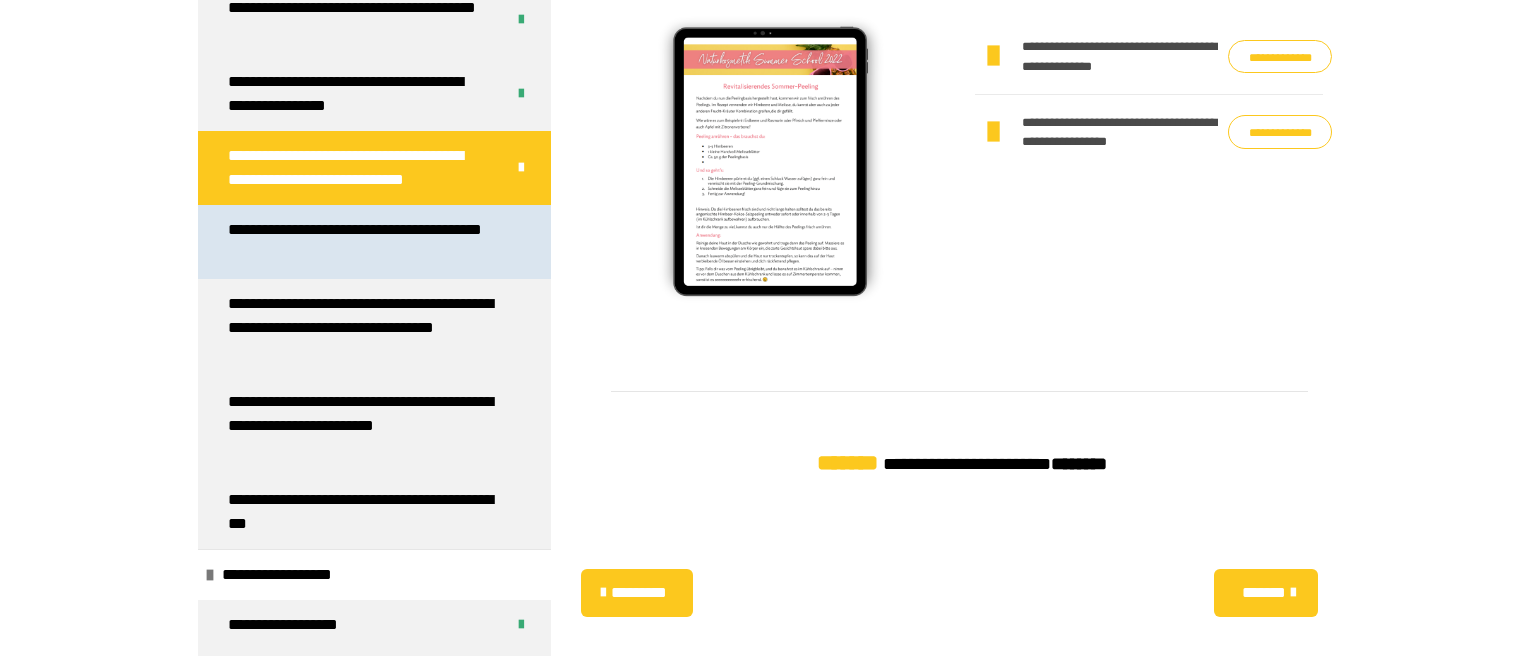 click on "**********" at bounding box center (366, 242) 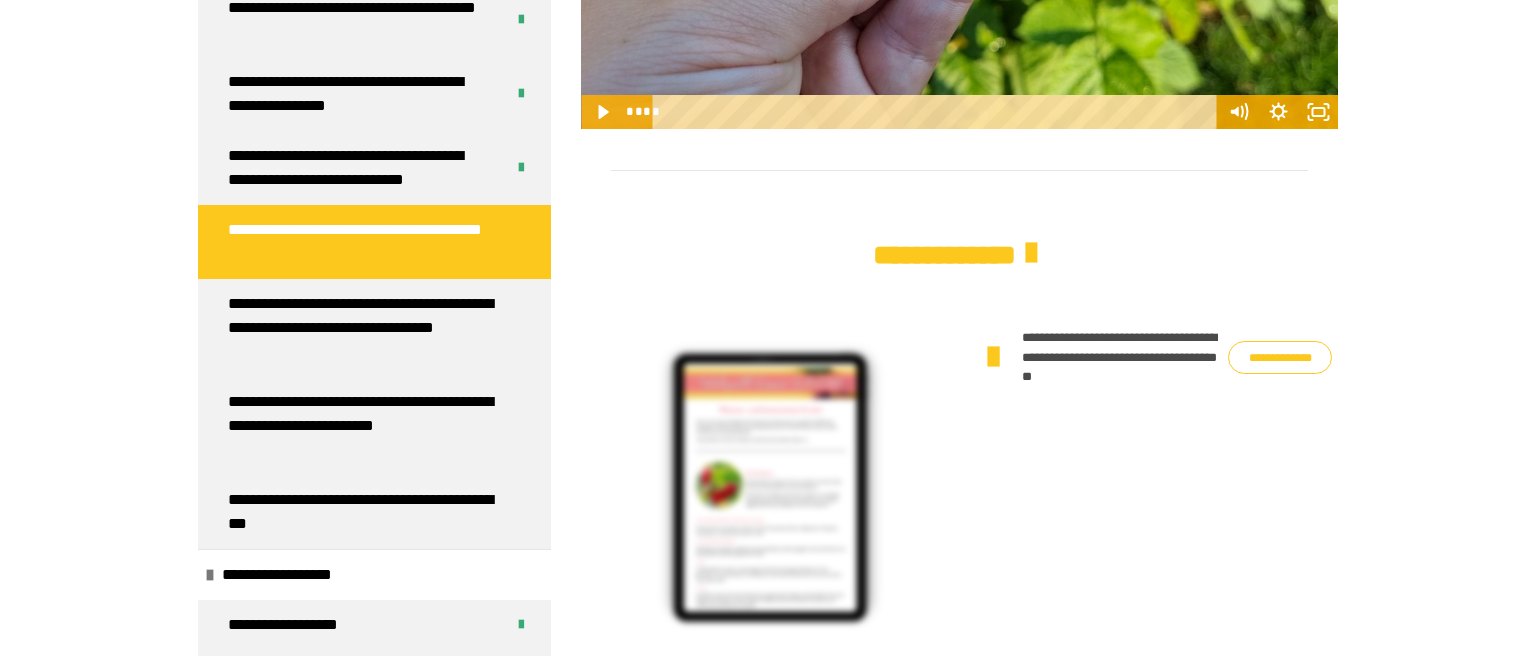 scroll, scrollTop: 1114, scrollLeft: 0, axis: vertical 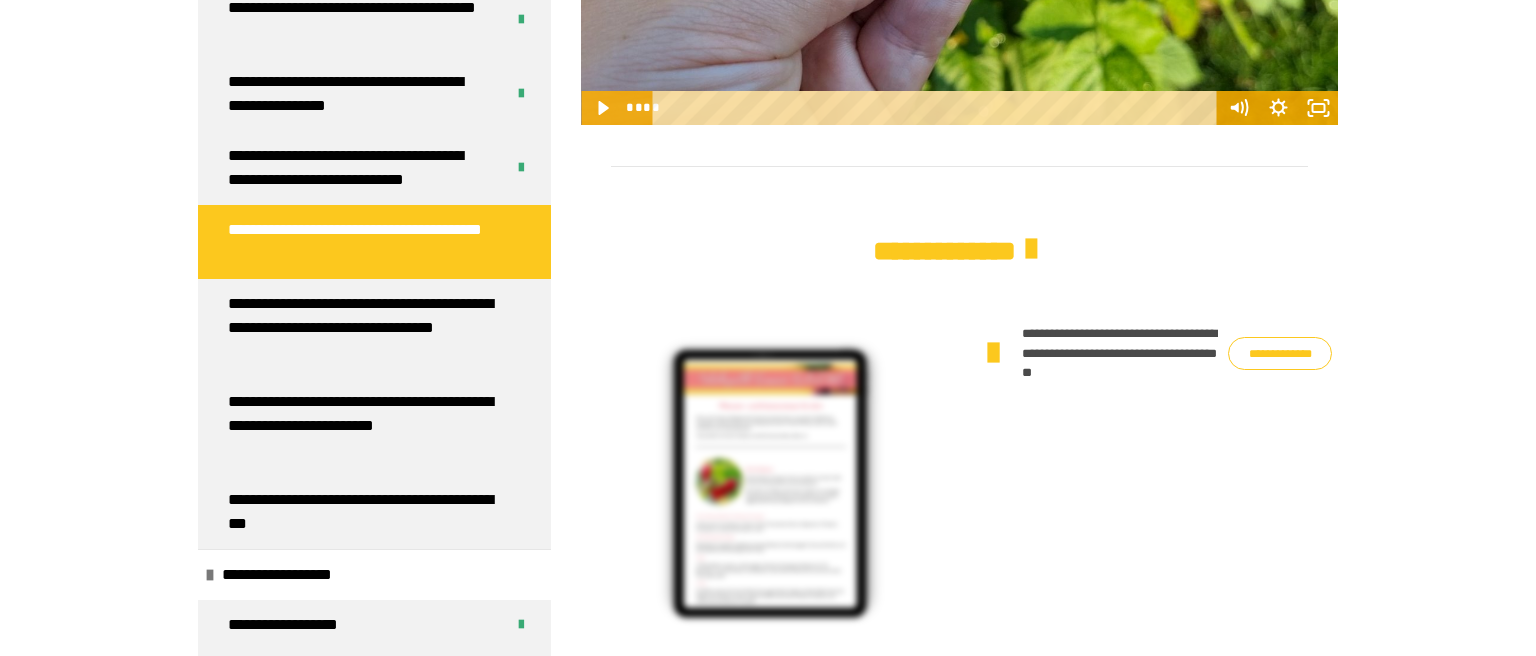 click on "**********" at bounding box center [1280, 354] 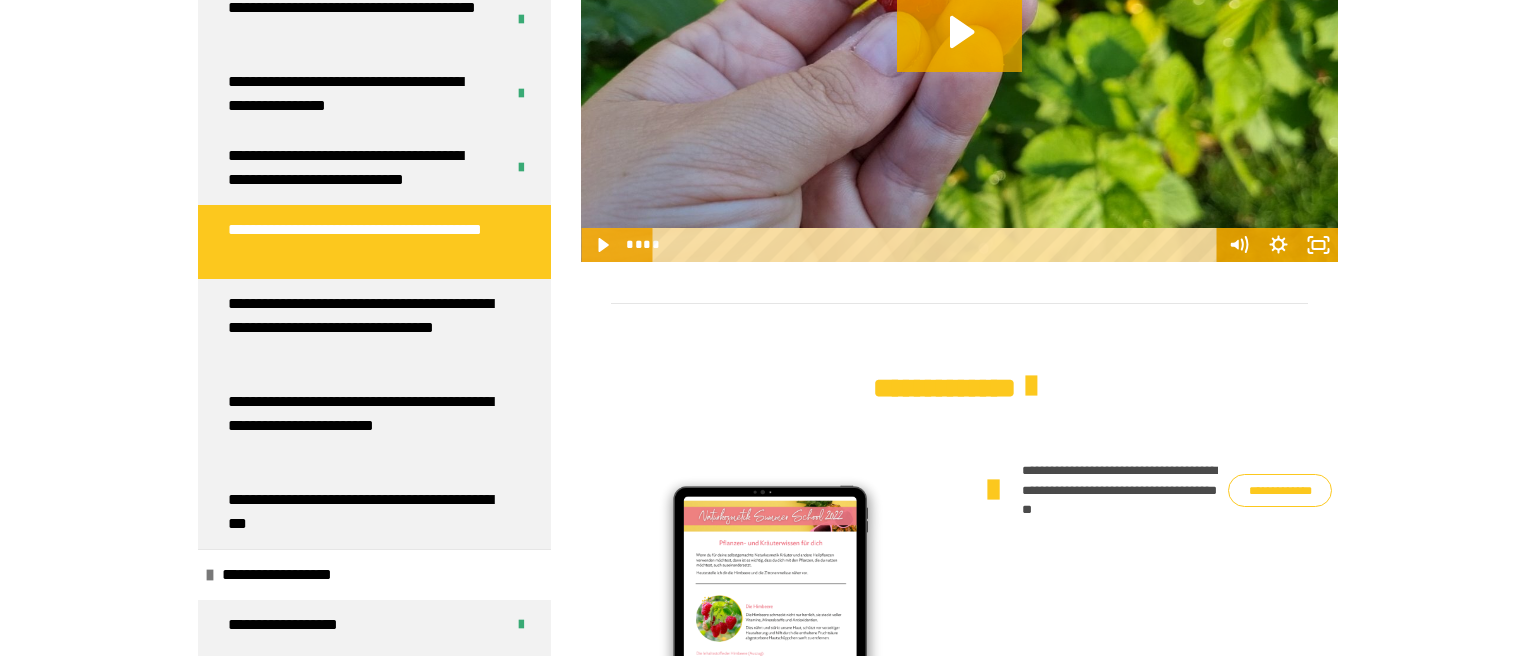 scroll, scrollTop: 692, scrollLeft: 0, axis: vertical 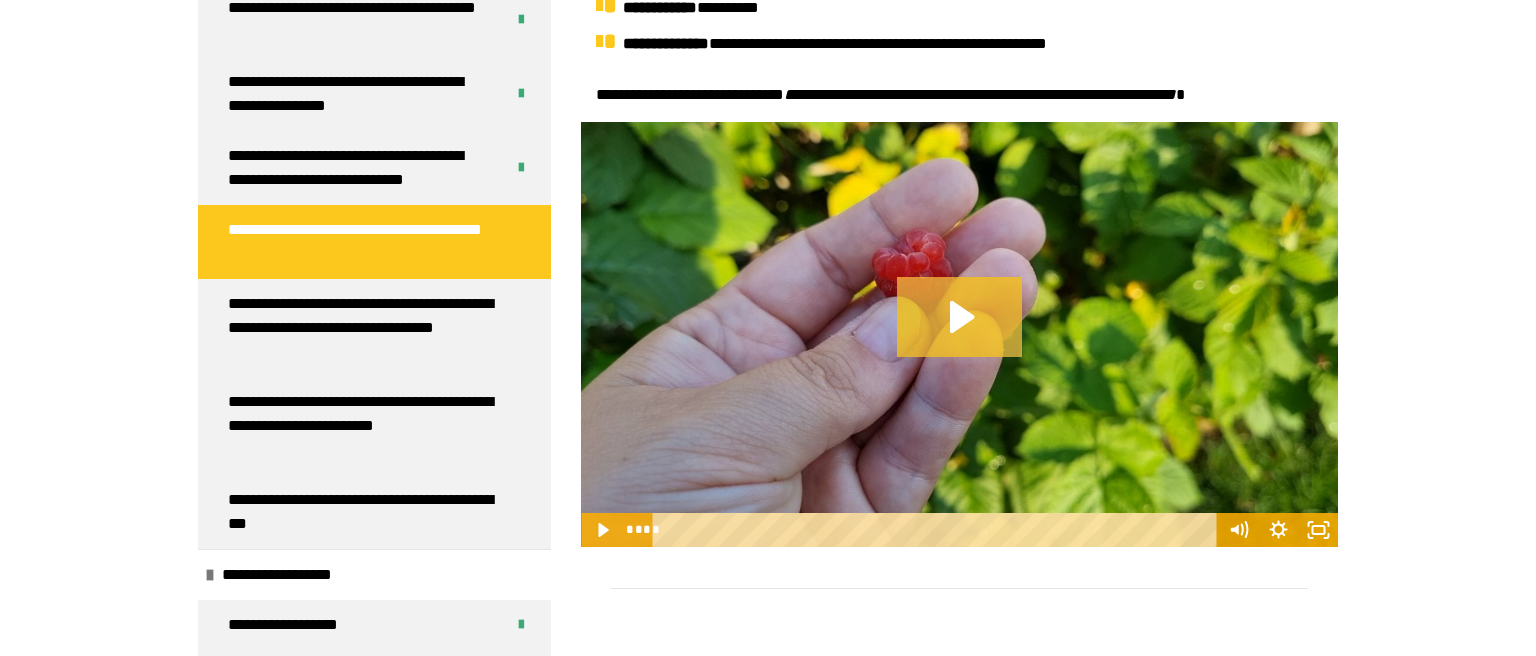 click 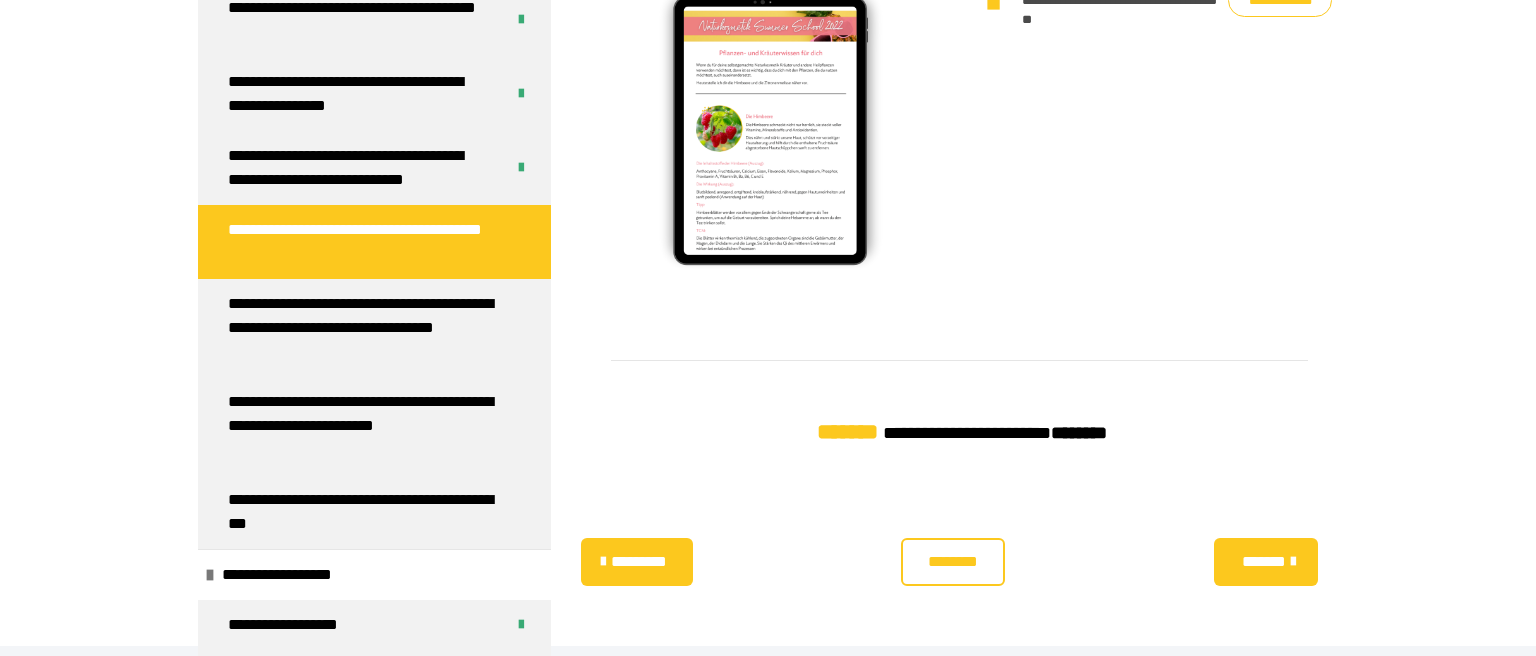 scroll, scrollTop: 1486, scrollLeft: 0, axis: vertical 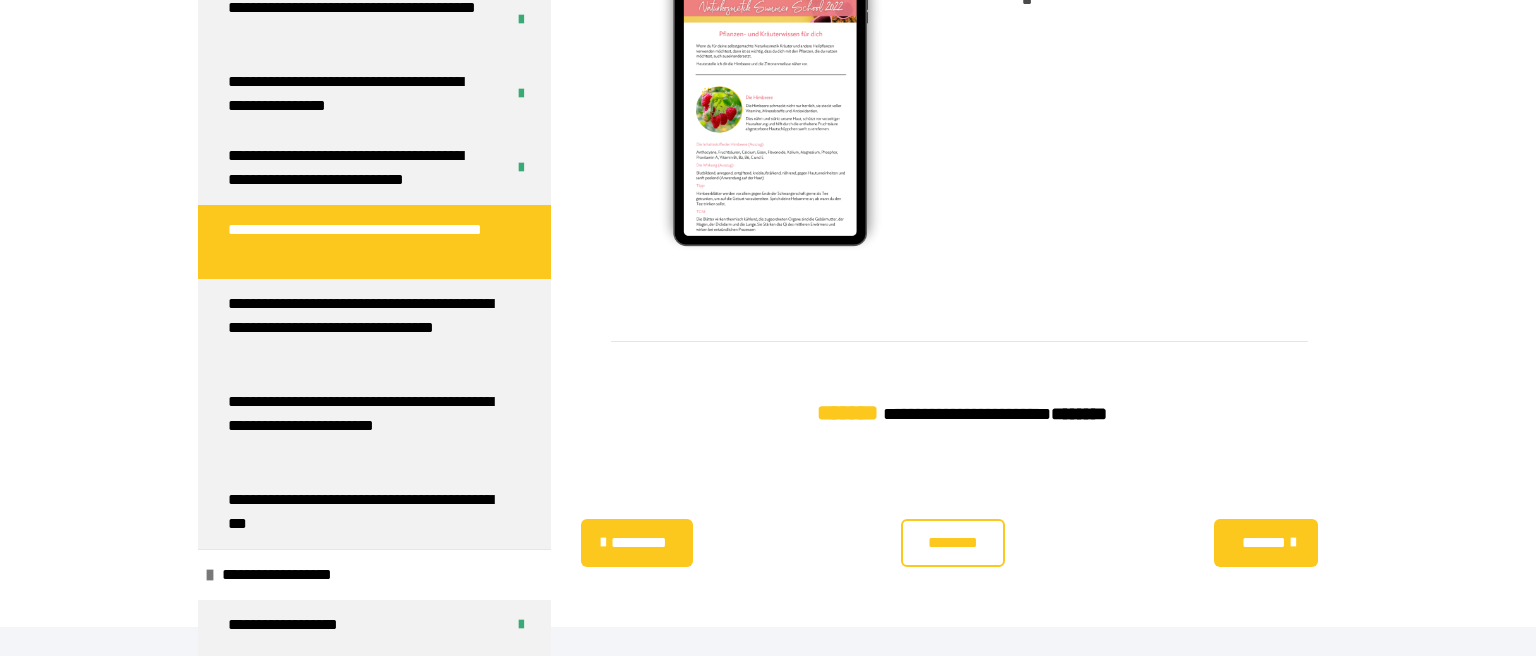 click on "********" at bounding box center (953, 543) 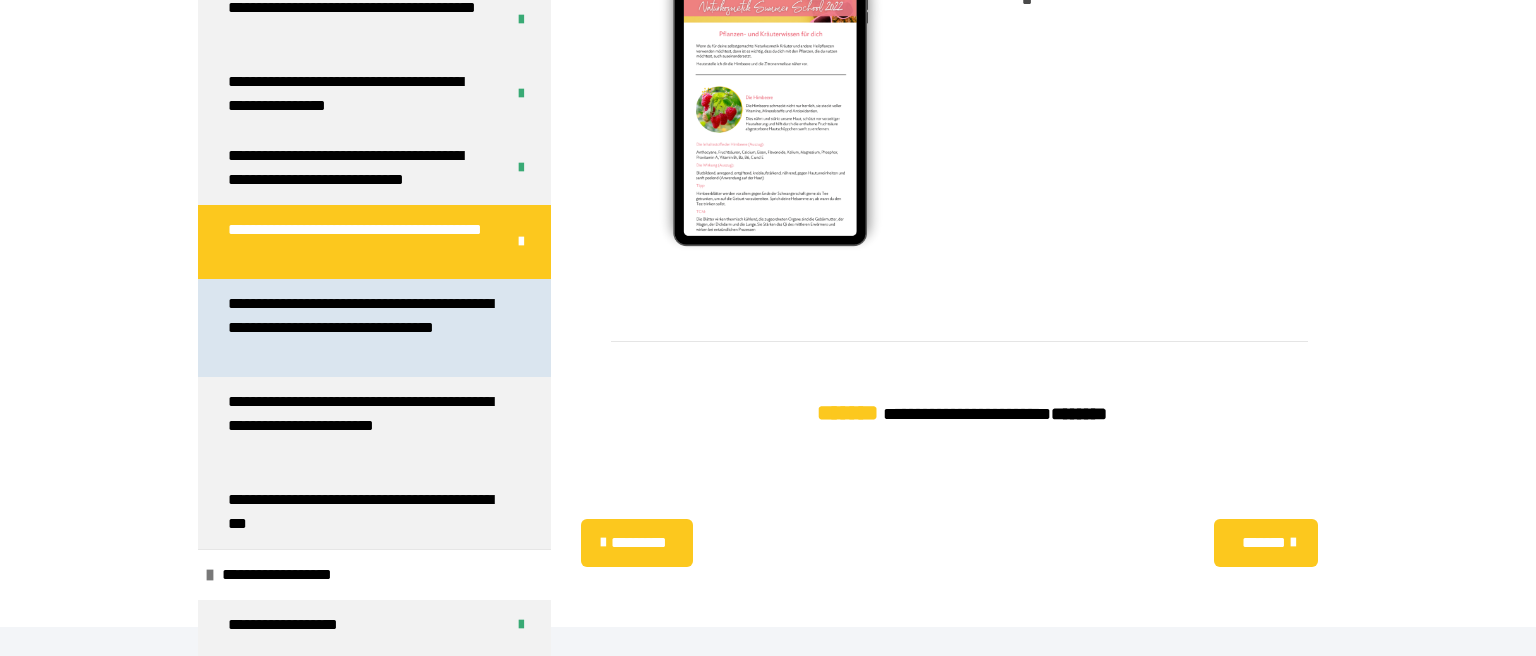 click on "**********" at bounding box center (366, 328) 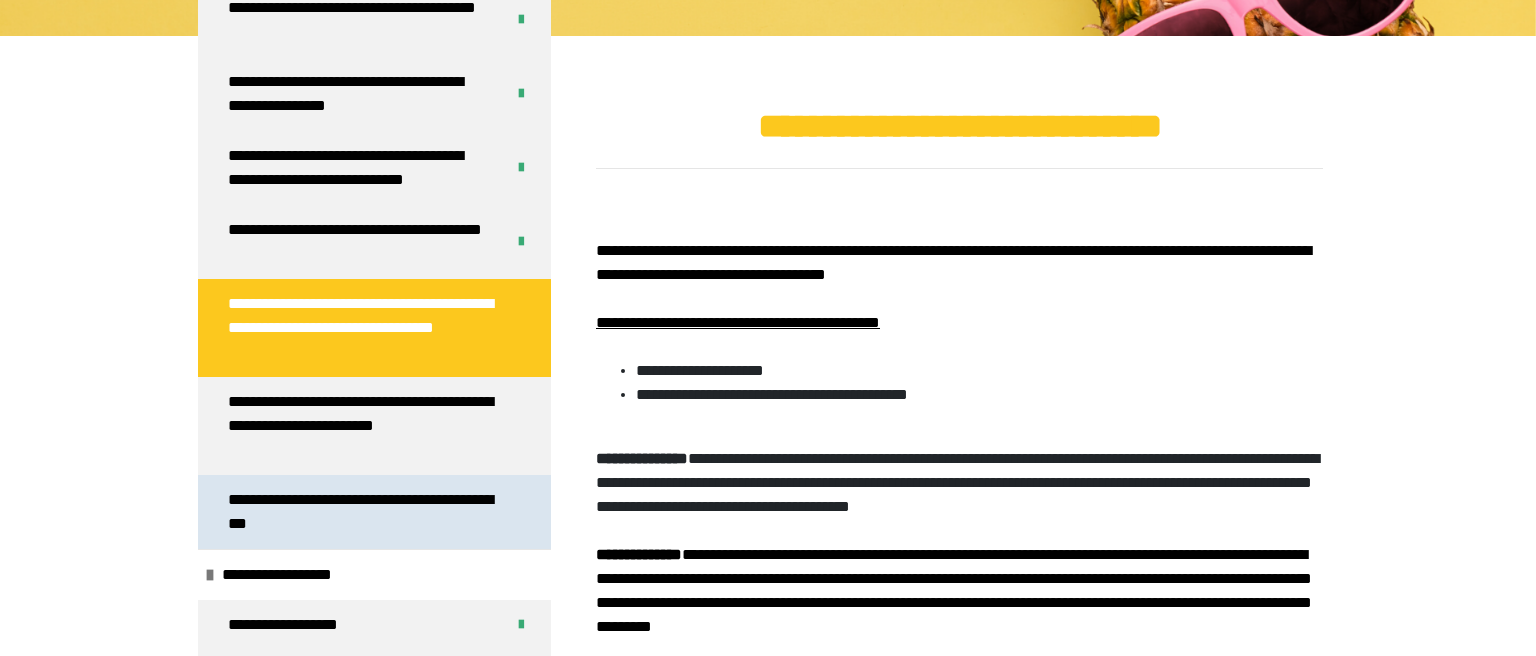 click on "**********" at bounding box center [366, 512] 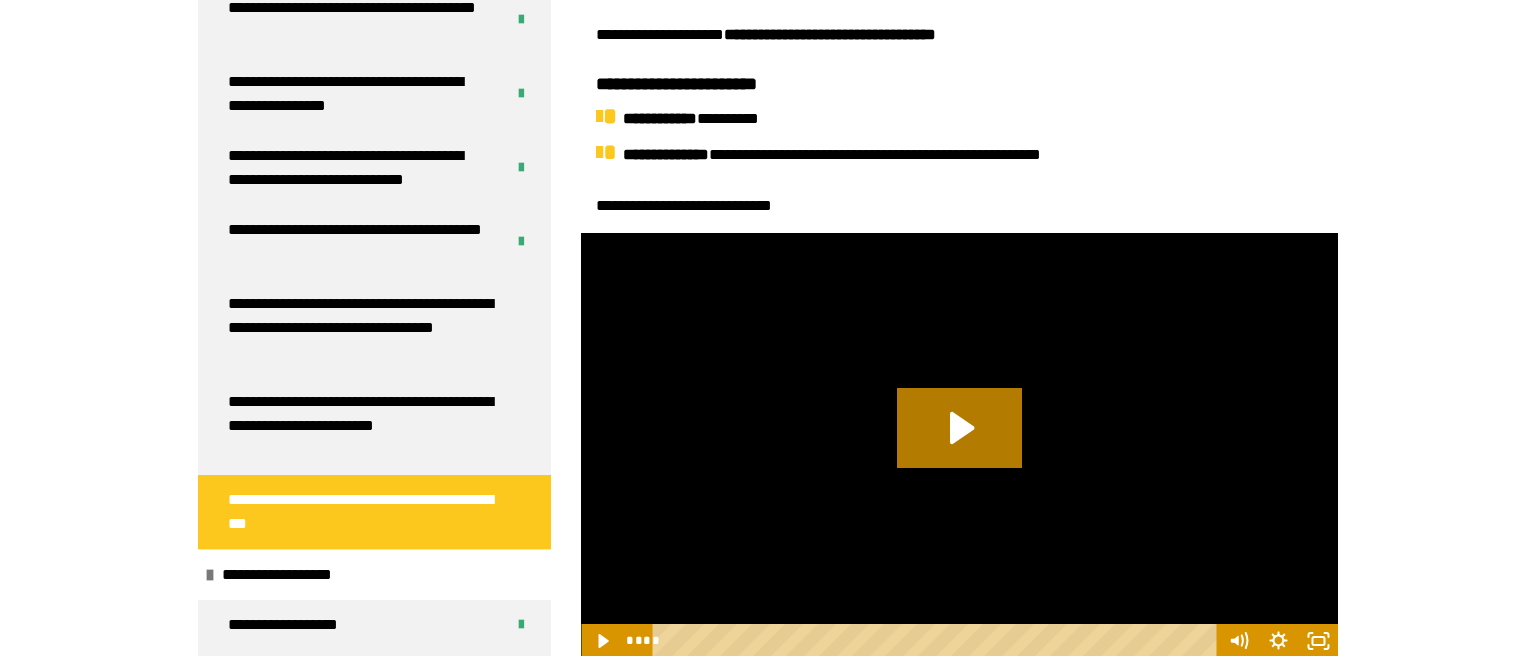 scroll, scrollTop: 586, scrollLeft: 0, axis: vertical 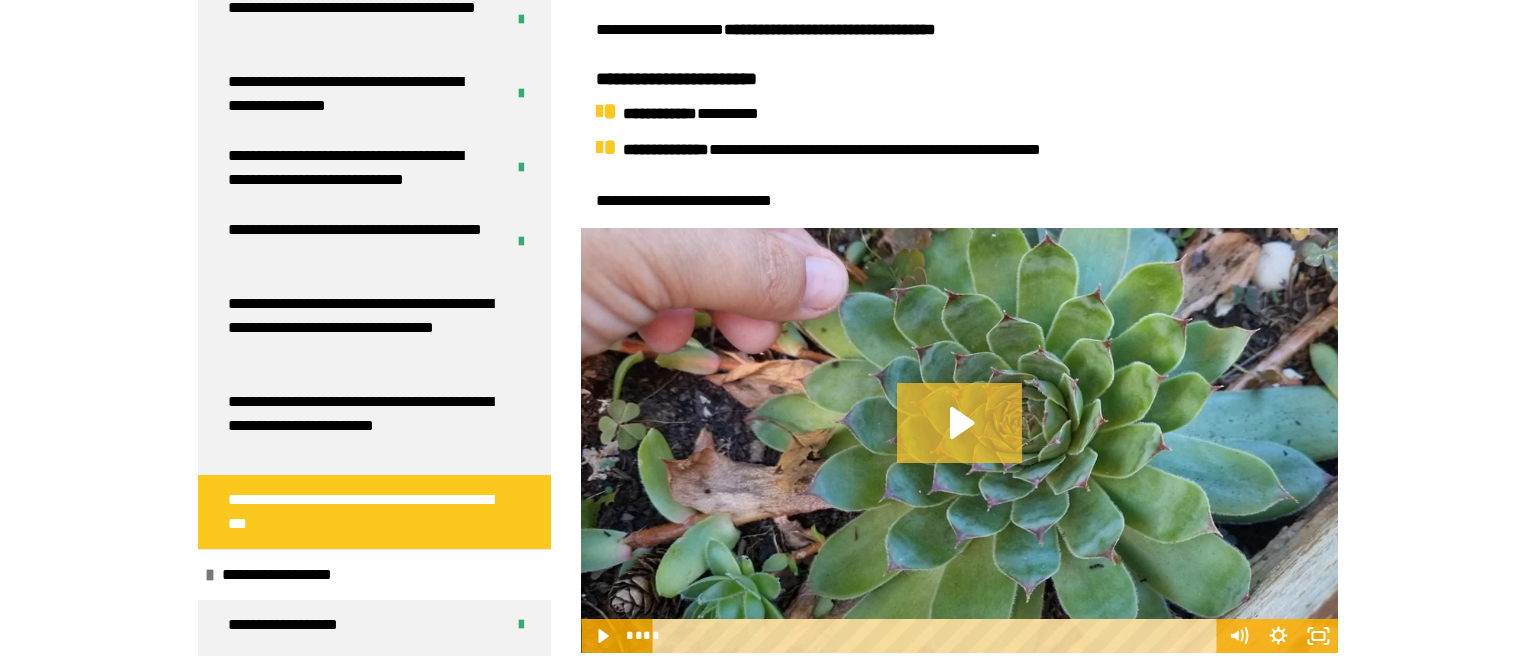 click 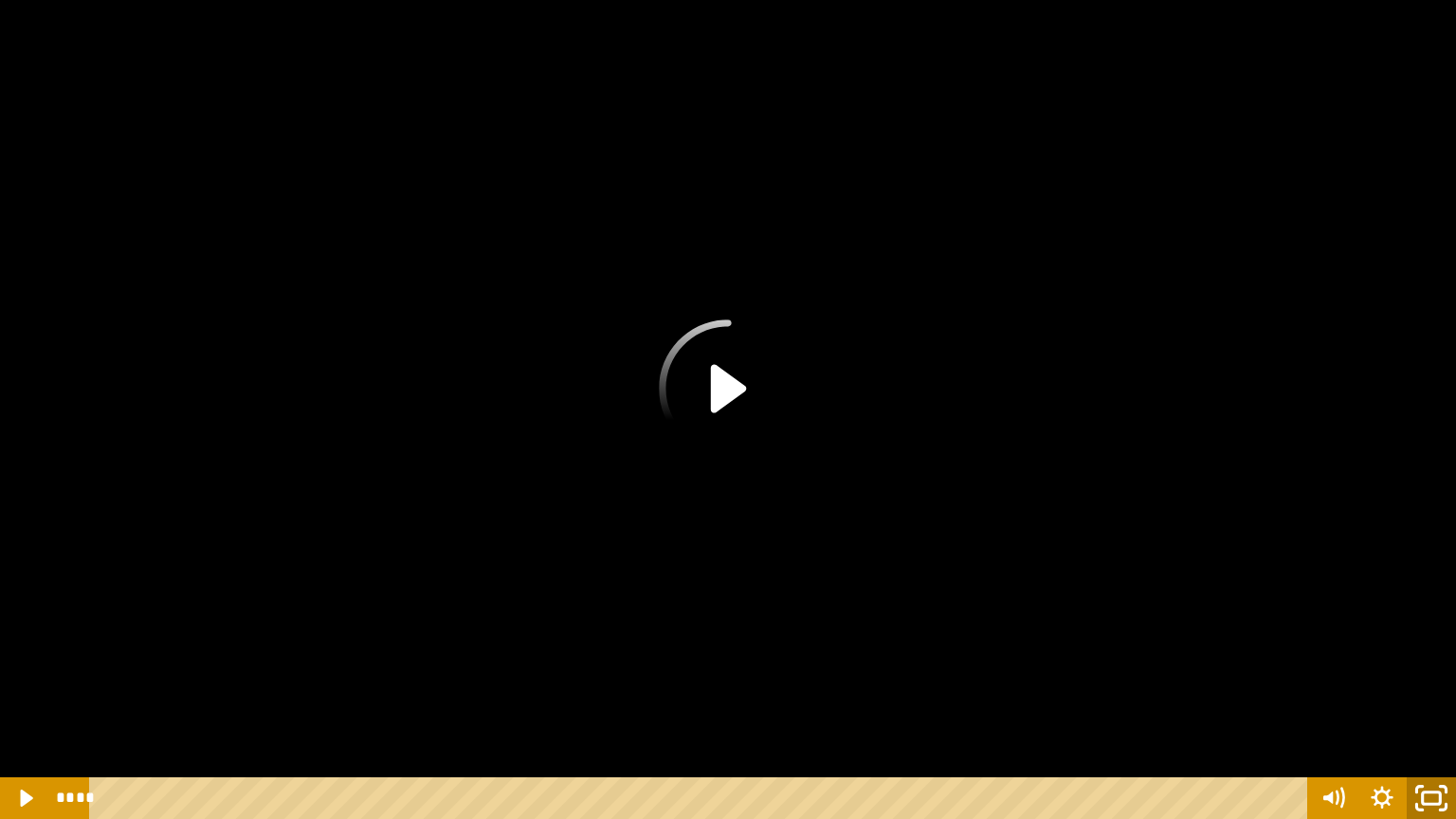 click 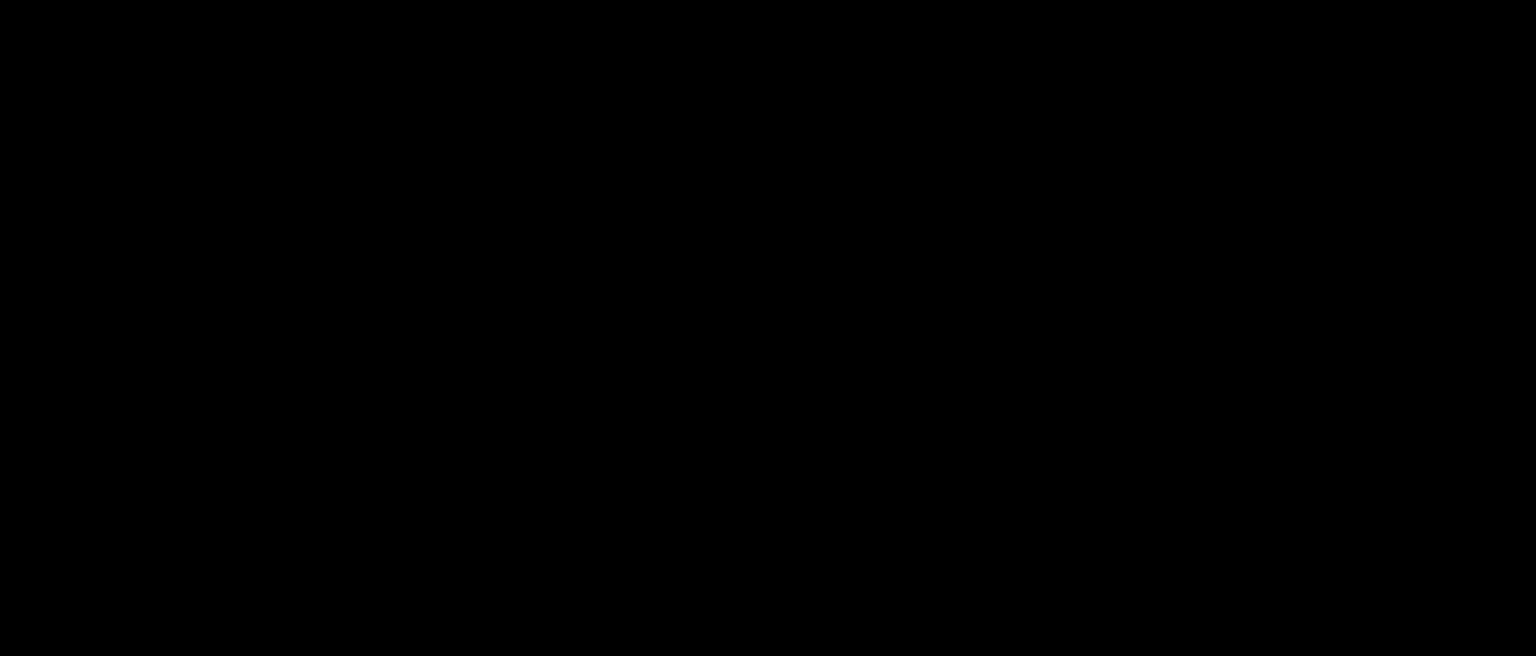 scroll, scrollTop: 1220, scrollLeft: 0, axis: vertical 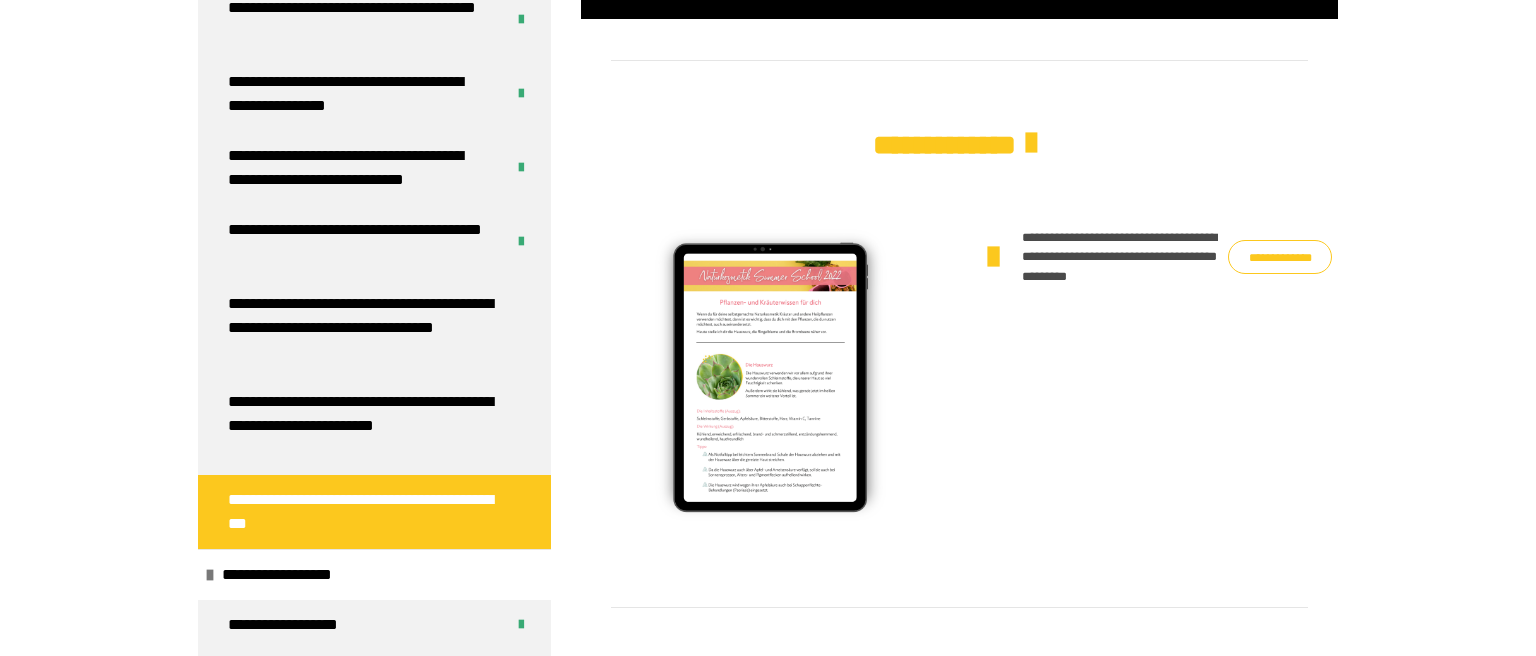 click on "**********" at bounding box center (1280, 257) 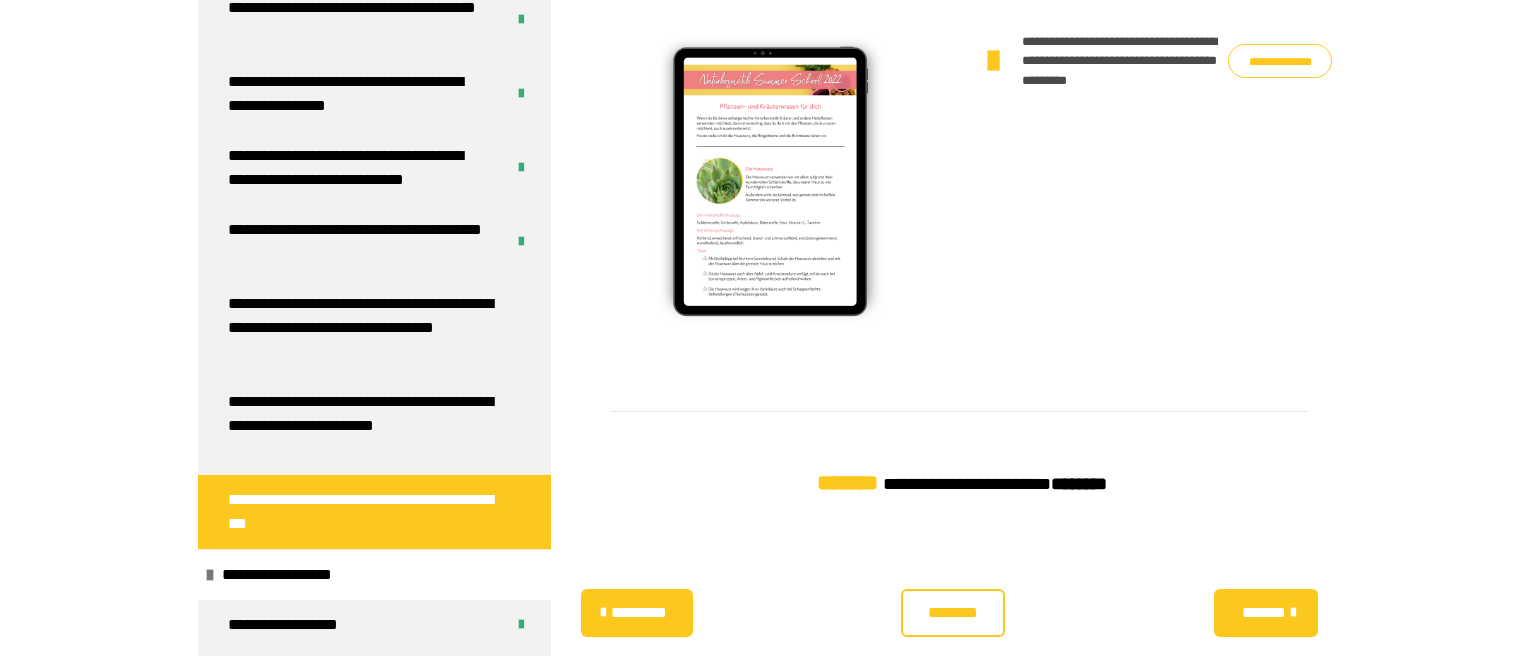 scroll, scrollTop: 1461, scrollLeft: 0, axis: vertical 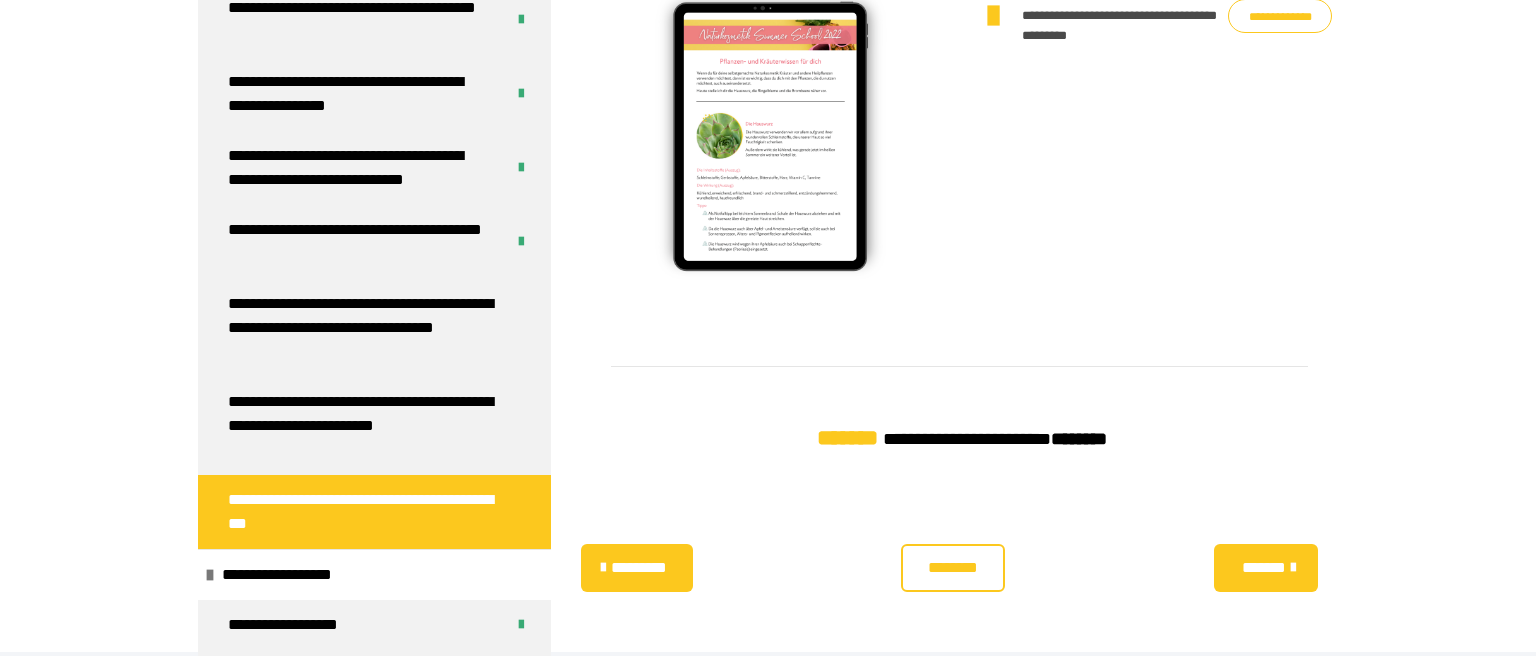 click on "********" at bounding box center [953, 568] 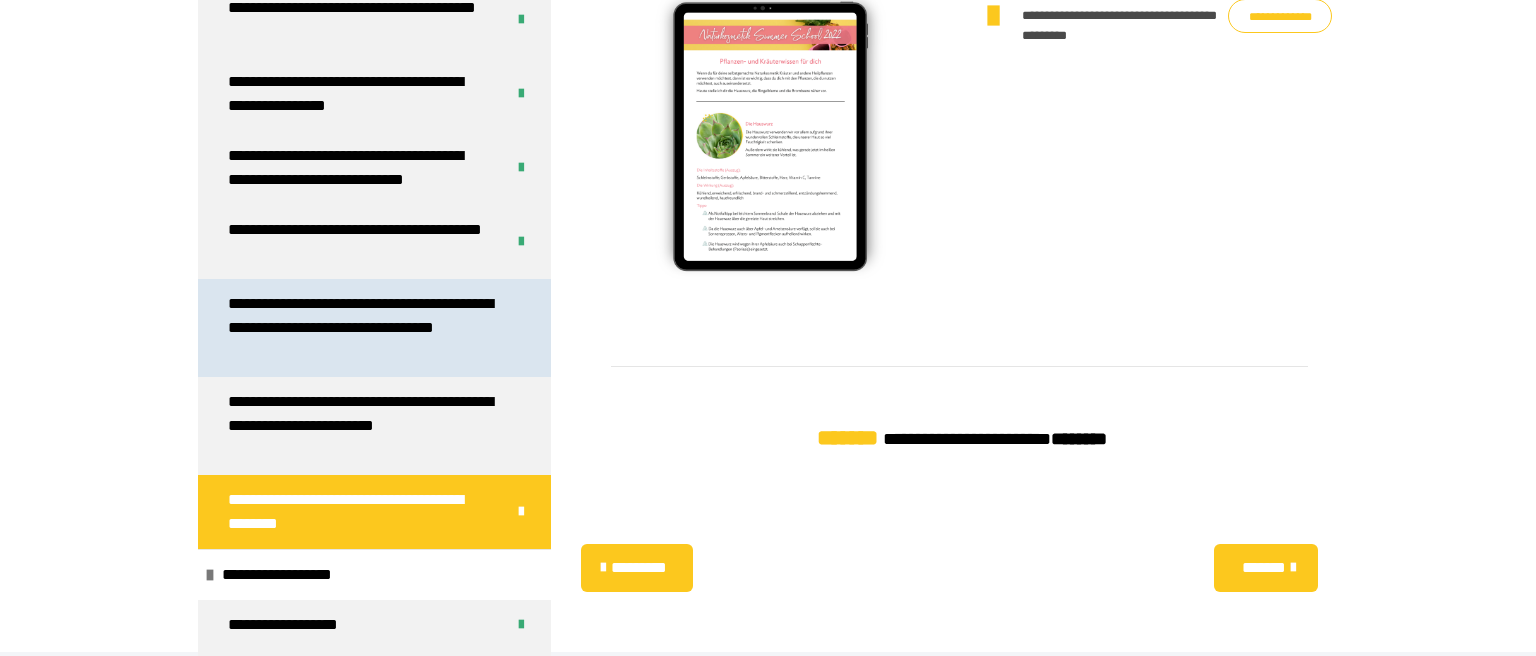 click on "**********" at bounding box center [366, 328] 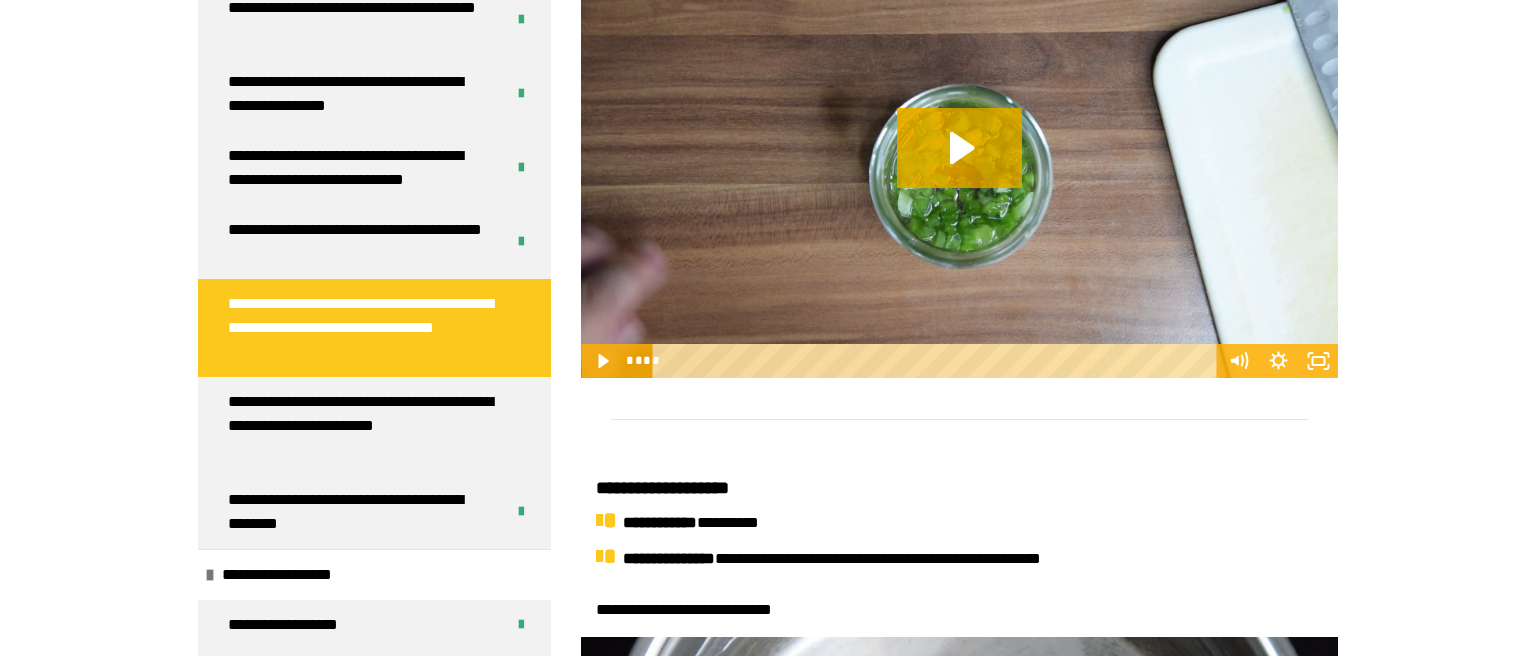 scroll, scrollTop: 1220, scrollLeft: 0, axis: vertical 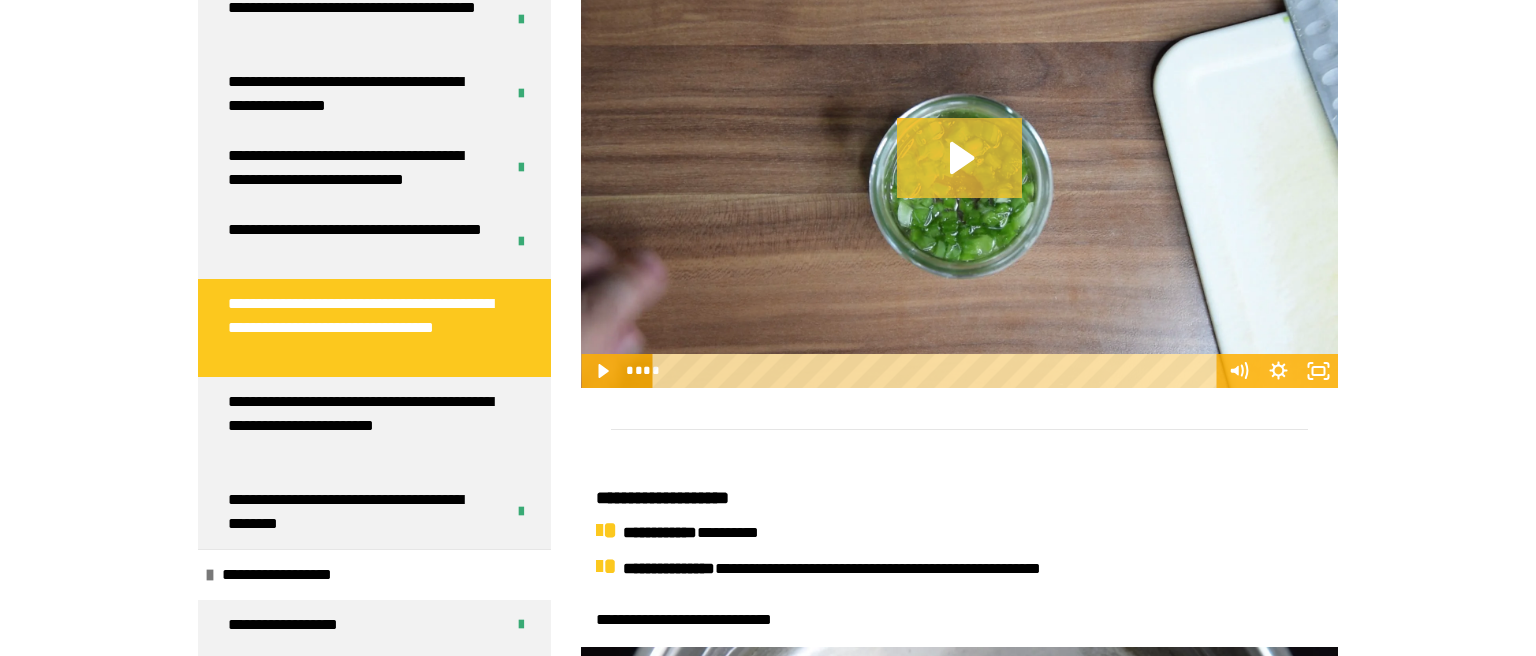 click 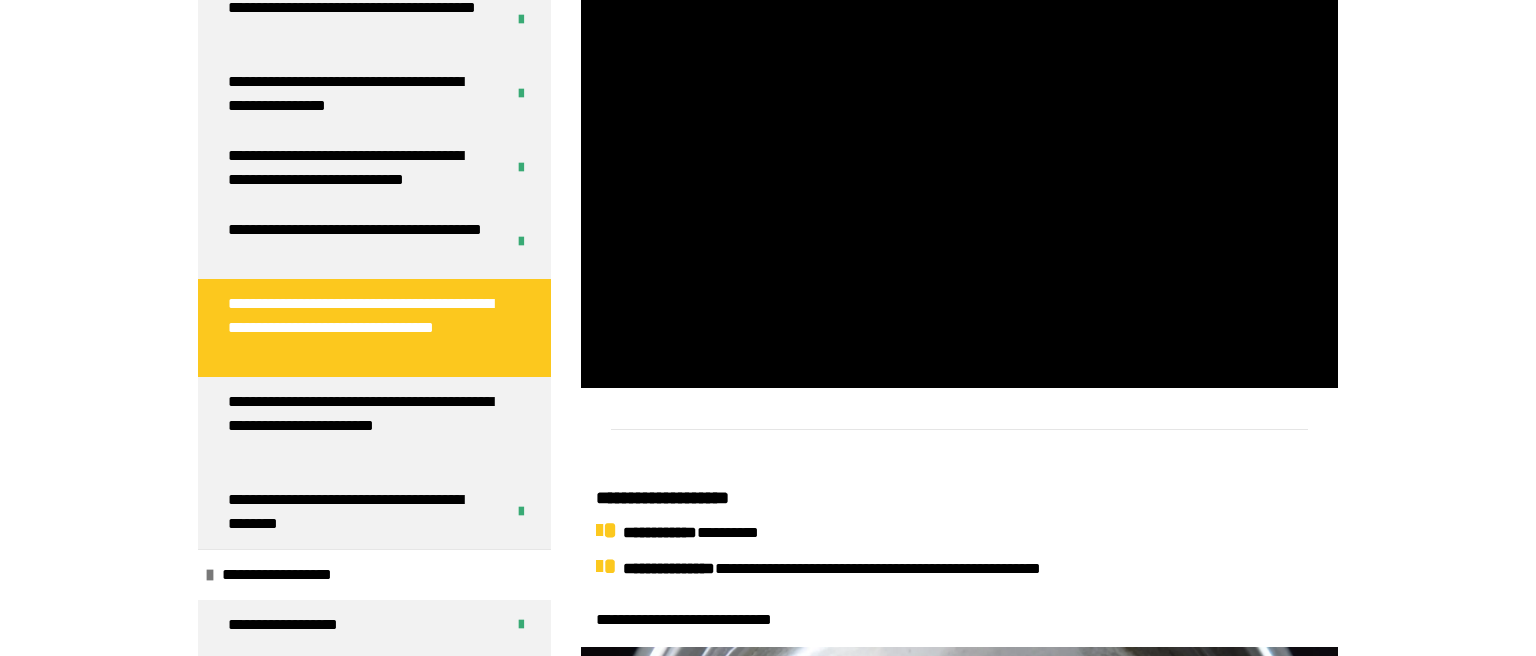 click at bounding box center [959, 449] 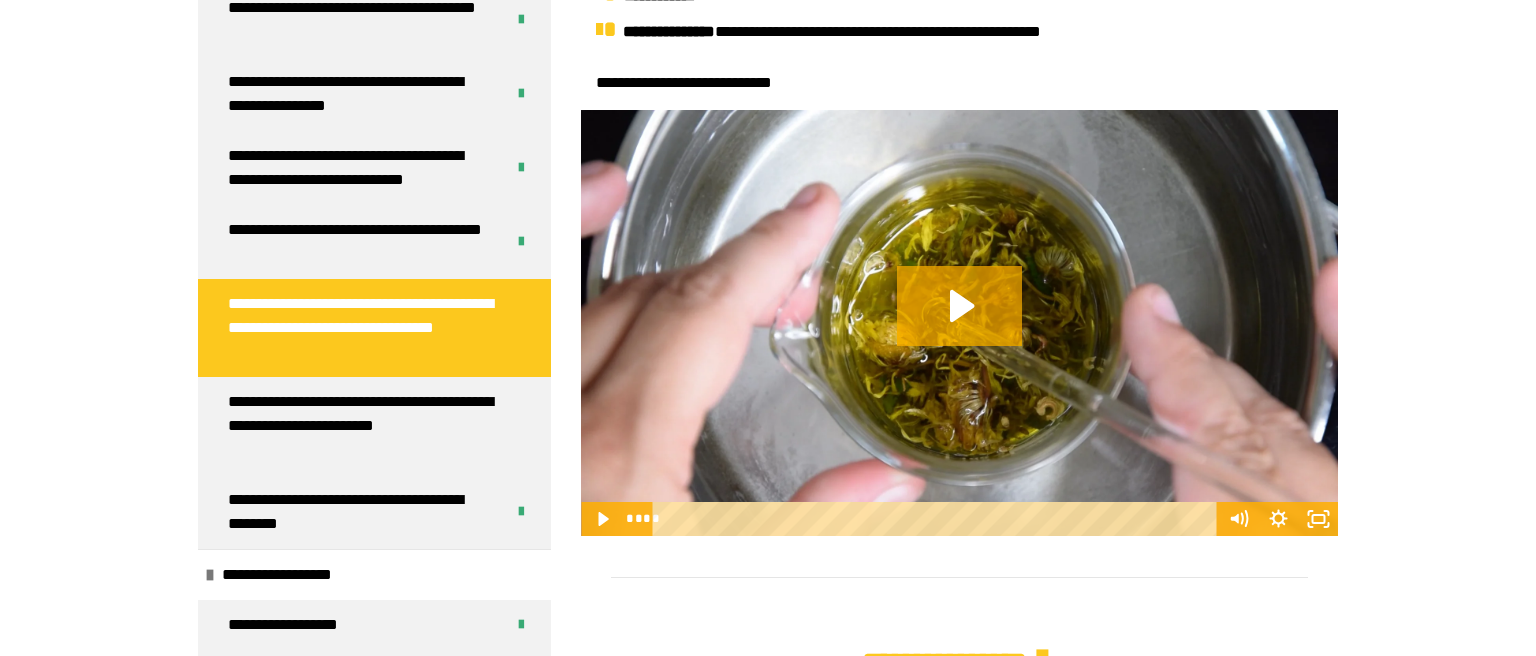 scroll, scrollTop: 1853, scrollLeft: 0, axis: vertical 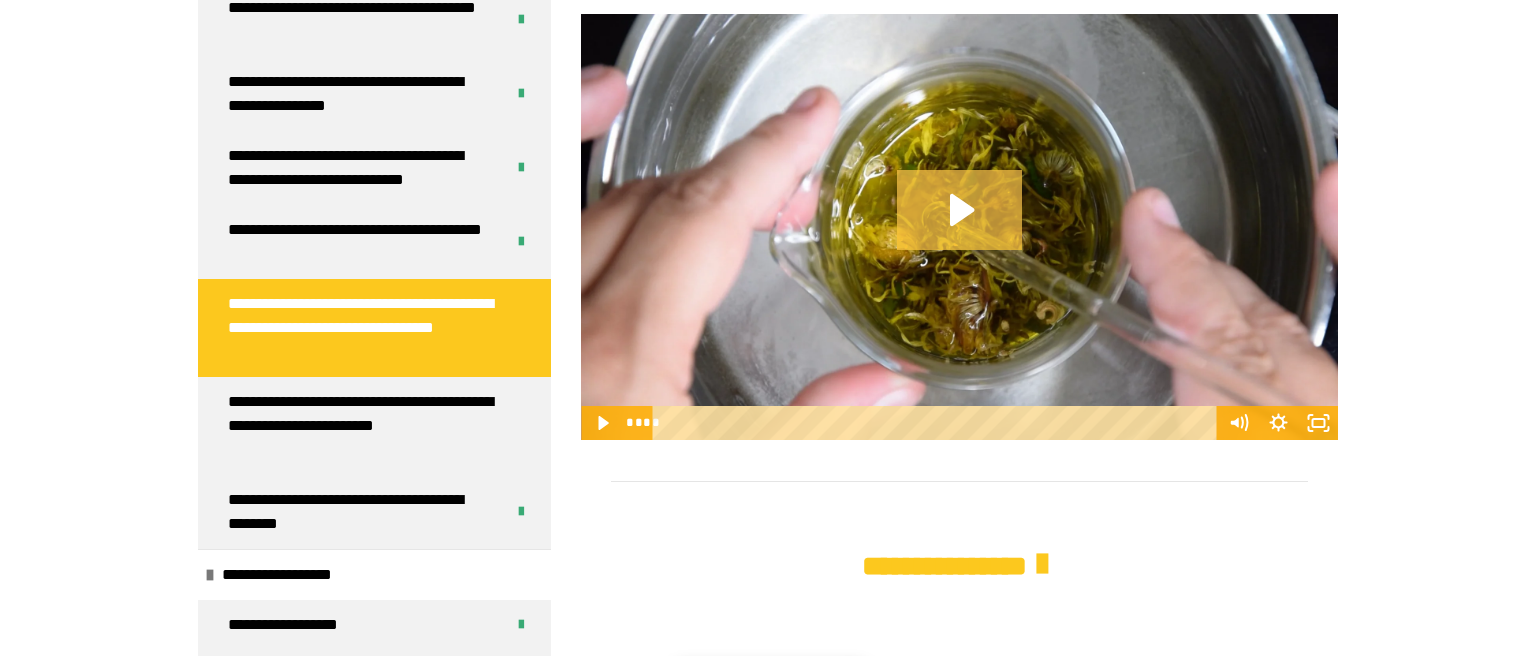 click 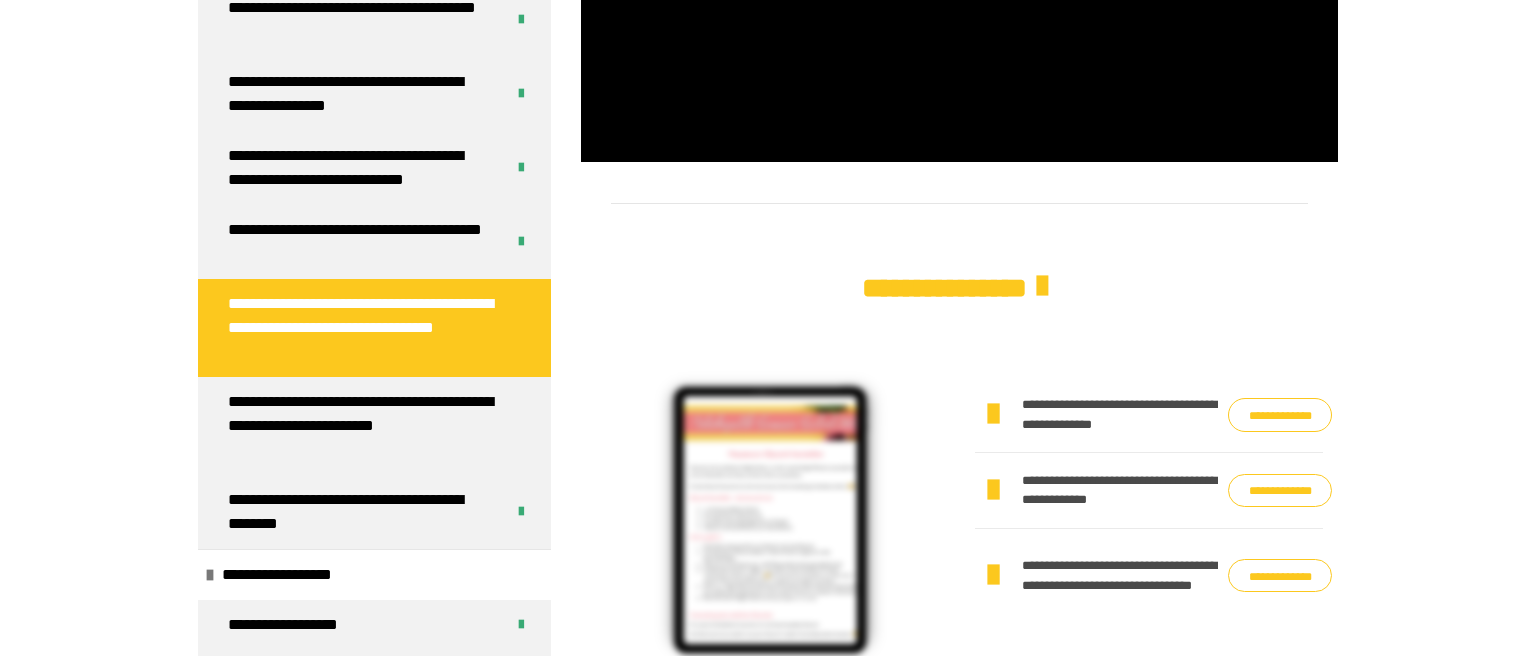 scroll, scrollTop: 2276, scrollLeft: 0, axis: vertical 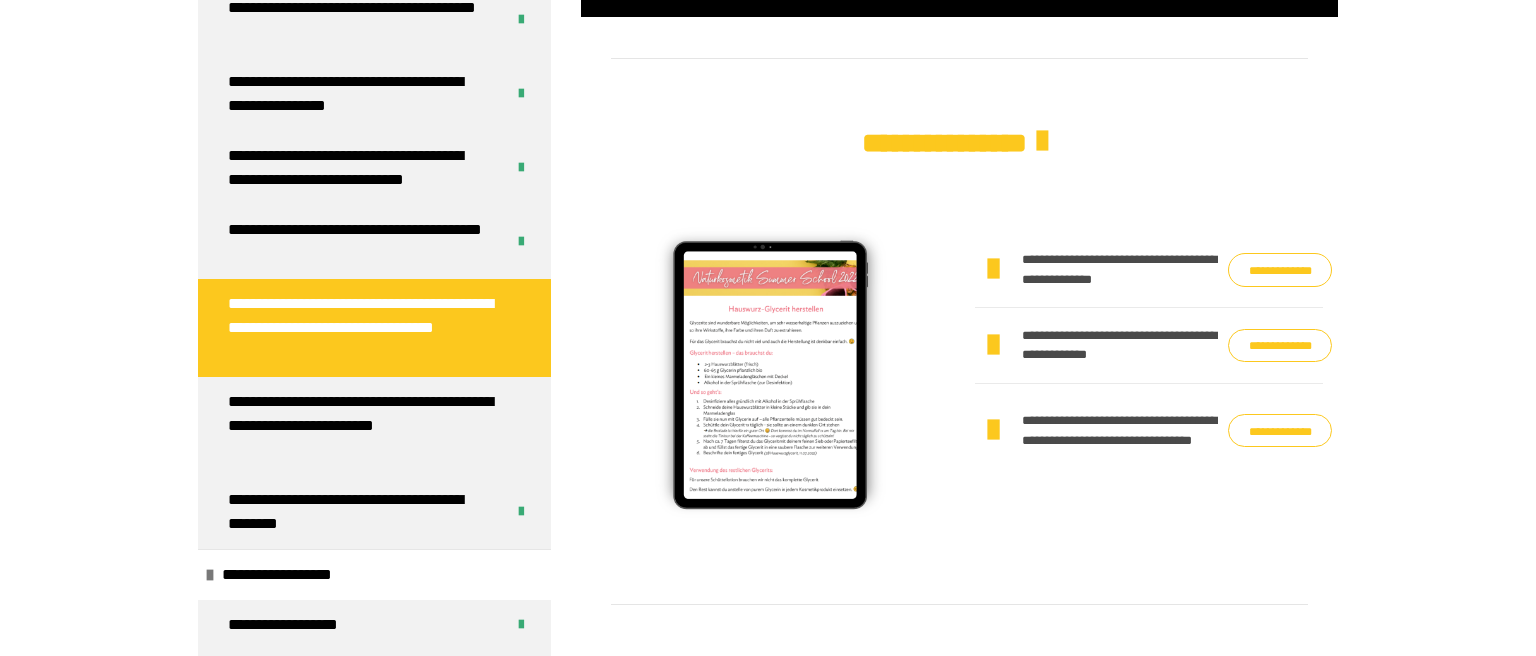 click on "**********" at bounding box center (1280, 346) 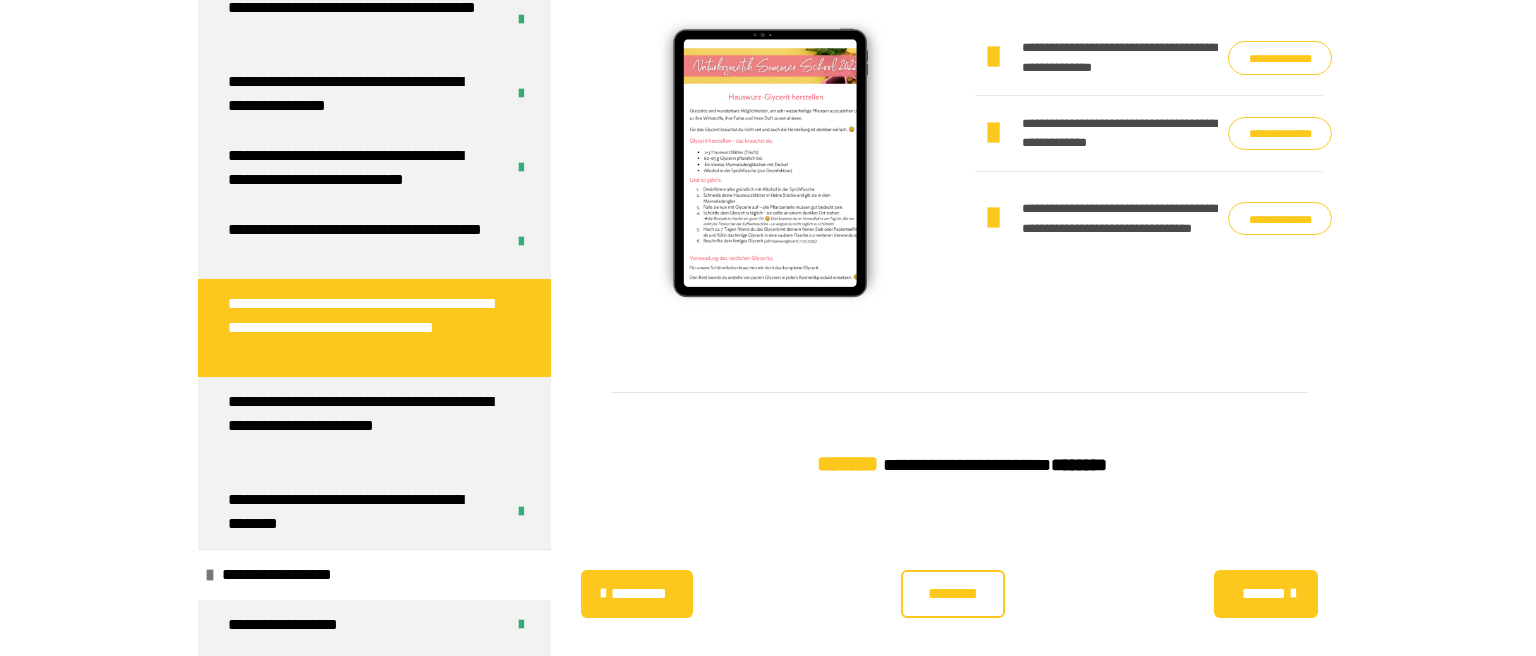 scroll, scrollTop: 2564, scrollLeft: 0, axis: vertical 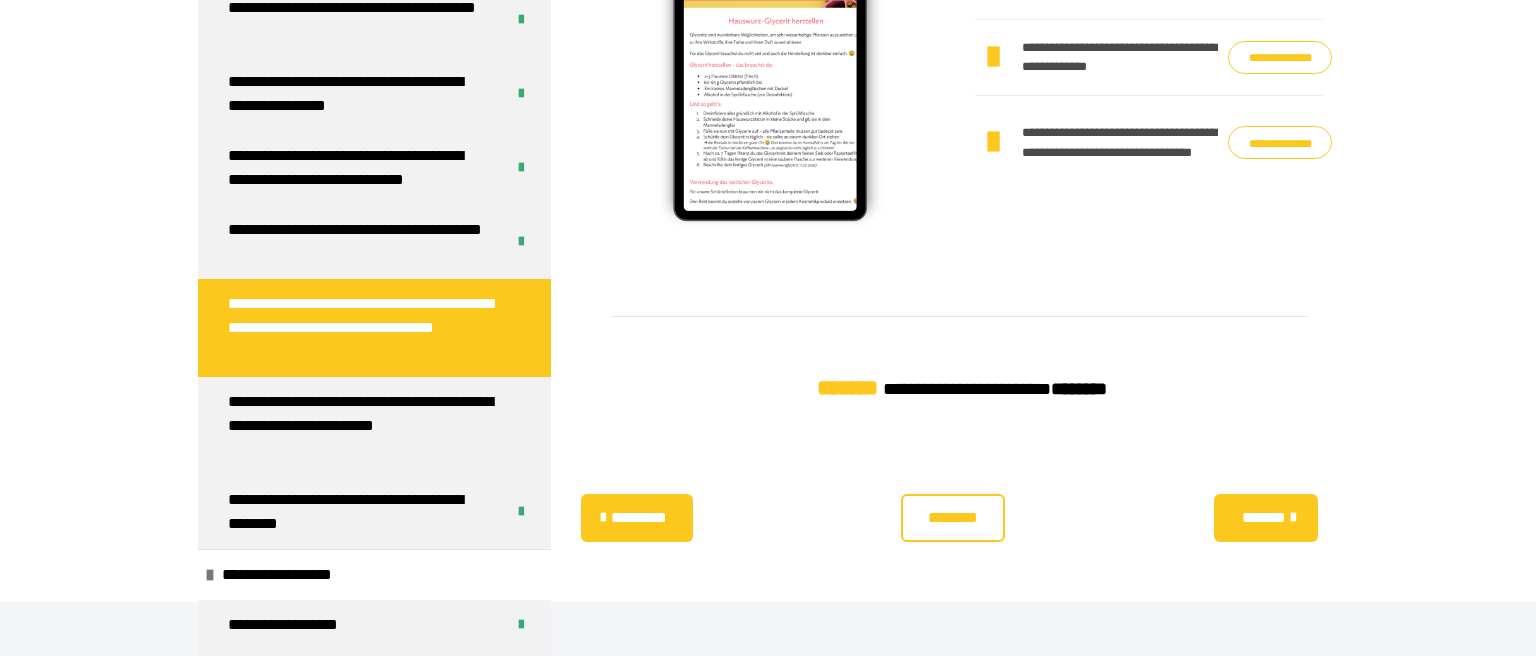 click on "********" at bounding box center [953, 518] 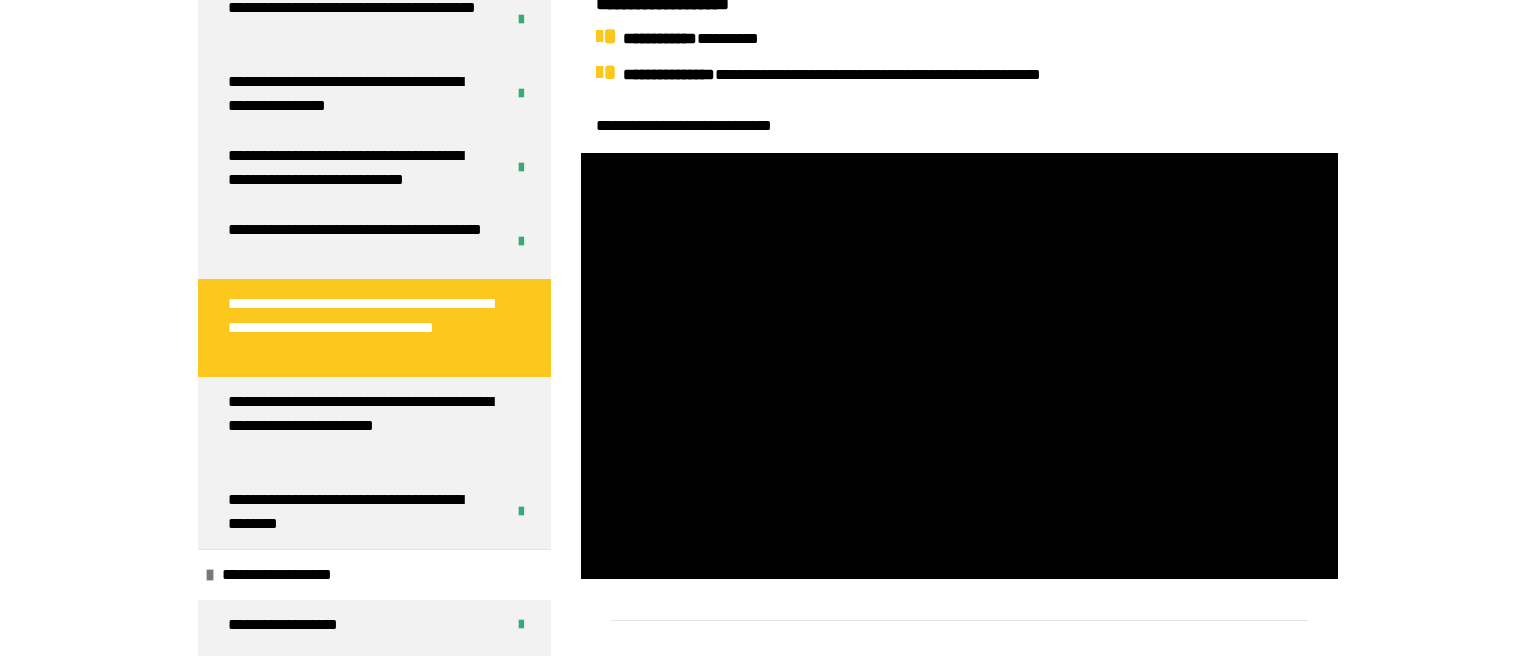 scroll, scrollTop: 1719, scrollLeft: 0, axis: vertical 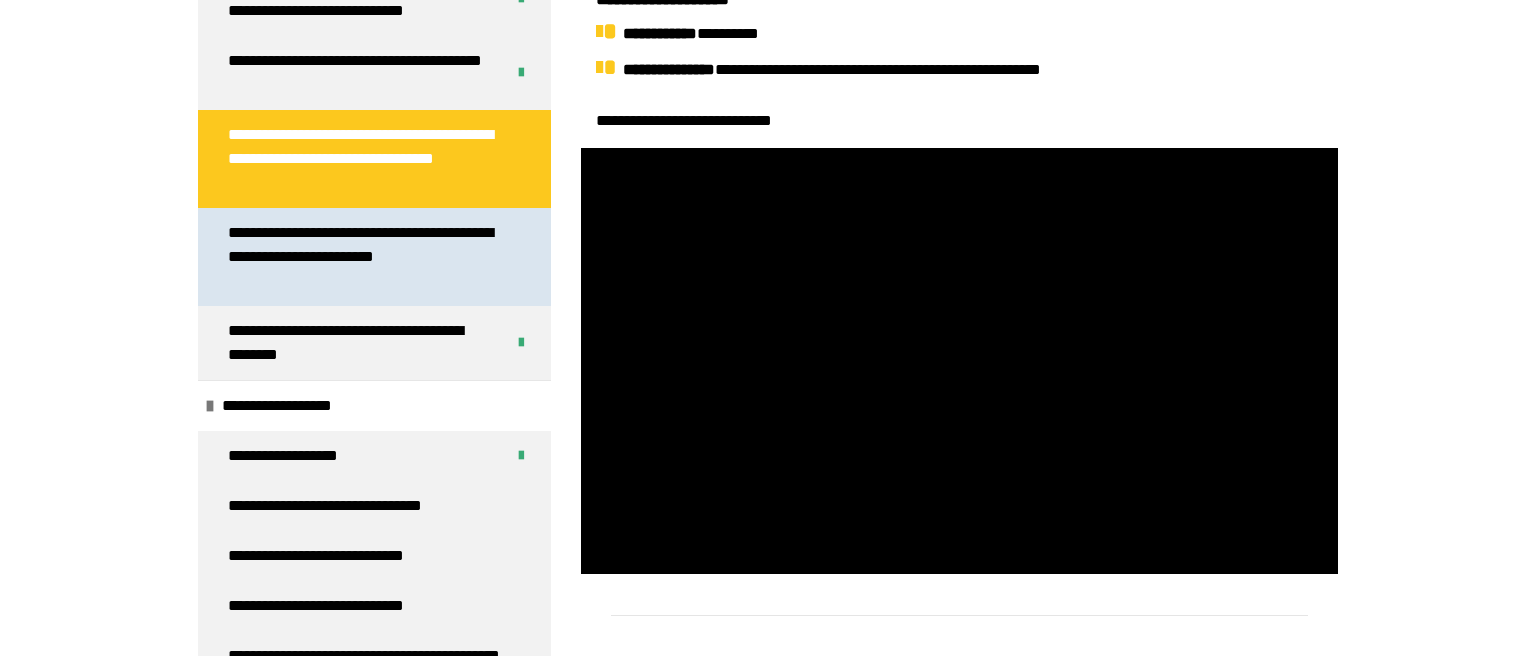 click on "**********" at bounding box center [366, 257] 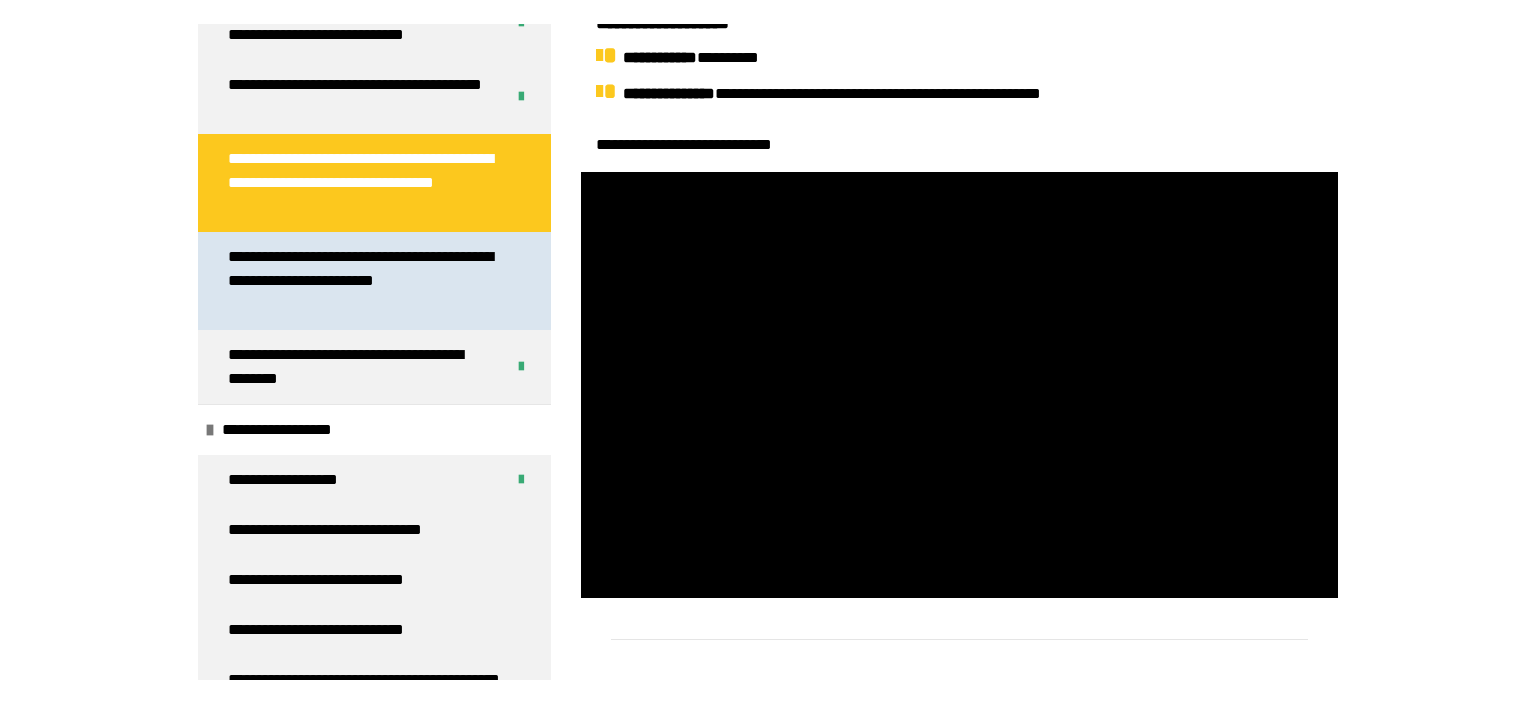 scroll, scrollTop: 269, scrollLeft: 0, axis: vertical 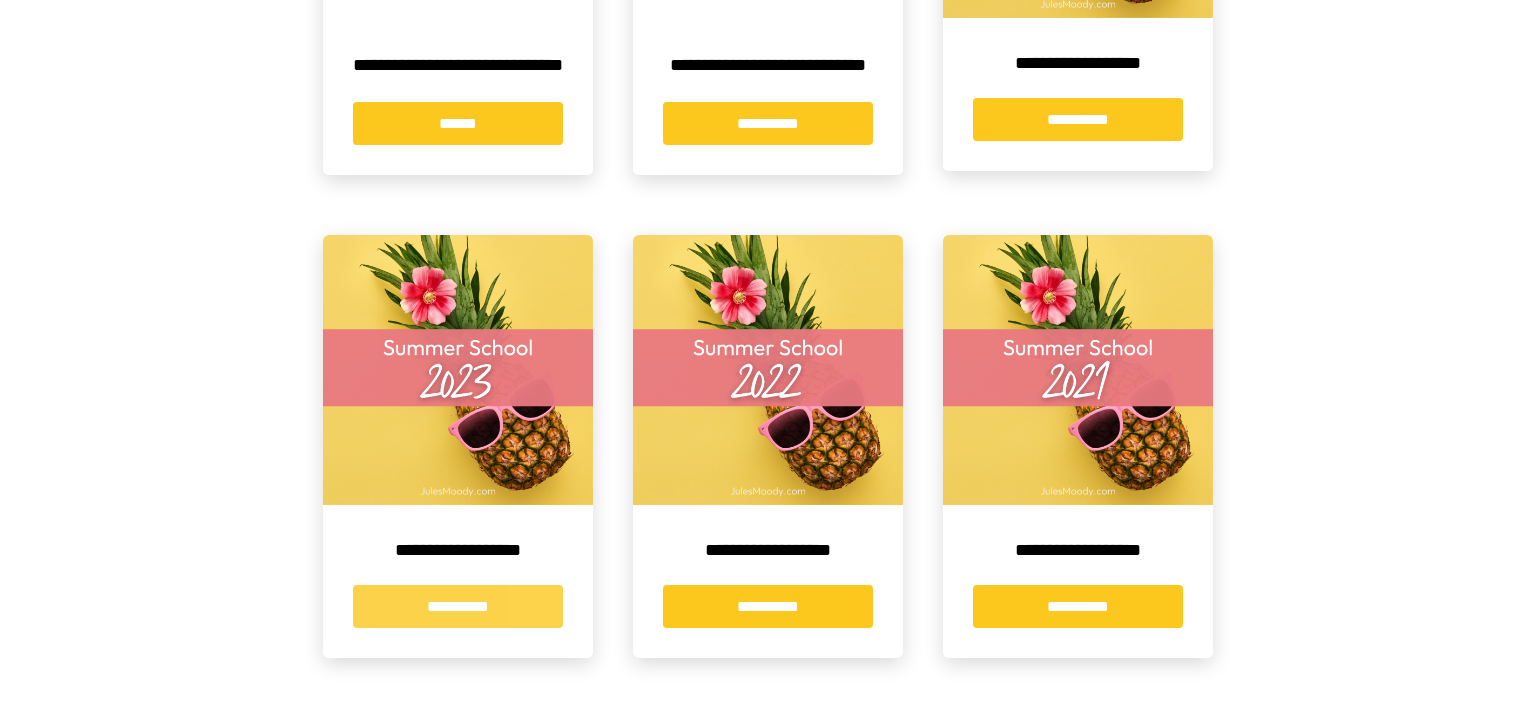 click on "**********" at bounding box center [458, 606] 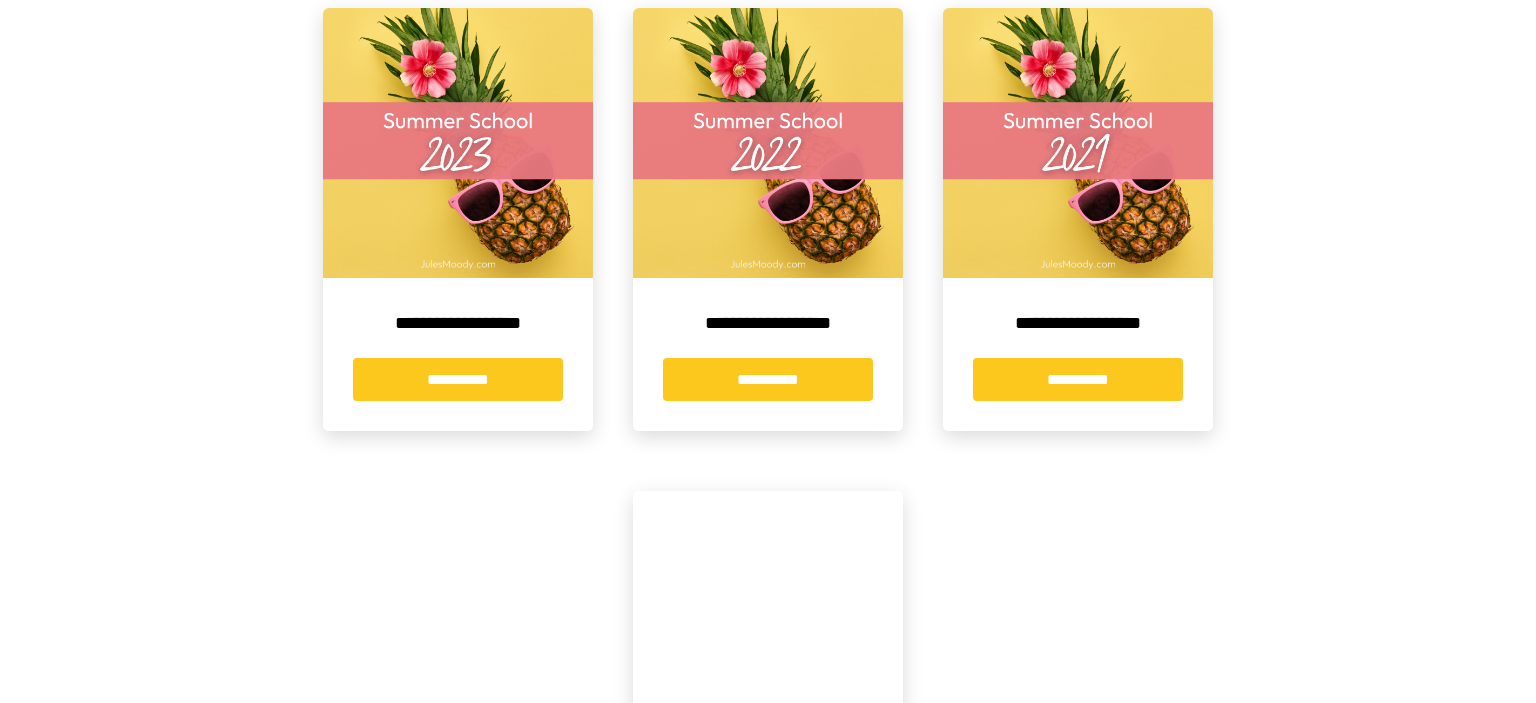 scroll, scrollTop: 950, scrollLeft: 0, axis: vertical 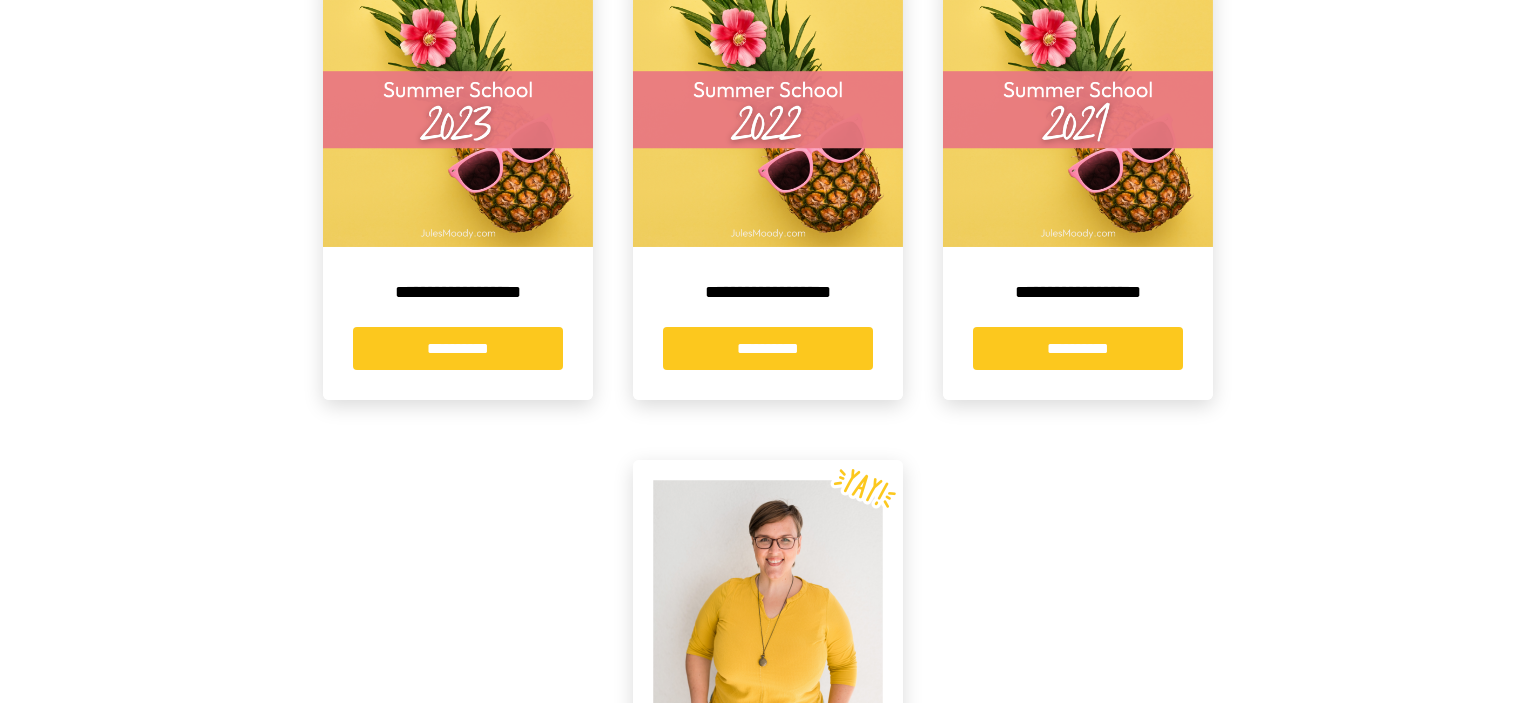click on "**********" at bounding box center [458, 348] 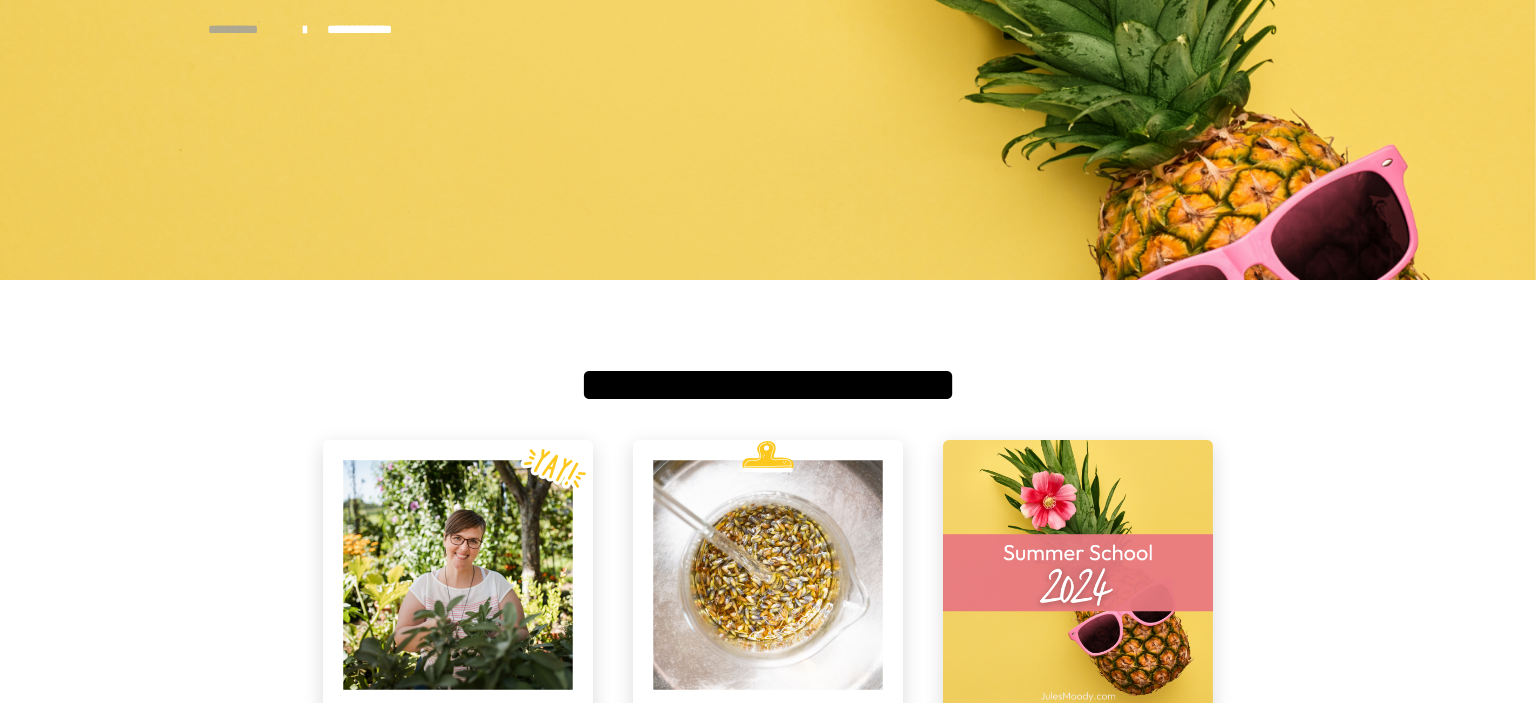 click on "**********" at bounding box center [245, 30] 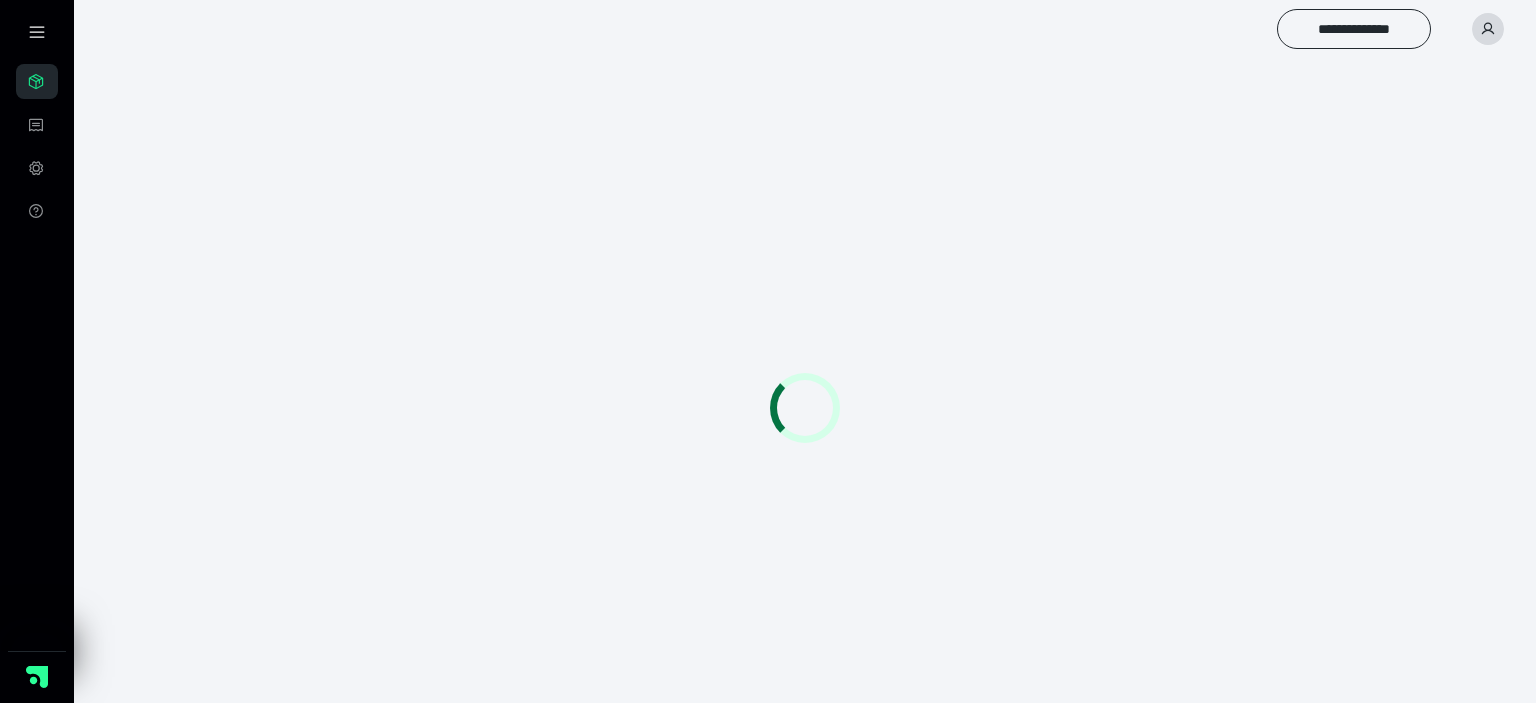 scroll, scrollTop: 0, scrollLeft: 0, axis: both 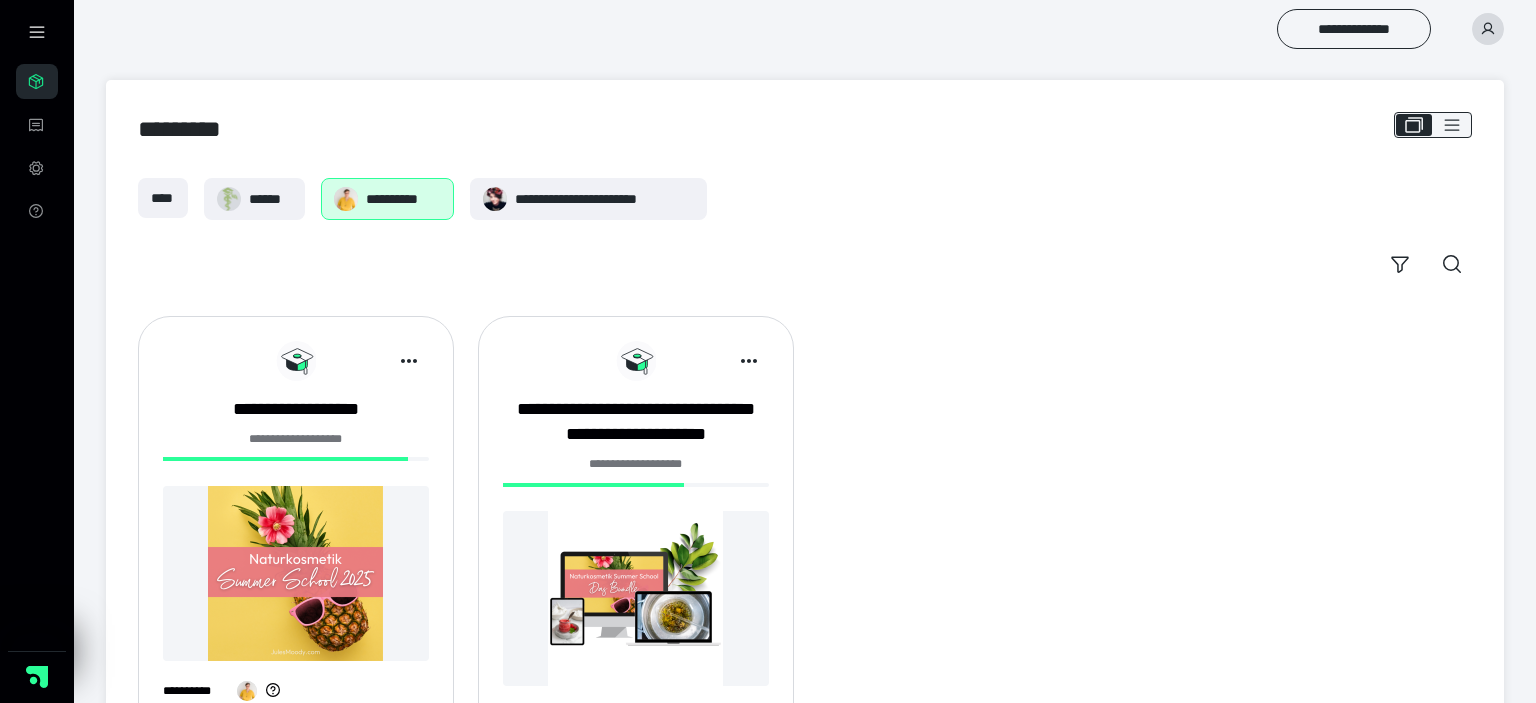 click on "**********" at bounding box center [404, 199] 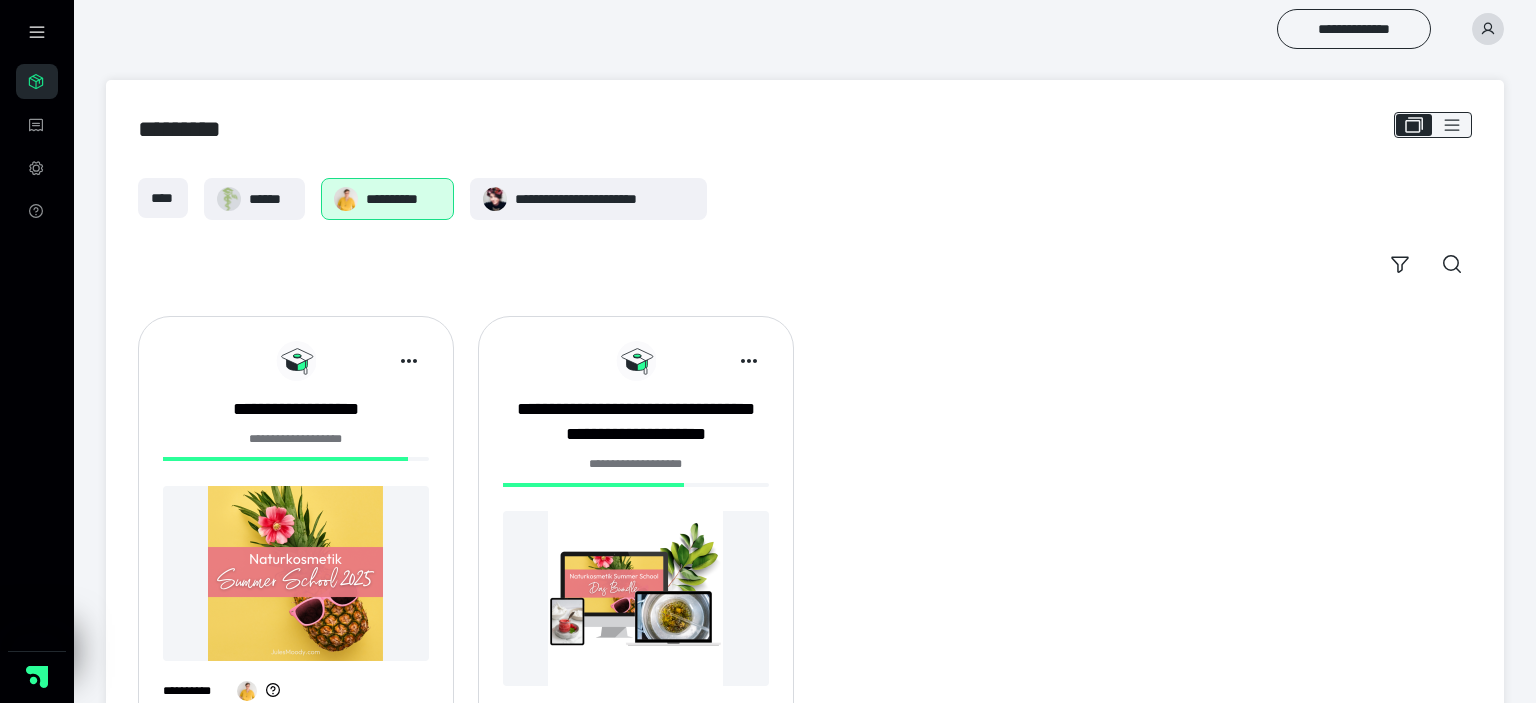 scroll, scrollTop: 103, scrollLeft: 0, axis: vertical 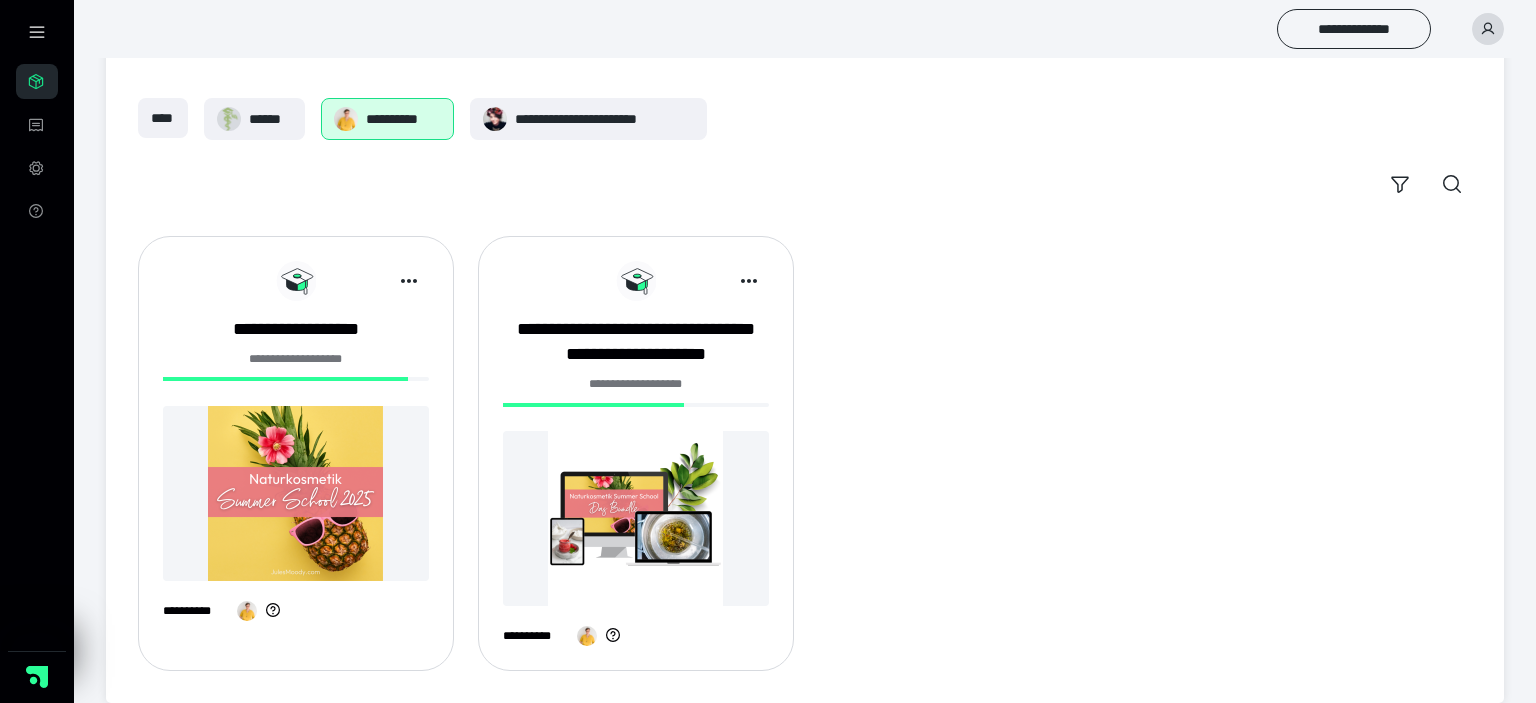 click at bounding box center (636, 518) 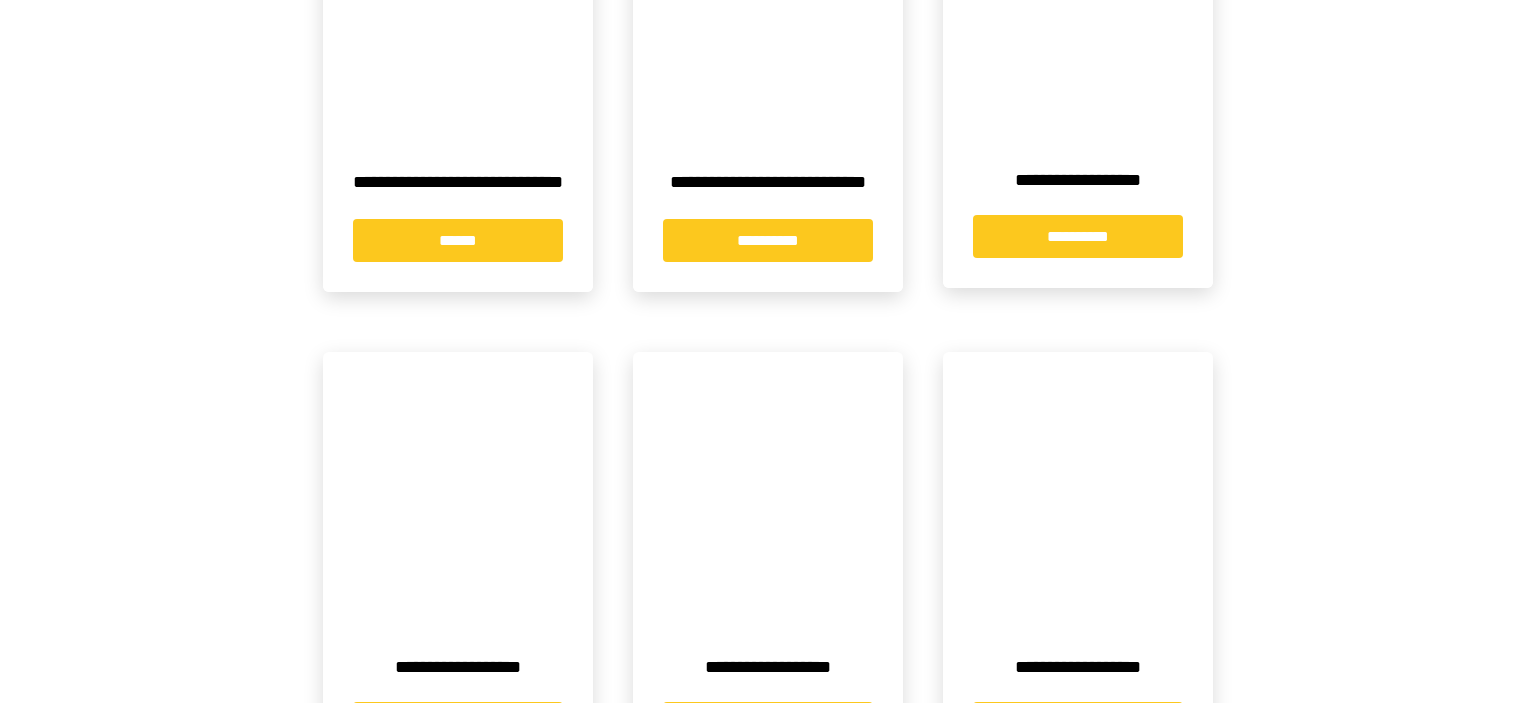scroll, scrollTop: 633, scrollLeft: 0, axis: vertical 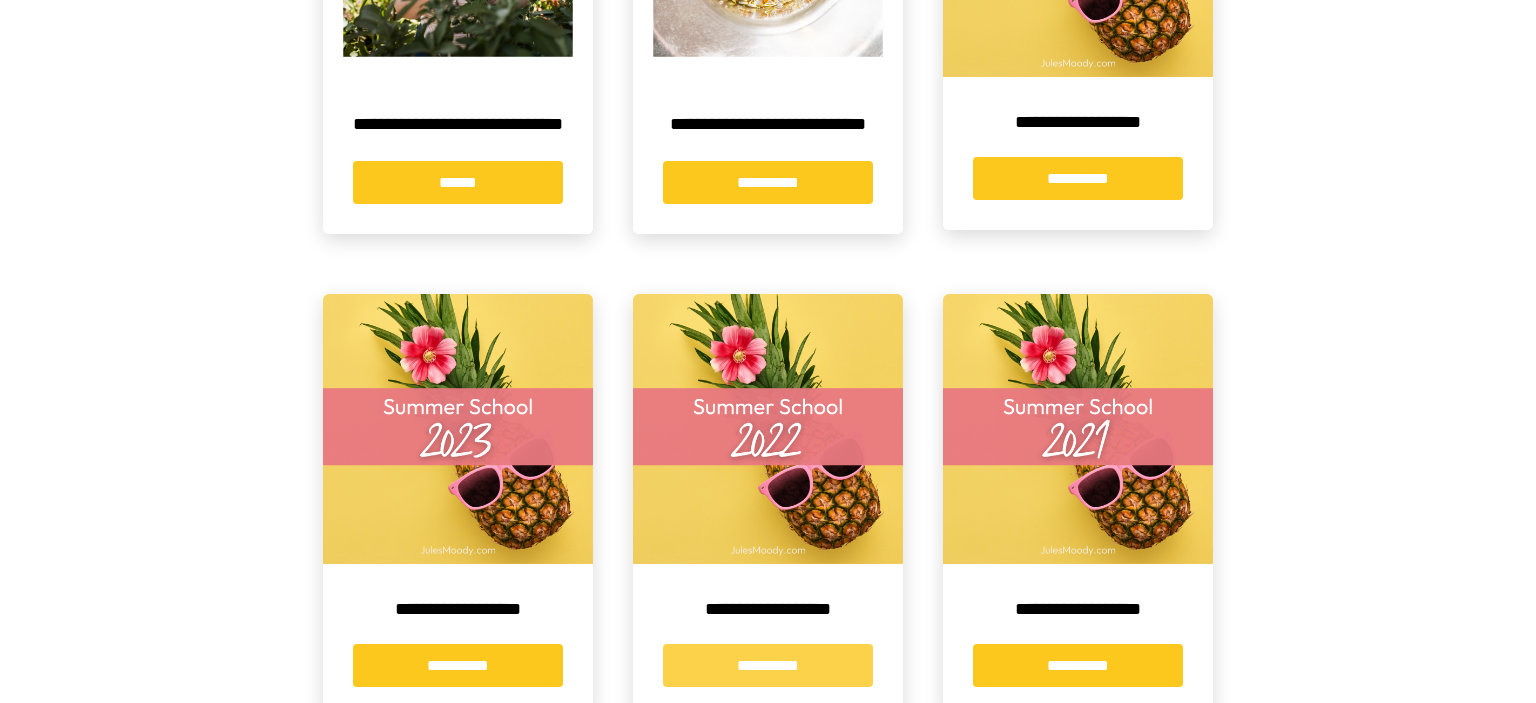 click on "**********" at bounding box center (768, 665) 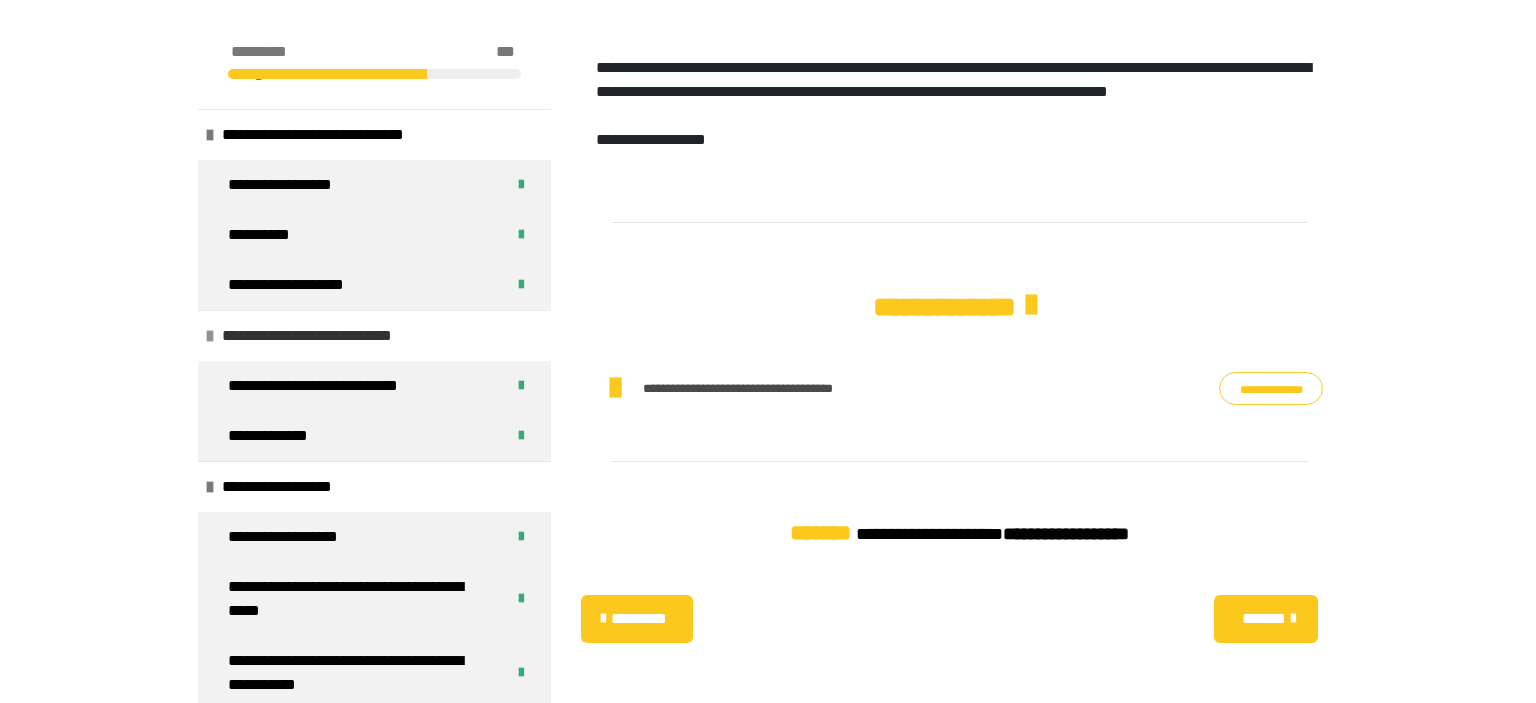 scroll, scrollTop: 1056, scrollLeft: 0, axis: vertical 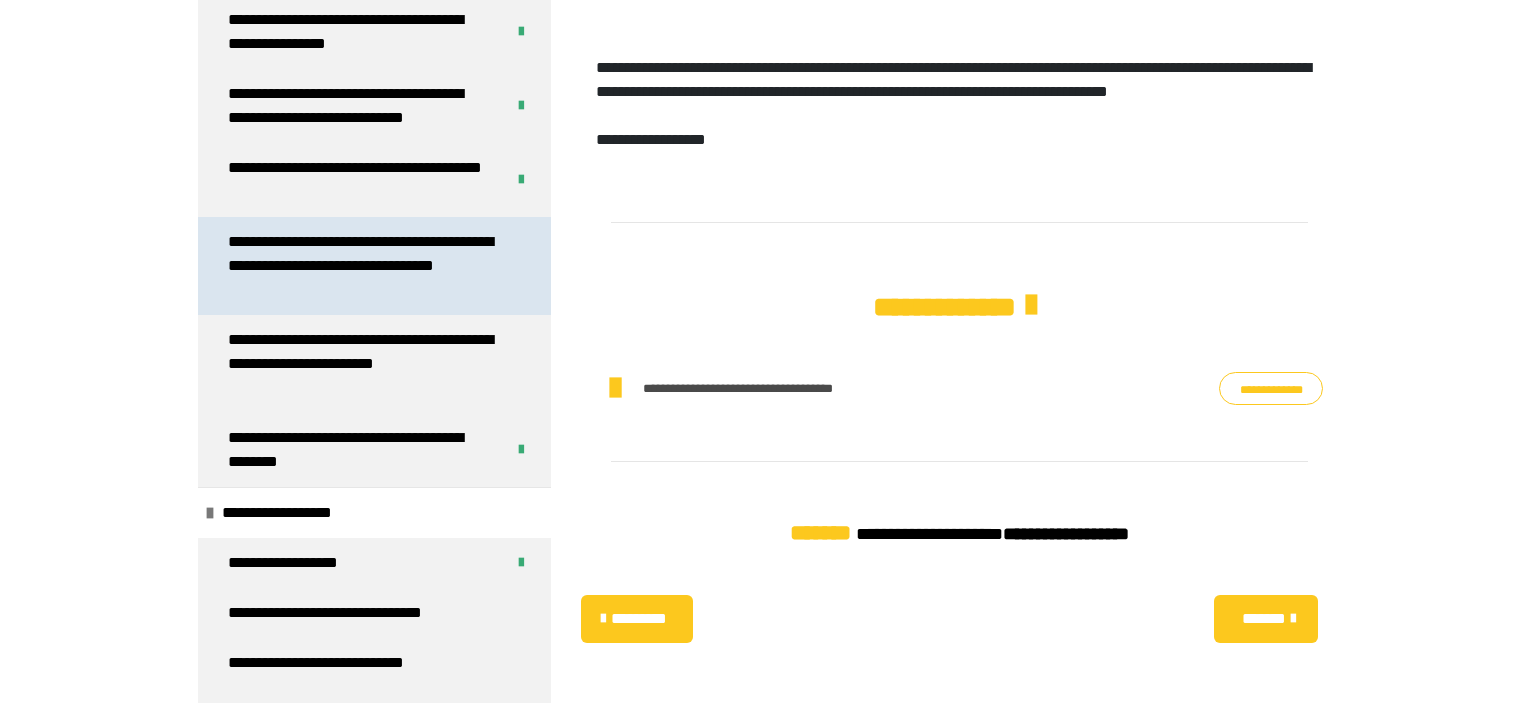 click on "**********" at bounding box center (366, 266) 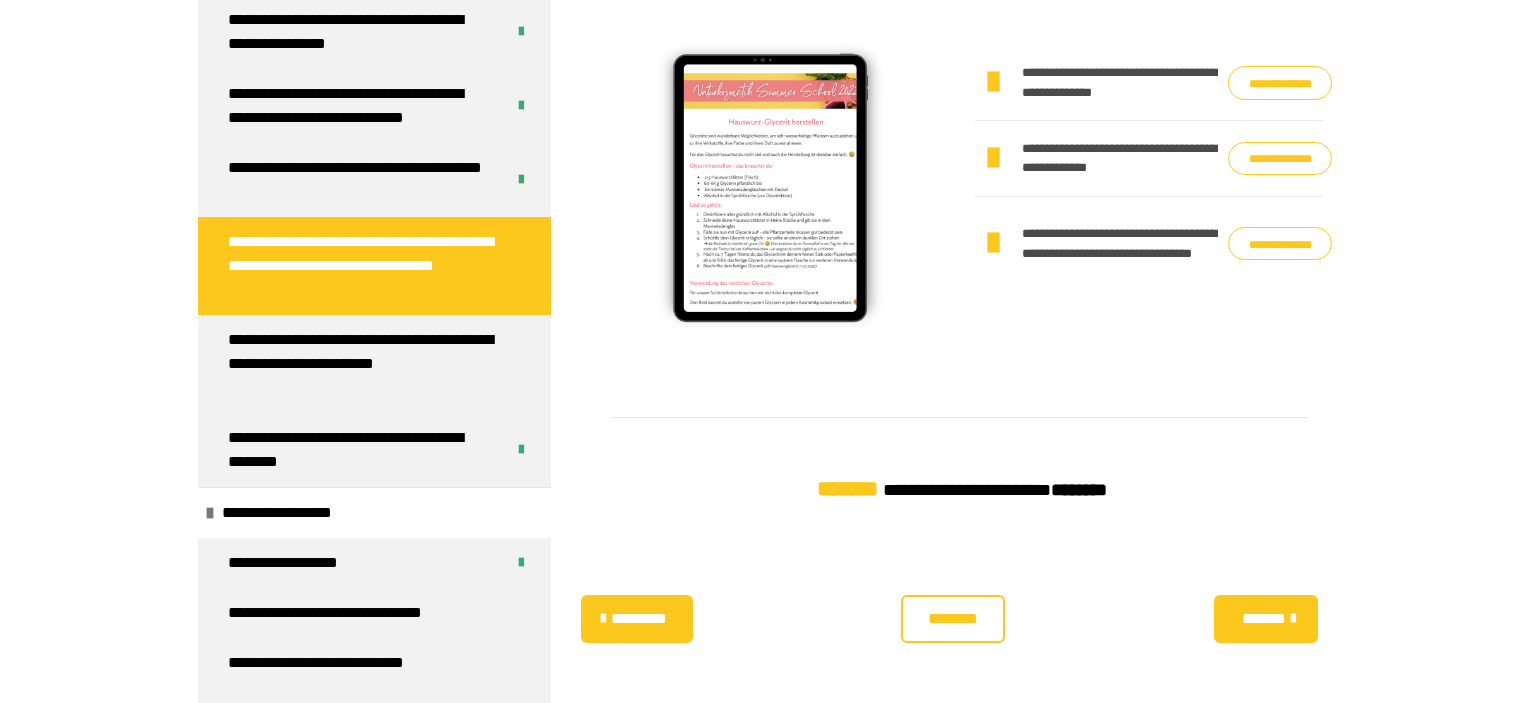 scroll, scrollTop: 2516, scrollLeft: 0, axis: vertical 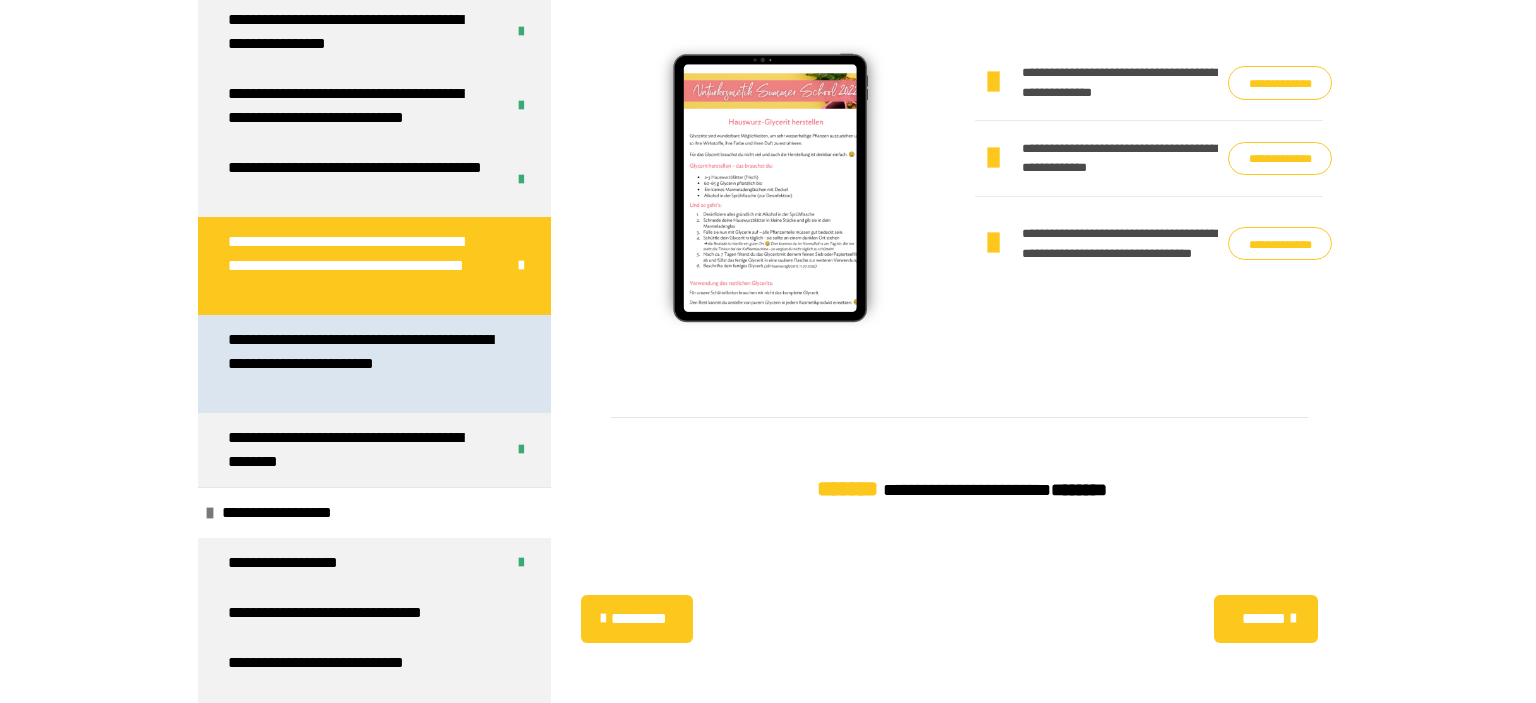 click on "**********" at bounding box center [366, 364] 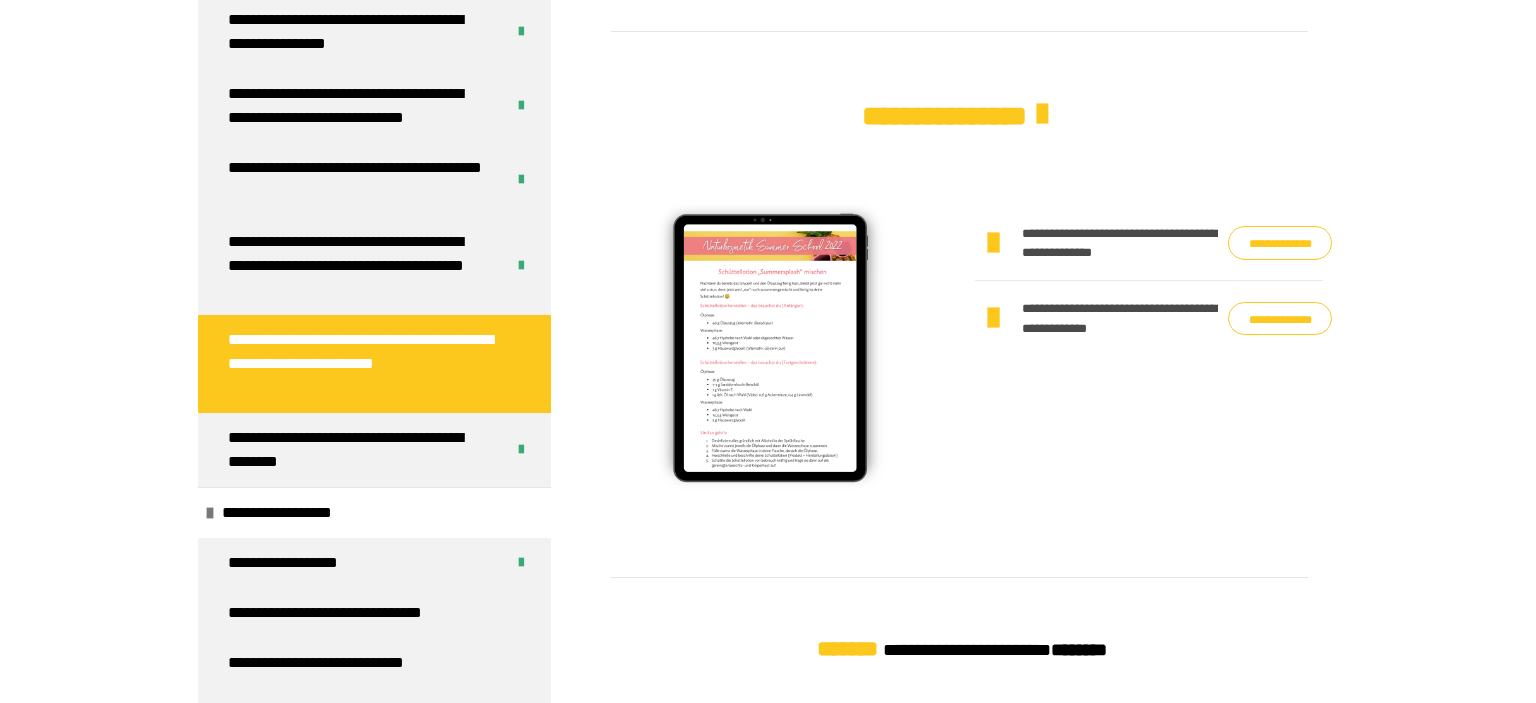 scroll, scrollTop: 1325, scrollLeft: 0, axis: vertical 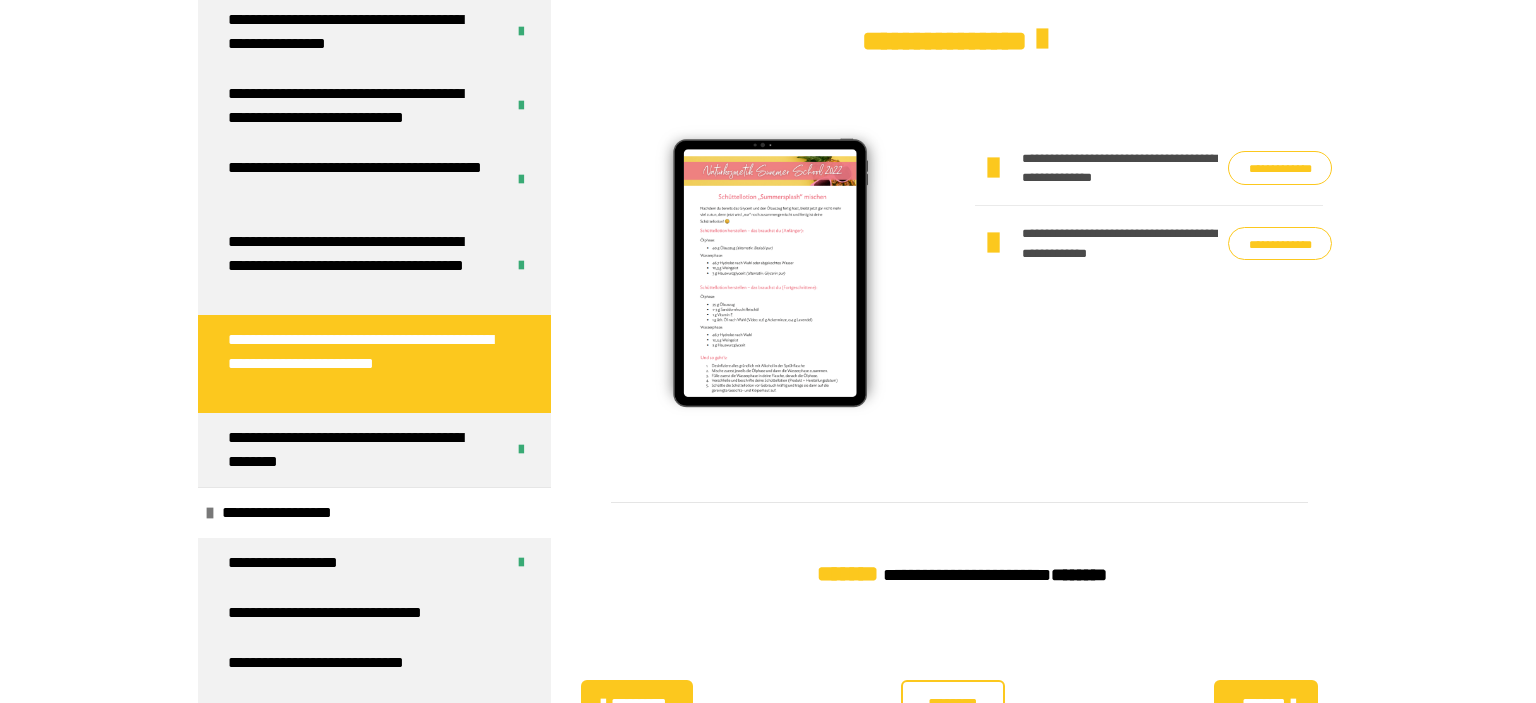 click on "**********" at bounding box center [1280, 244] 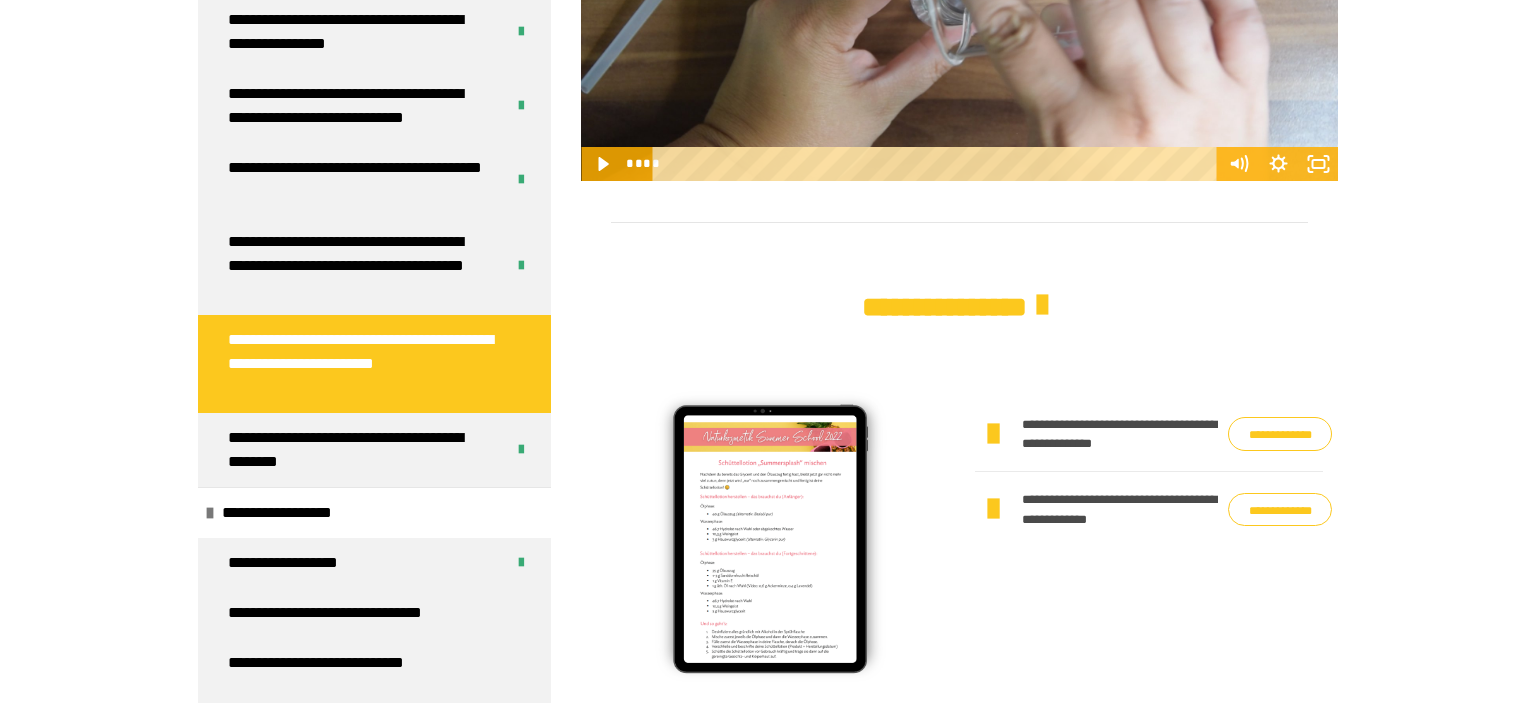 scroll, scrollTop: 903, scrollLeft: 0, axis: vertical 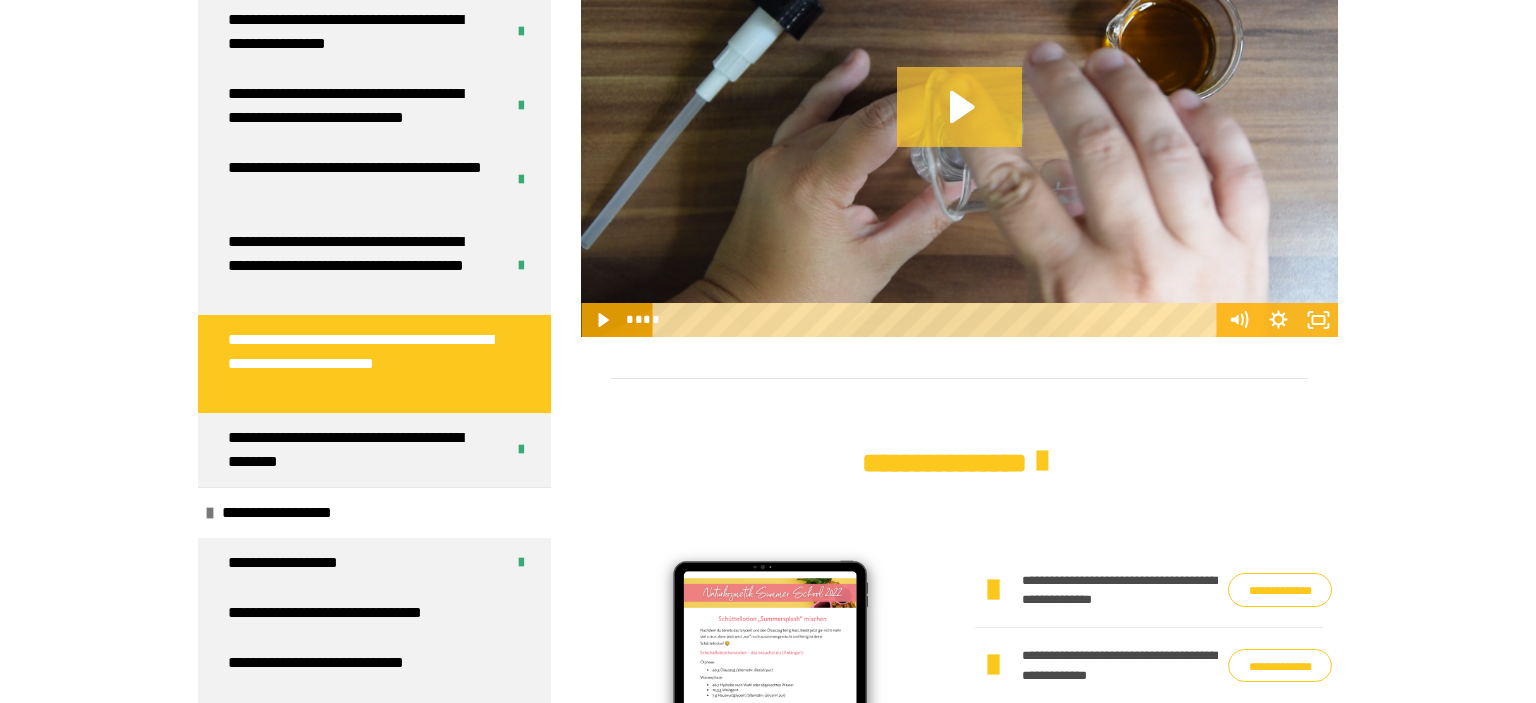 click 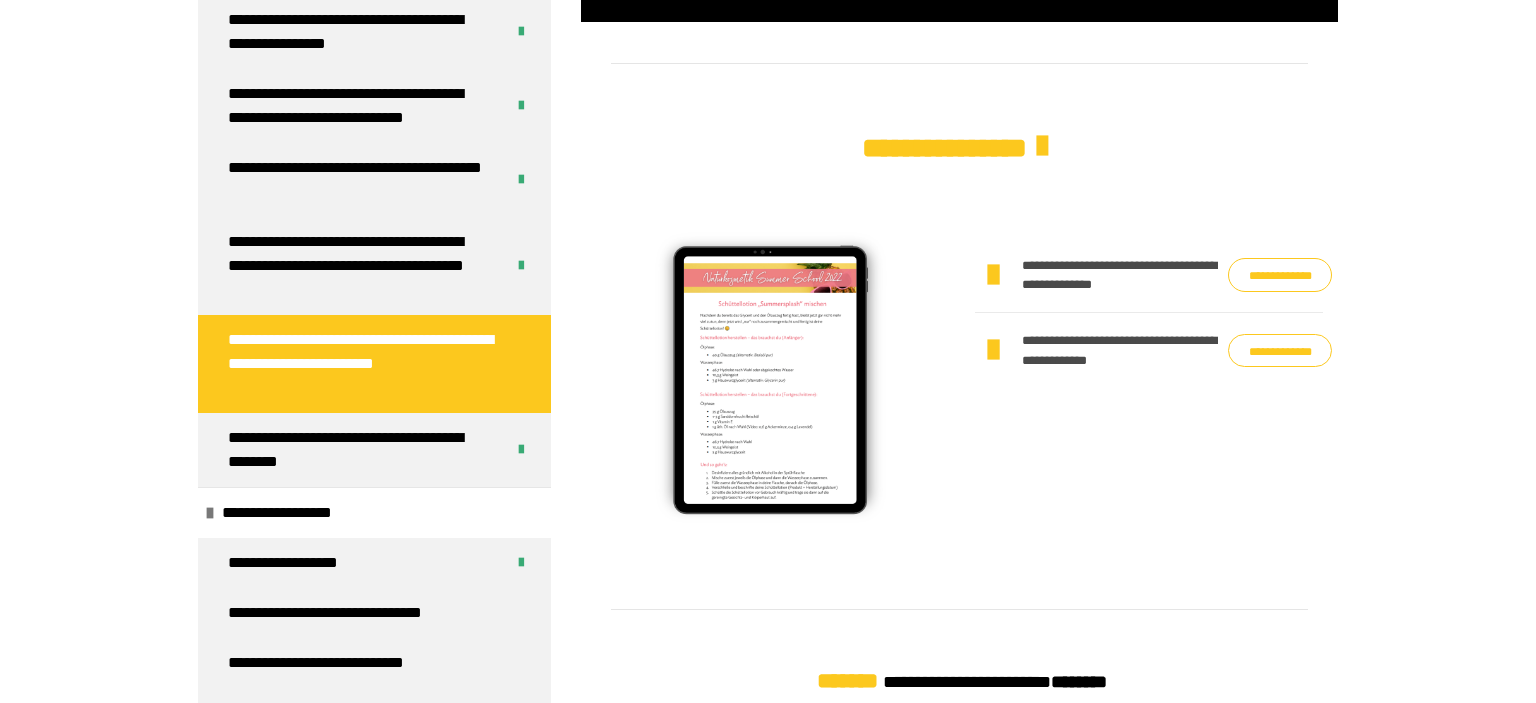 scroll, scrollTop: 1220, scrollLeft: 0, axis: vertical 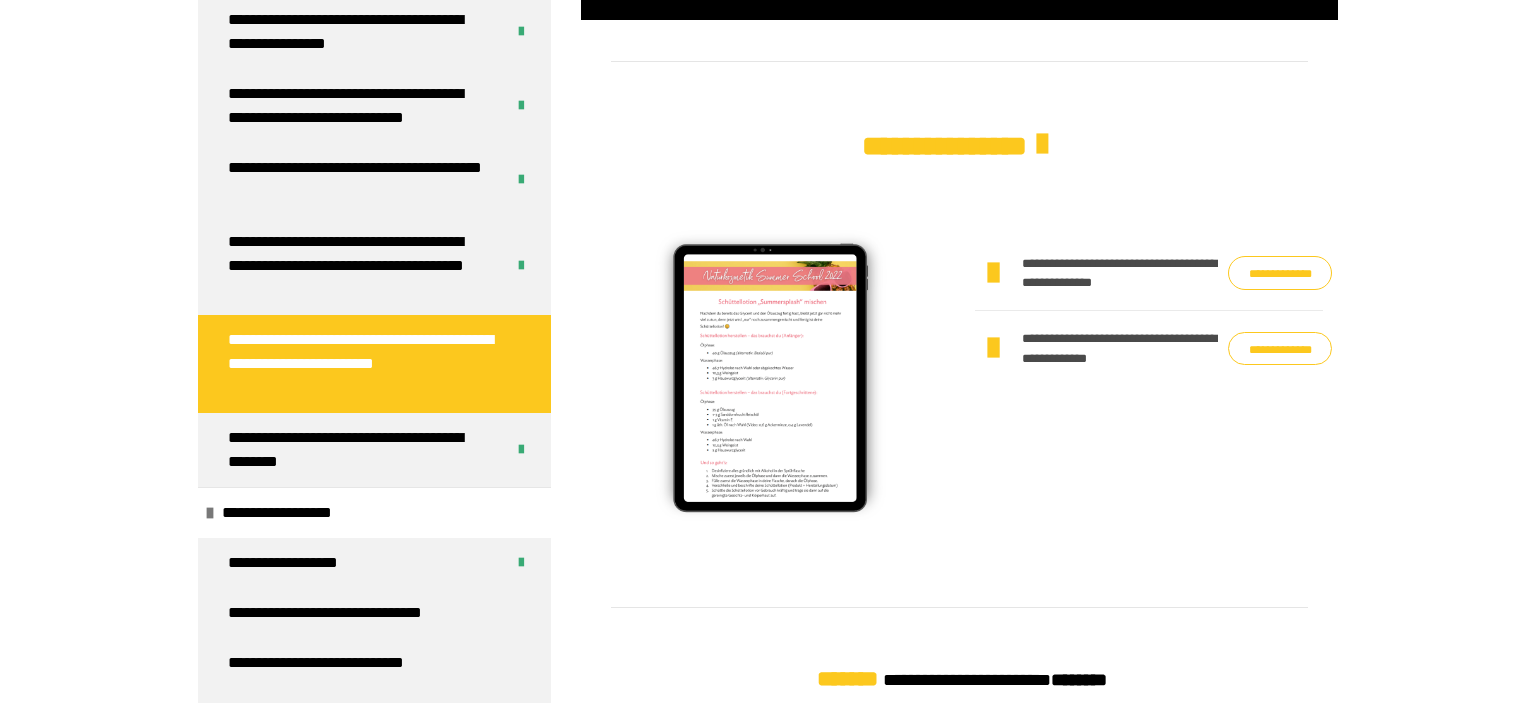 click on "**********" at bounding box center (1280, 349) 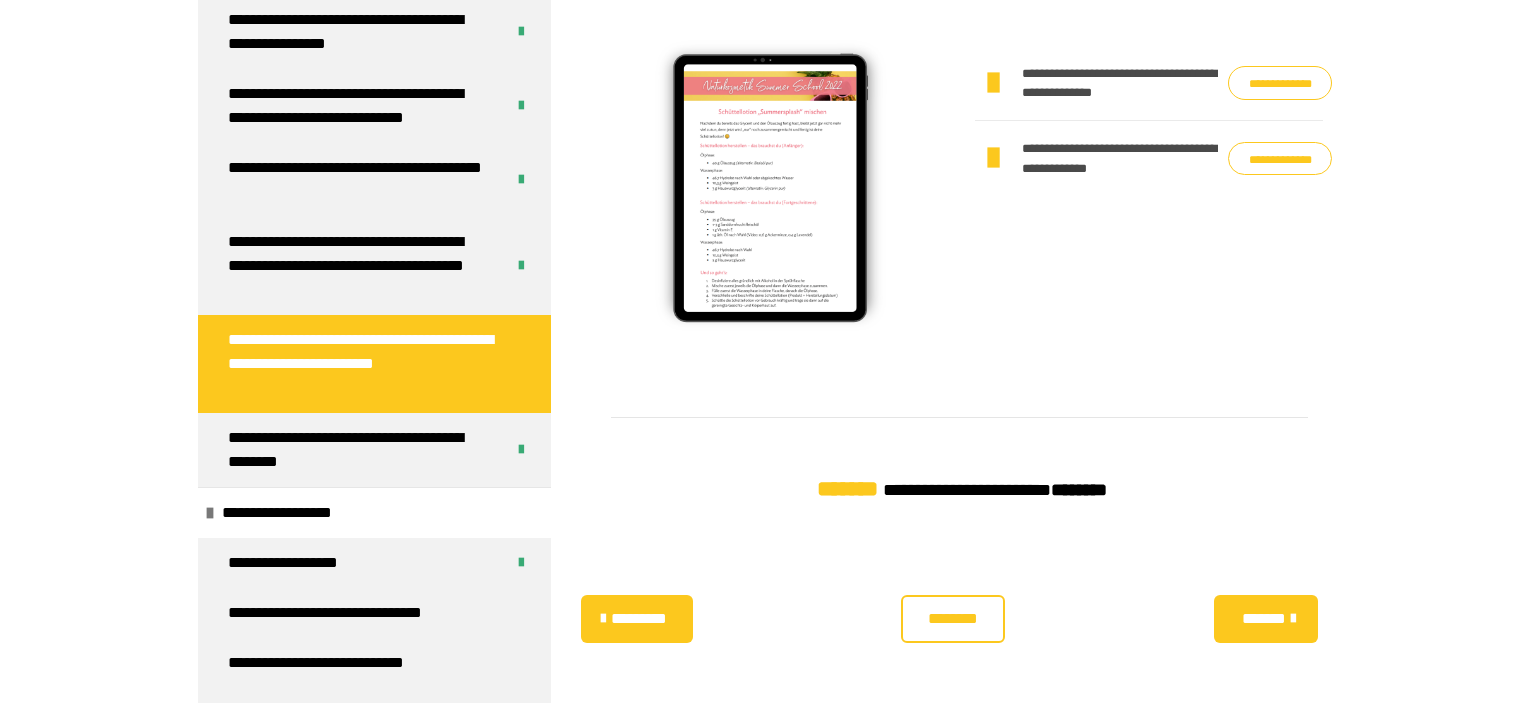 click on "********" at bounding box center (953, 619) 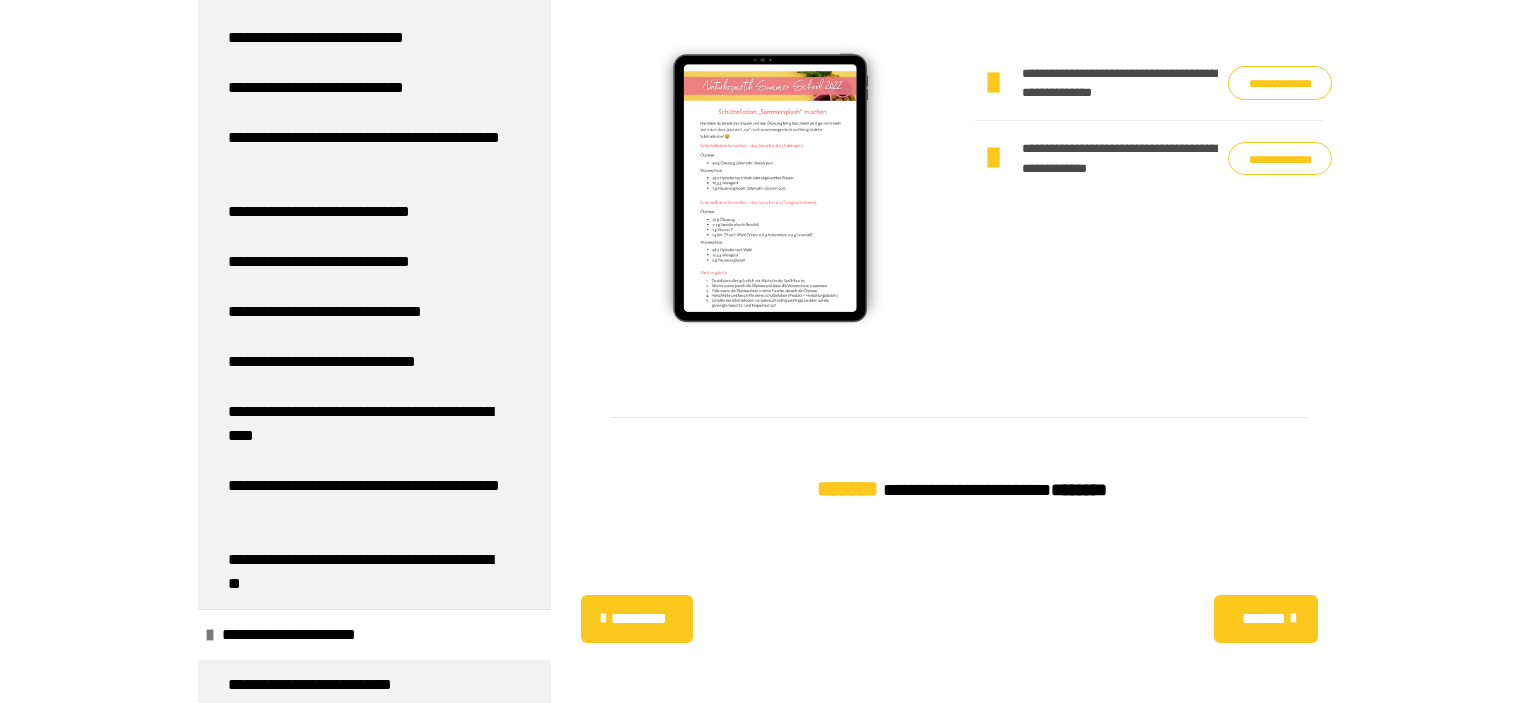 scroll, scrollTop: 2486, scrollLeft: 0, axis: vertical 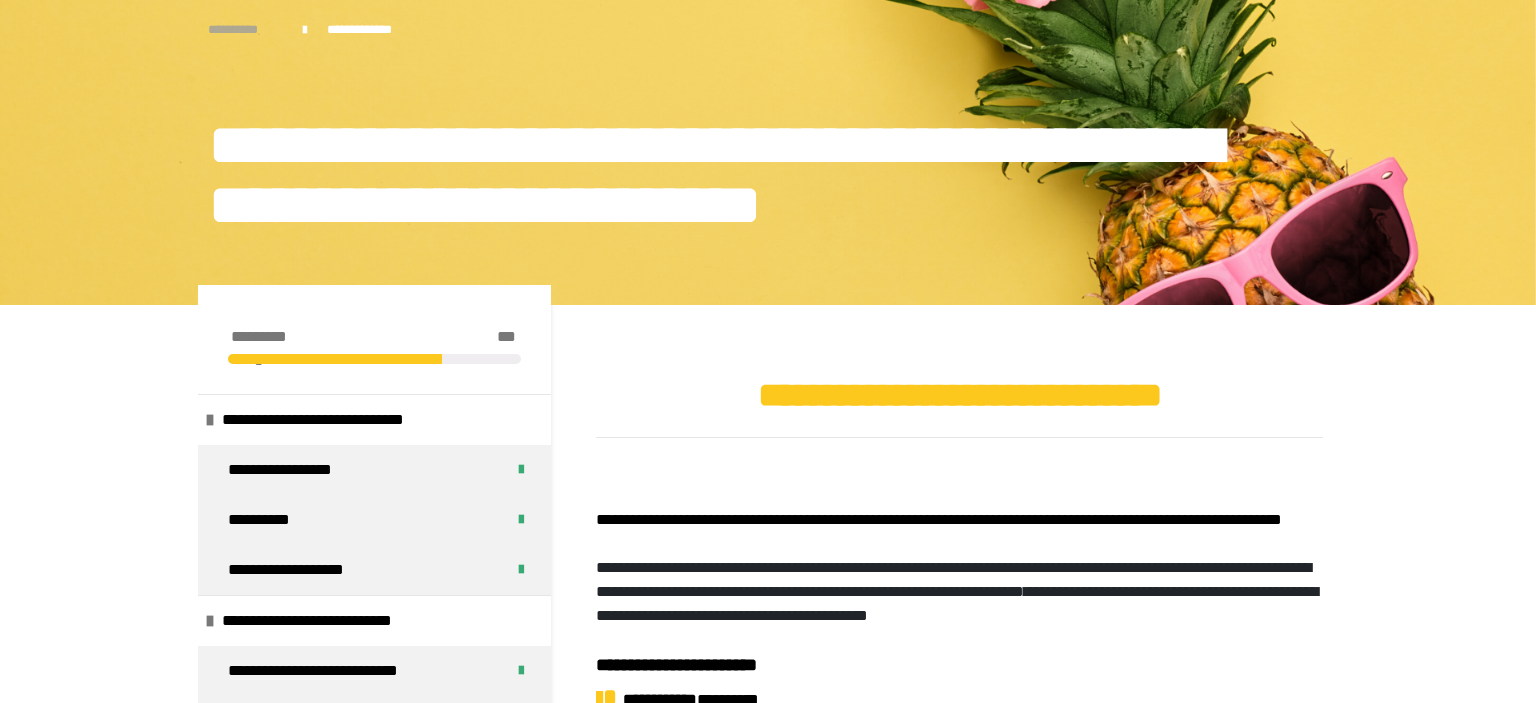 click on "**********" at bounding box center (245, 30) 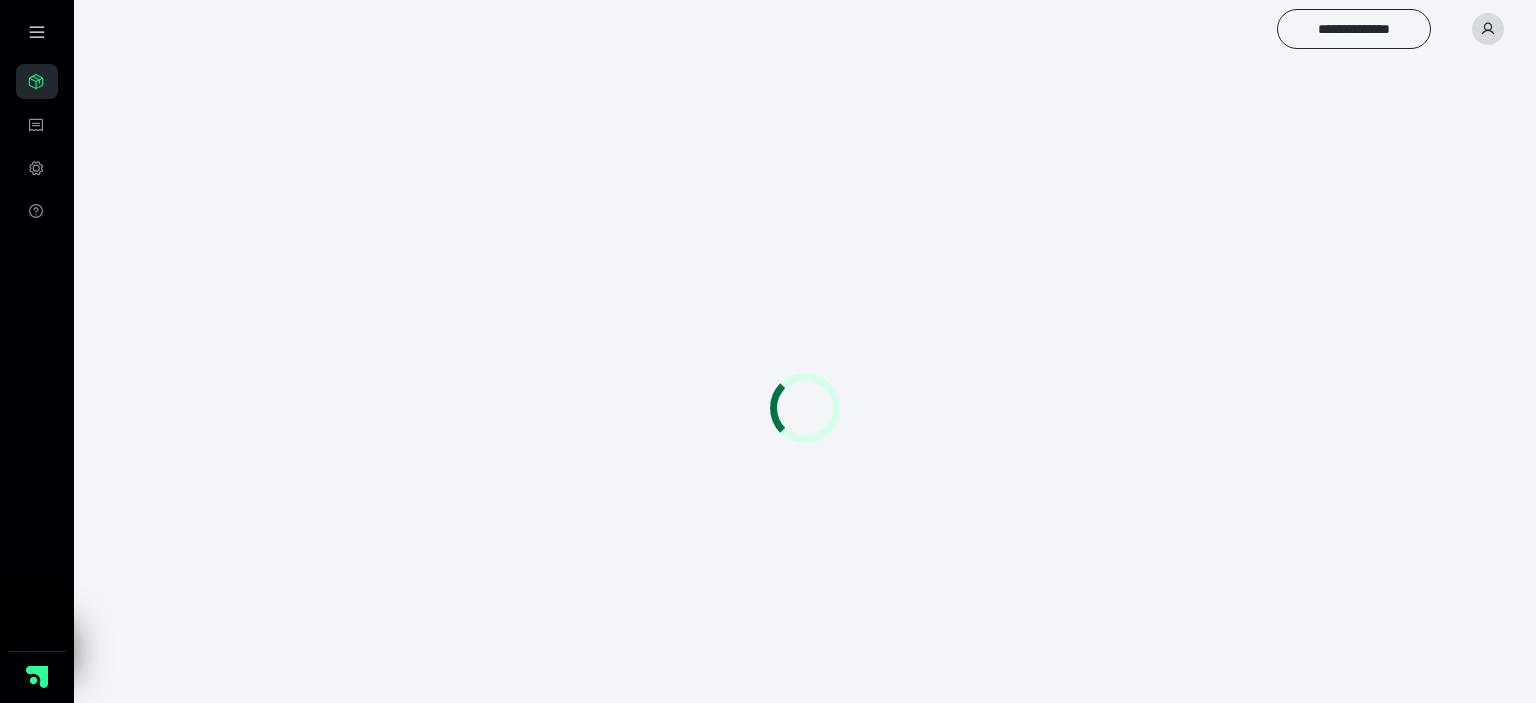 scroll, scrollTop: 0, scrollLeft: 0, axis: both 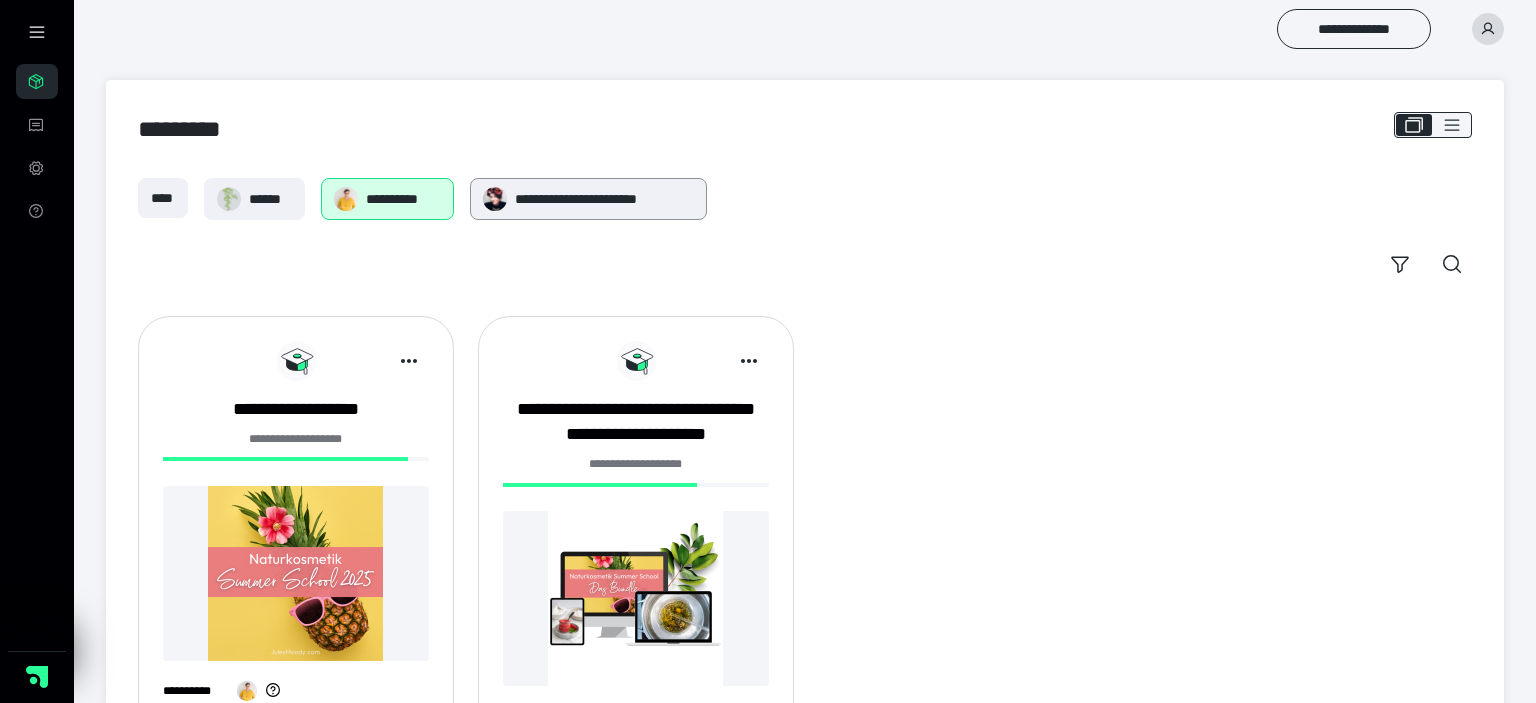 click on "**********" at bounding box center (604, 199) 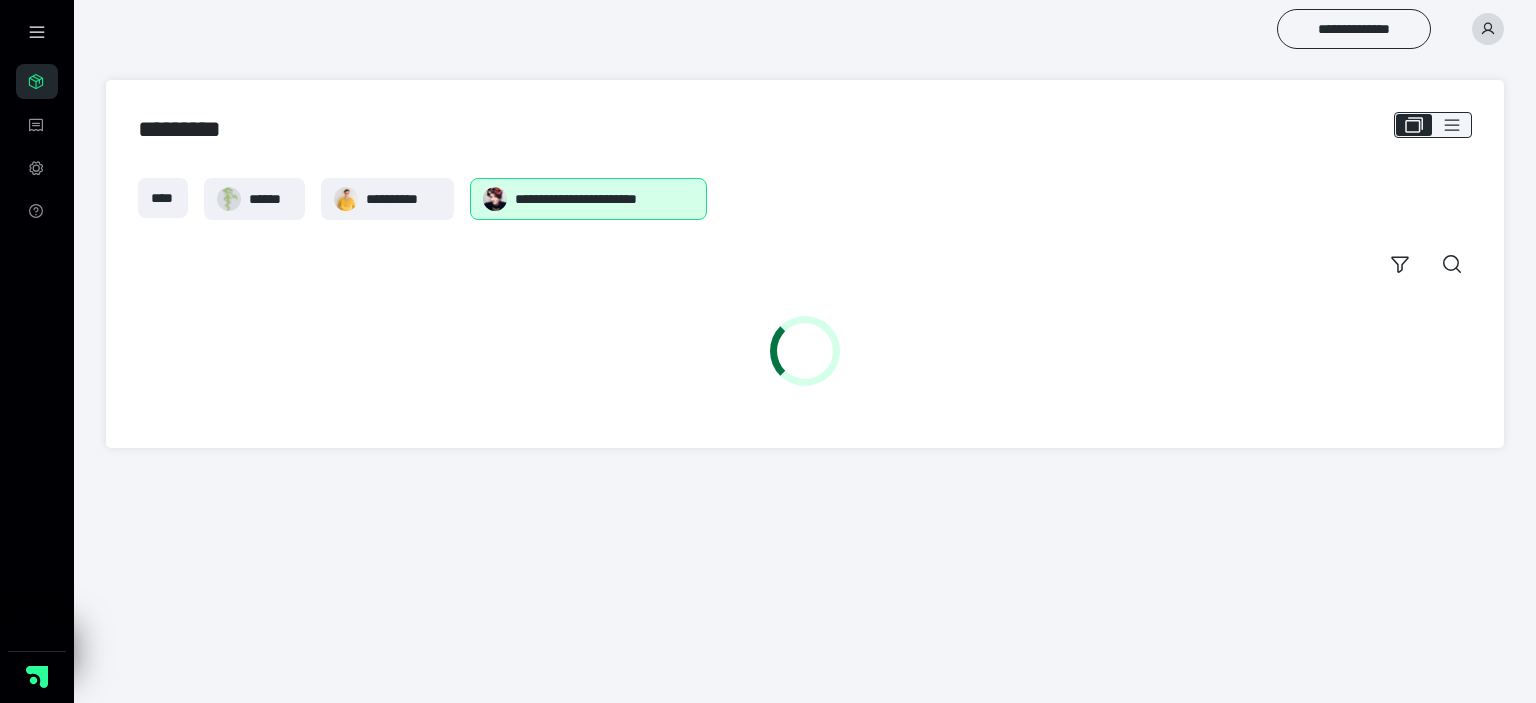 scroll, scrollTop: 0, scrollLeft: 0, axis: both 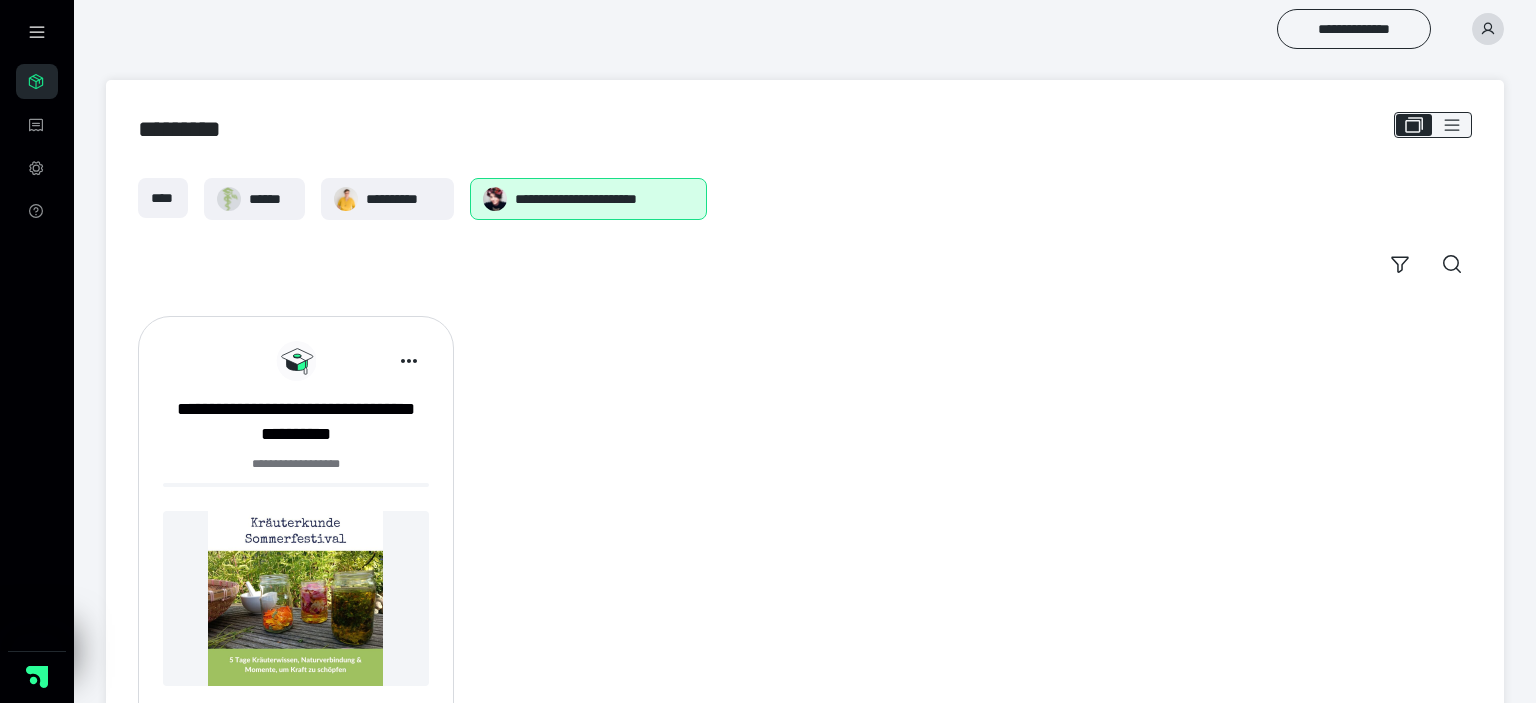 click on "**********" at bounding box center (296, 464) 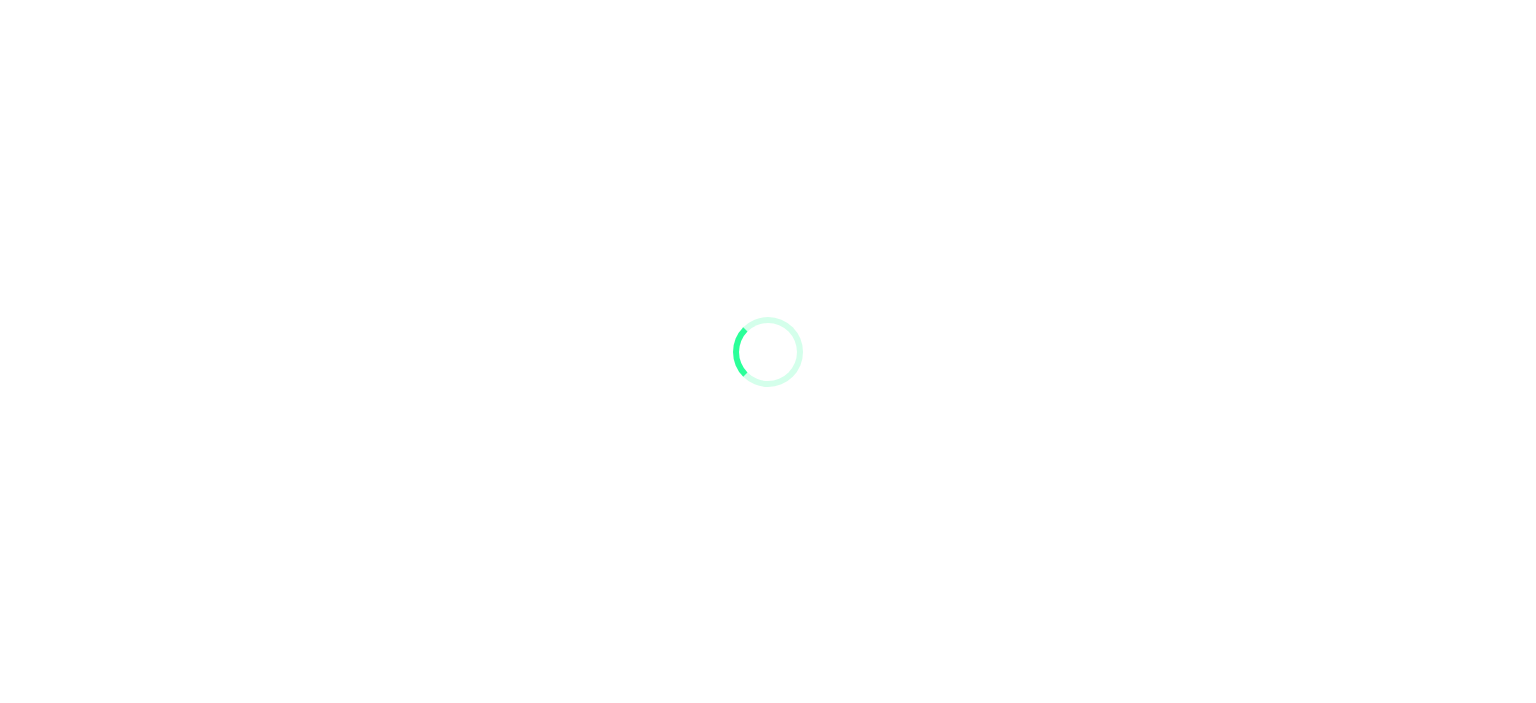 scroll, scrollTop: 0, scrollLeft: 0, axis: both 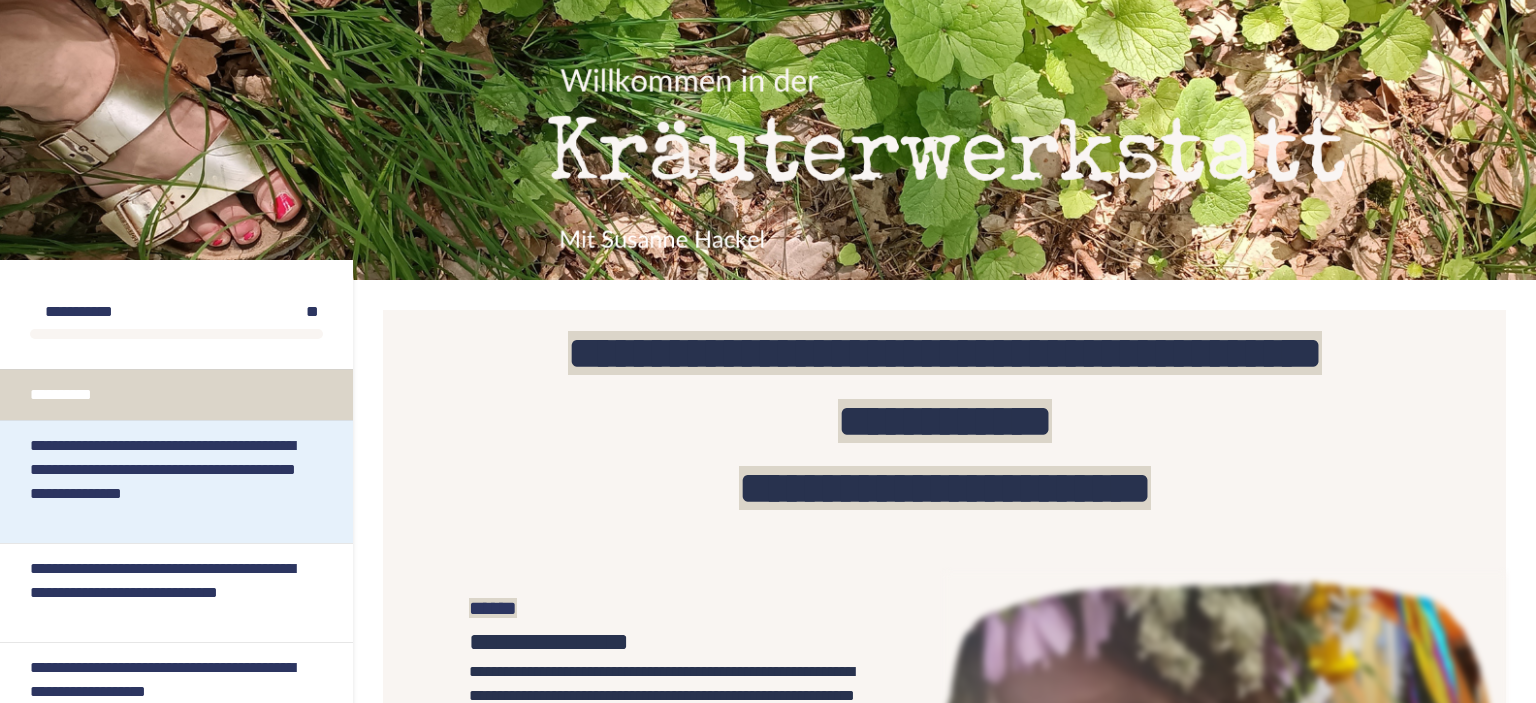 click on "**********" at bounding box center [168, 482] 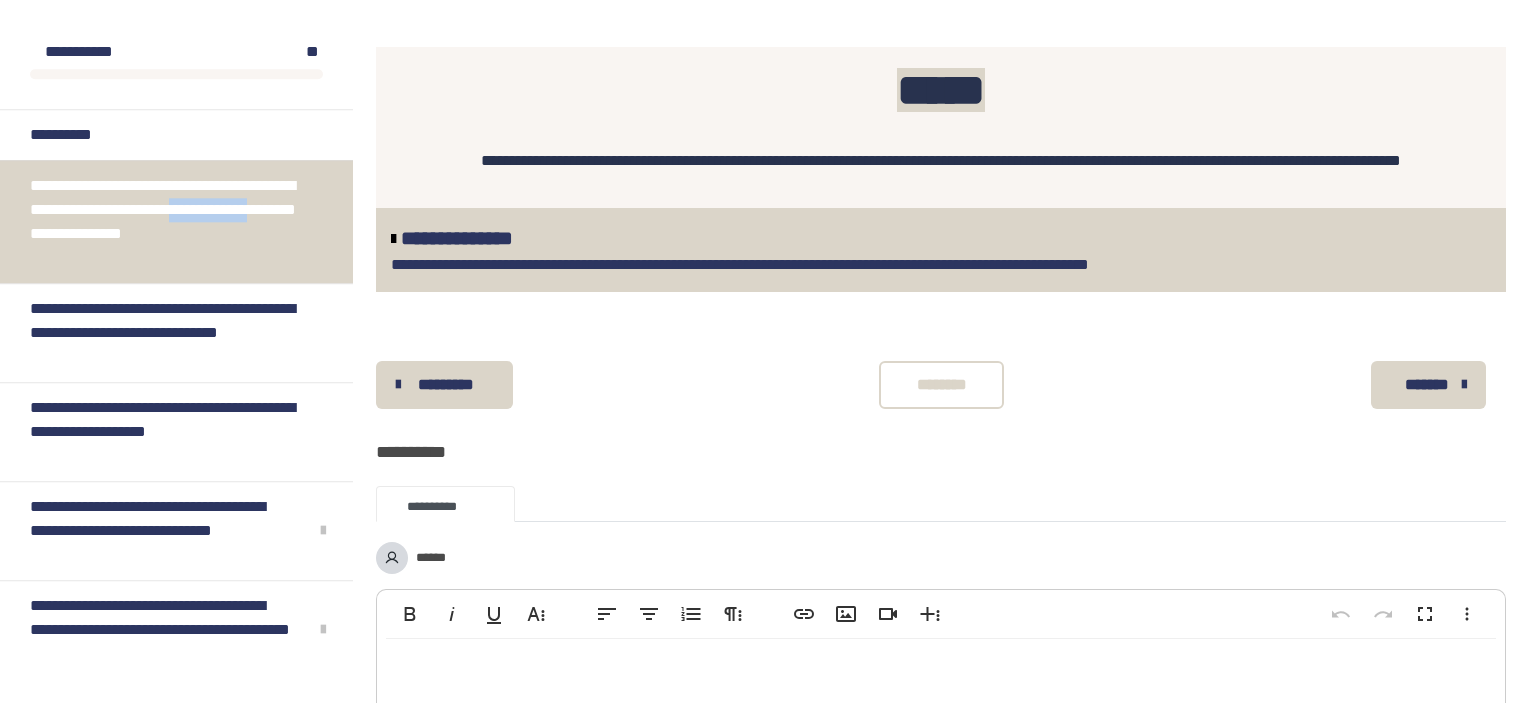scroll, scrollTop: 2428, scrollLeft: 0, axis: vertical 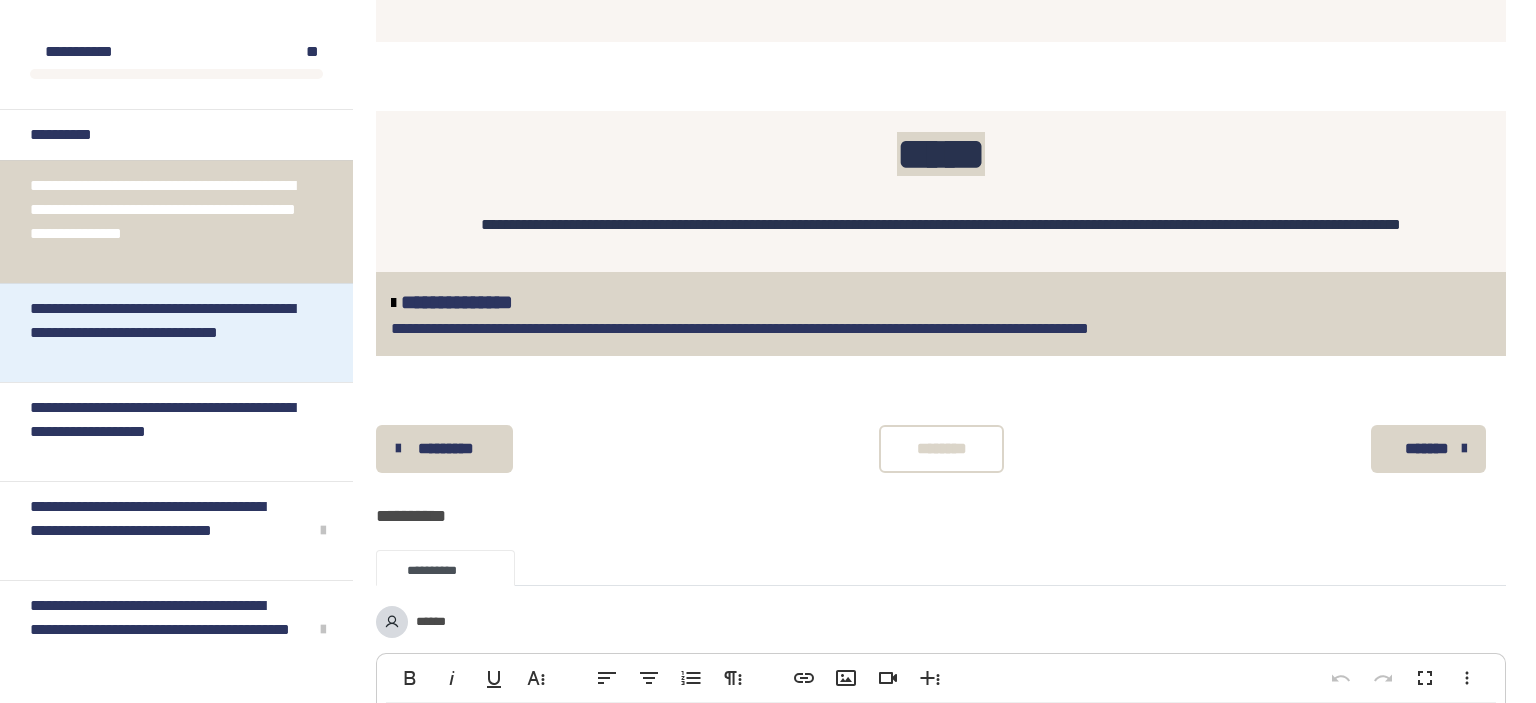 click on "**********" at bounding box center [168, 333] 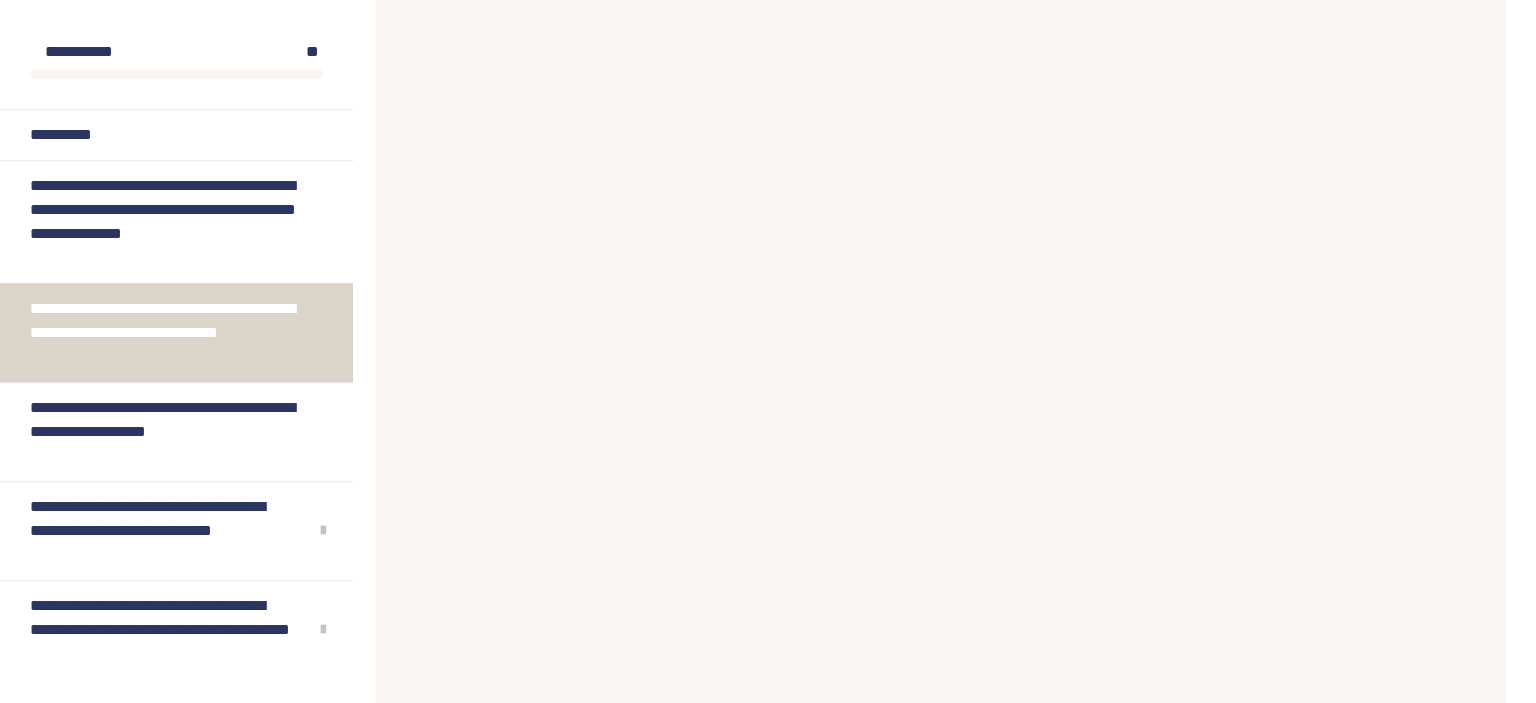 scroll, scrollTop: 1431, scrollLeft: 0, axis: vertical 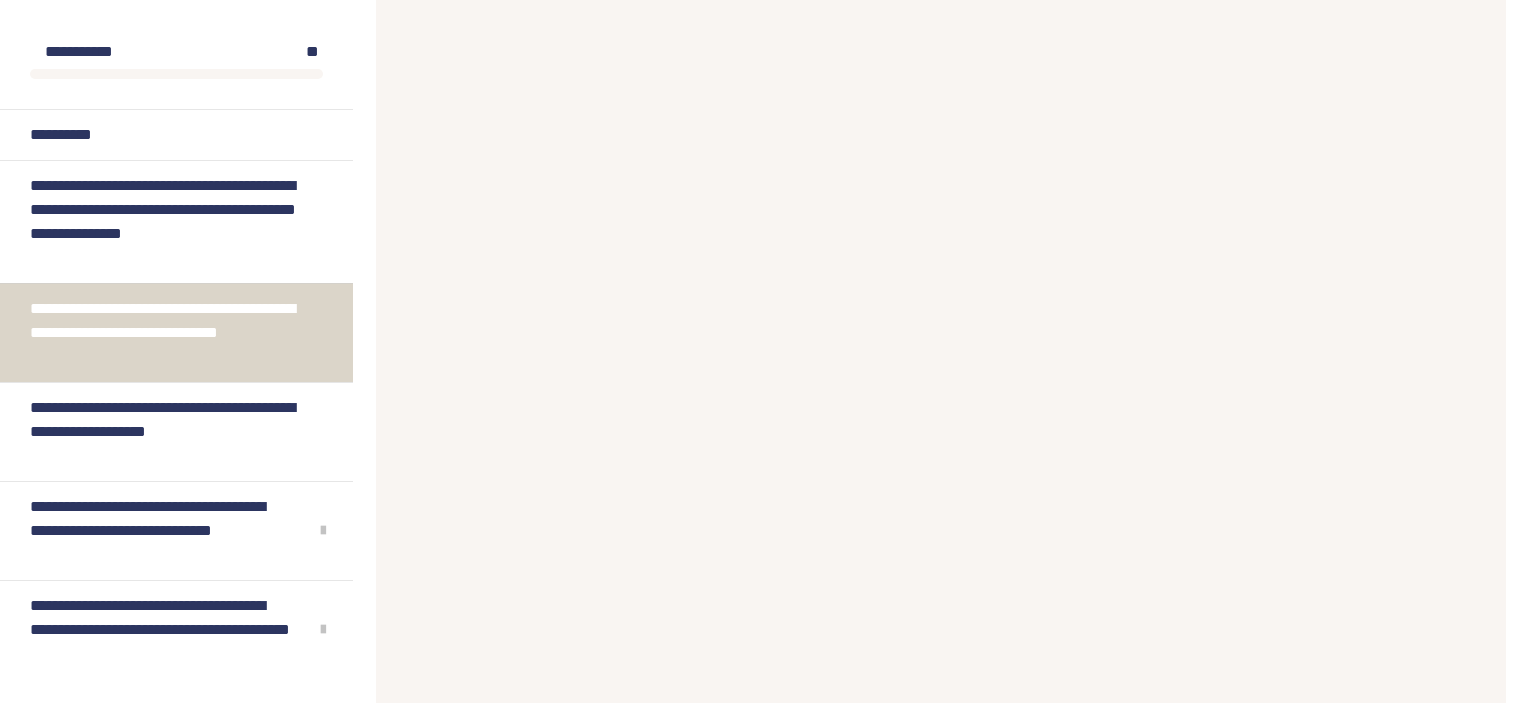 click on "**********" at bounding box center (941, 245) 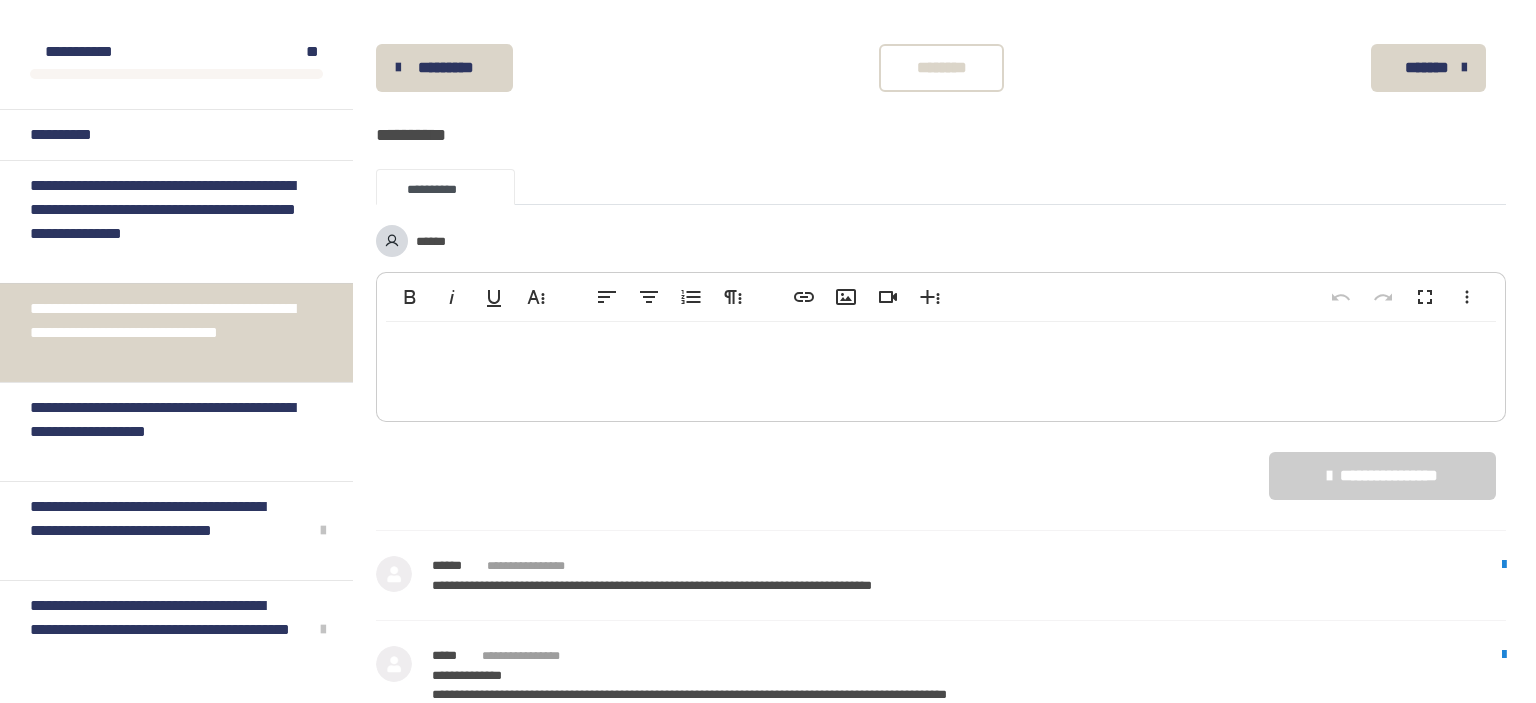 scroll, scrollTop: 2592, scrollLeft: 0, axis: vertical 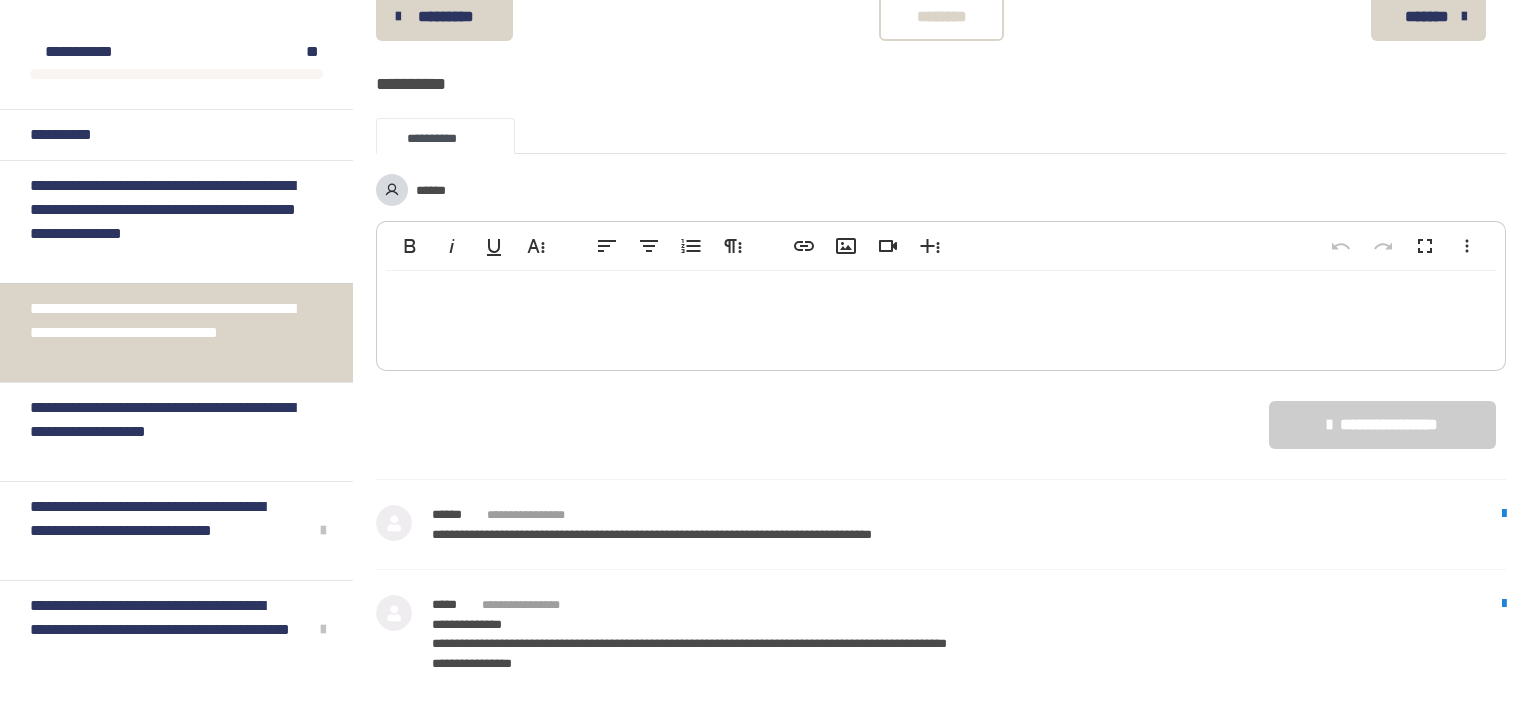 click on "*********" at bounding box center [446, 17] 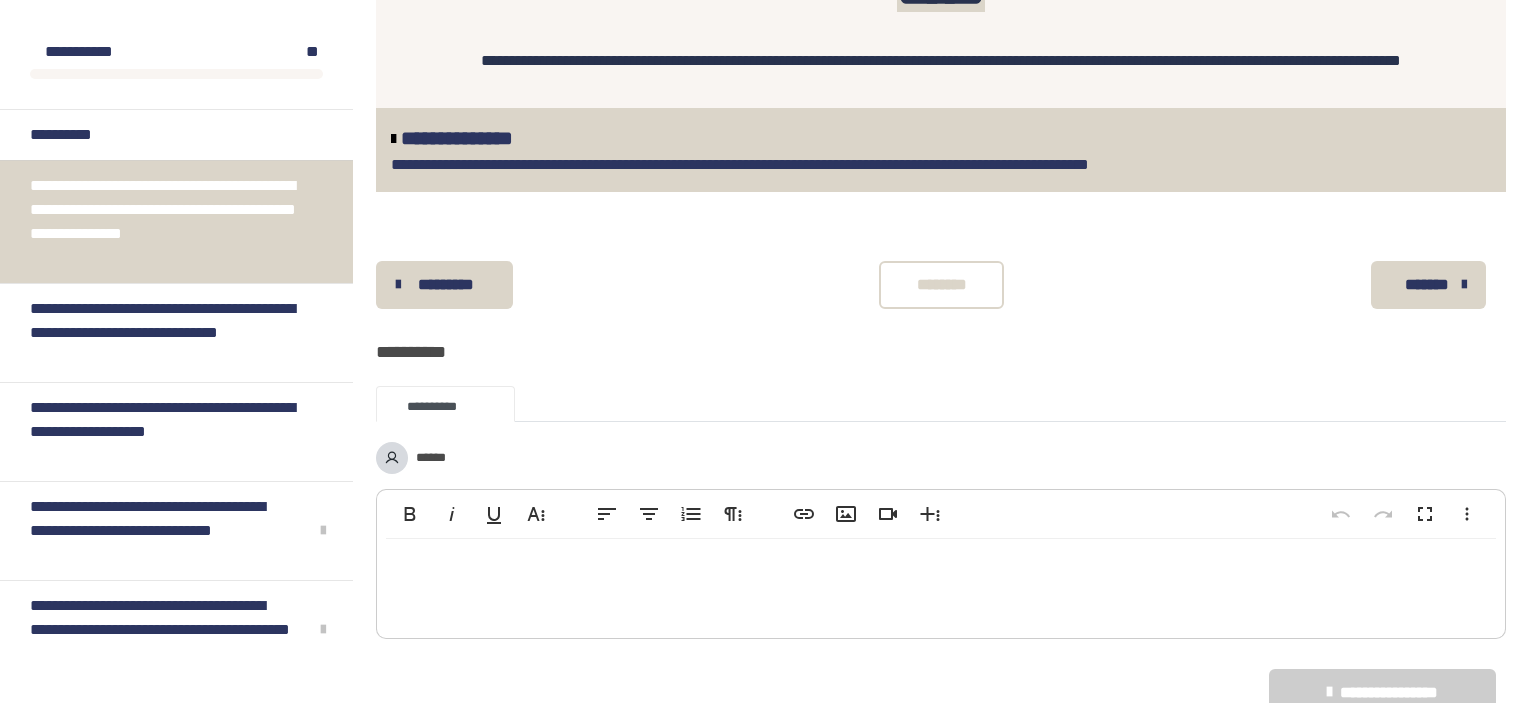 click on "********" at bounding box center [941, 285] 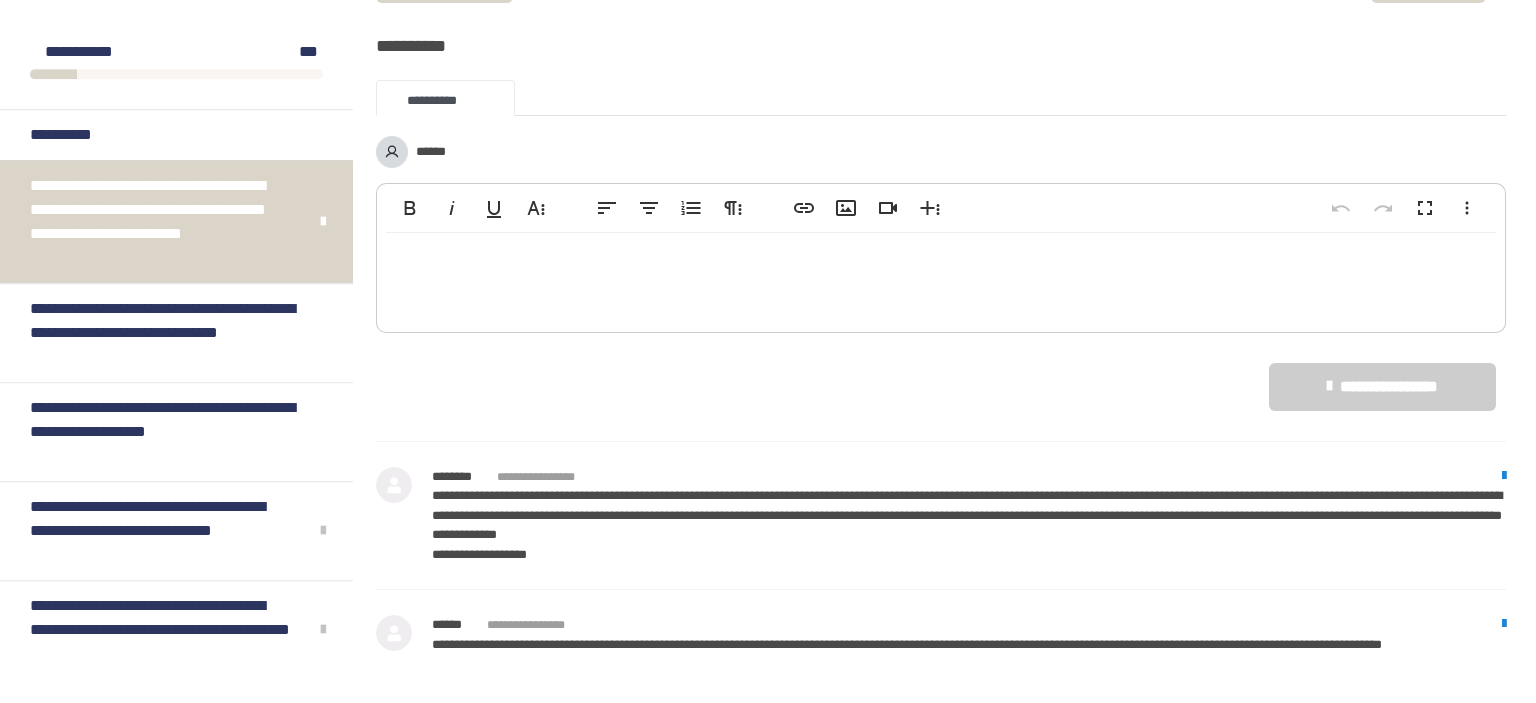 scroll, scrollTop: 2804, scrollLeft: 0, axis: vertical 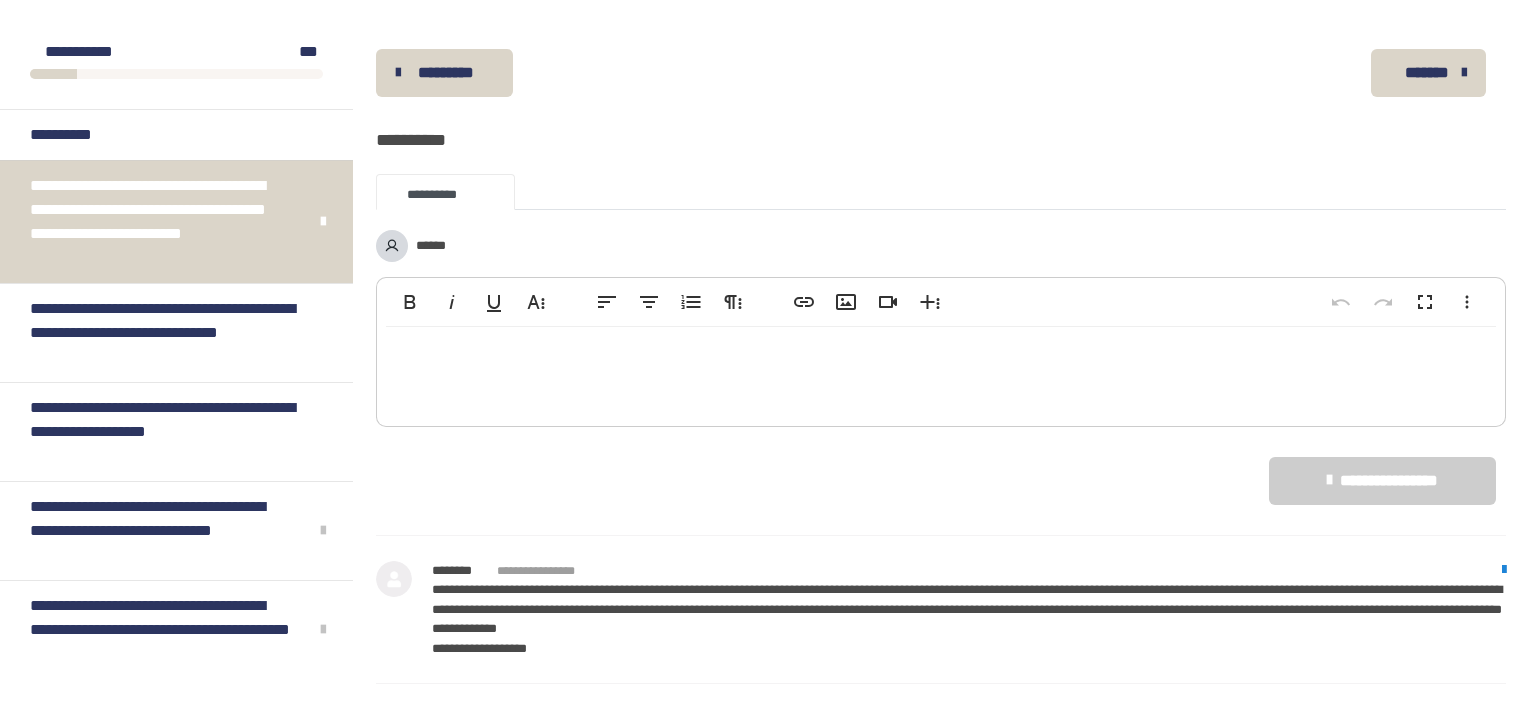 click on "*******" at bounding box center (1426, 73) 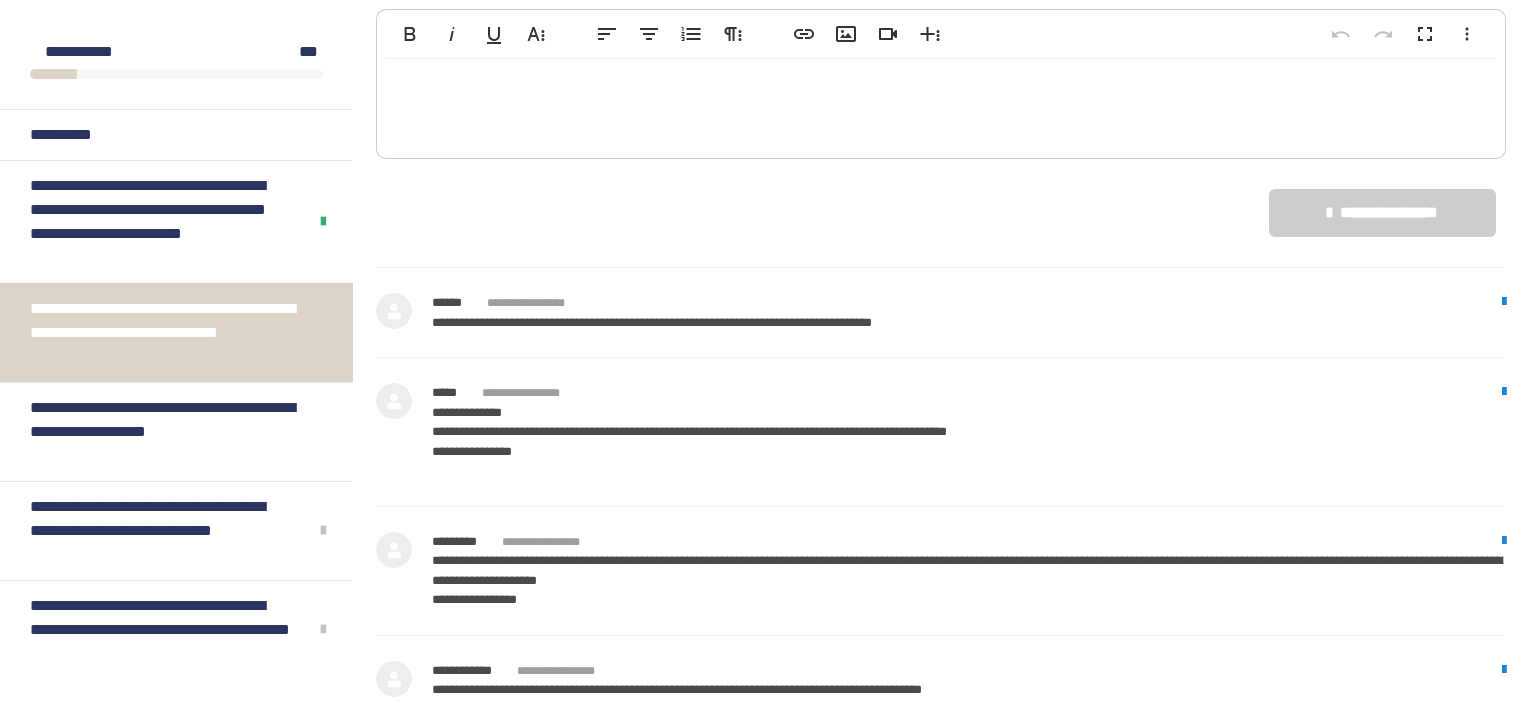 click at bounding box center (941, 104) 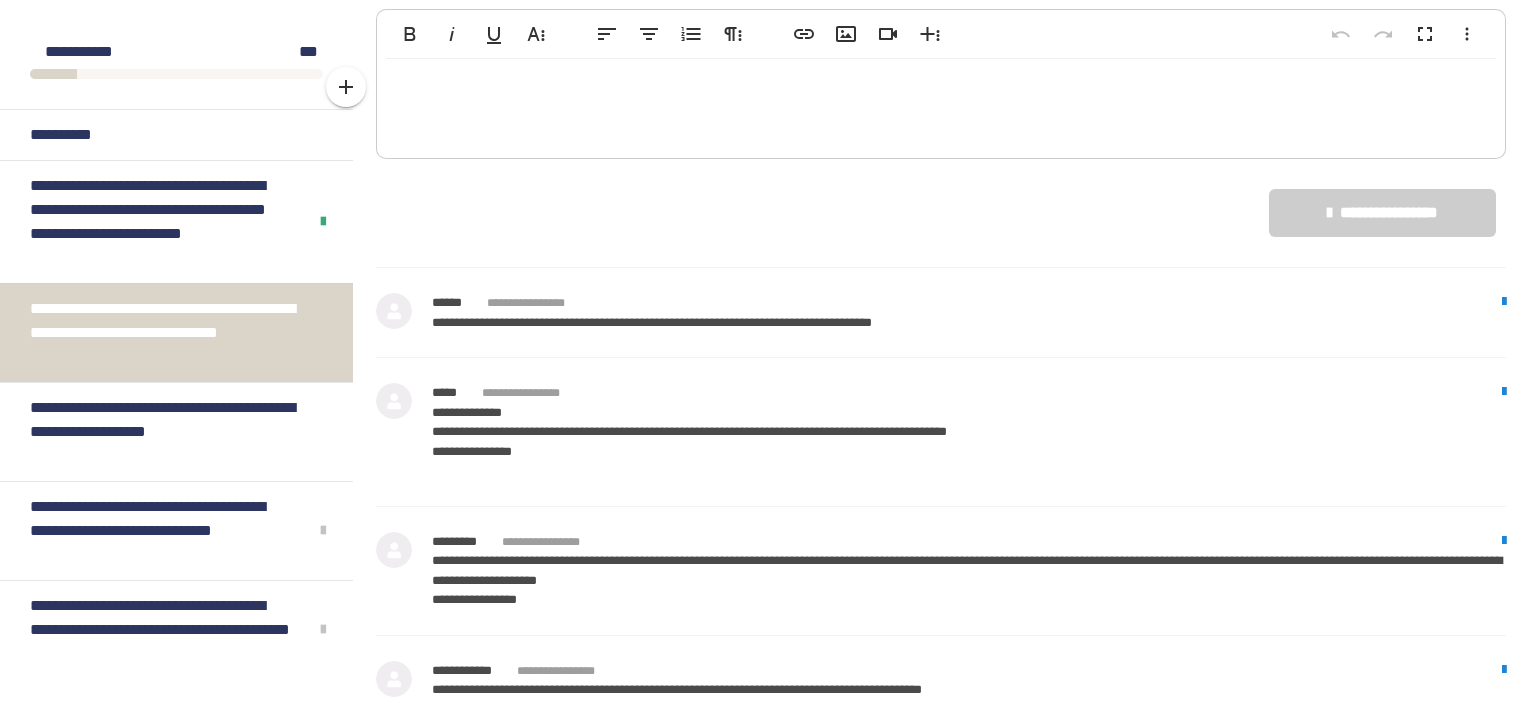 type 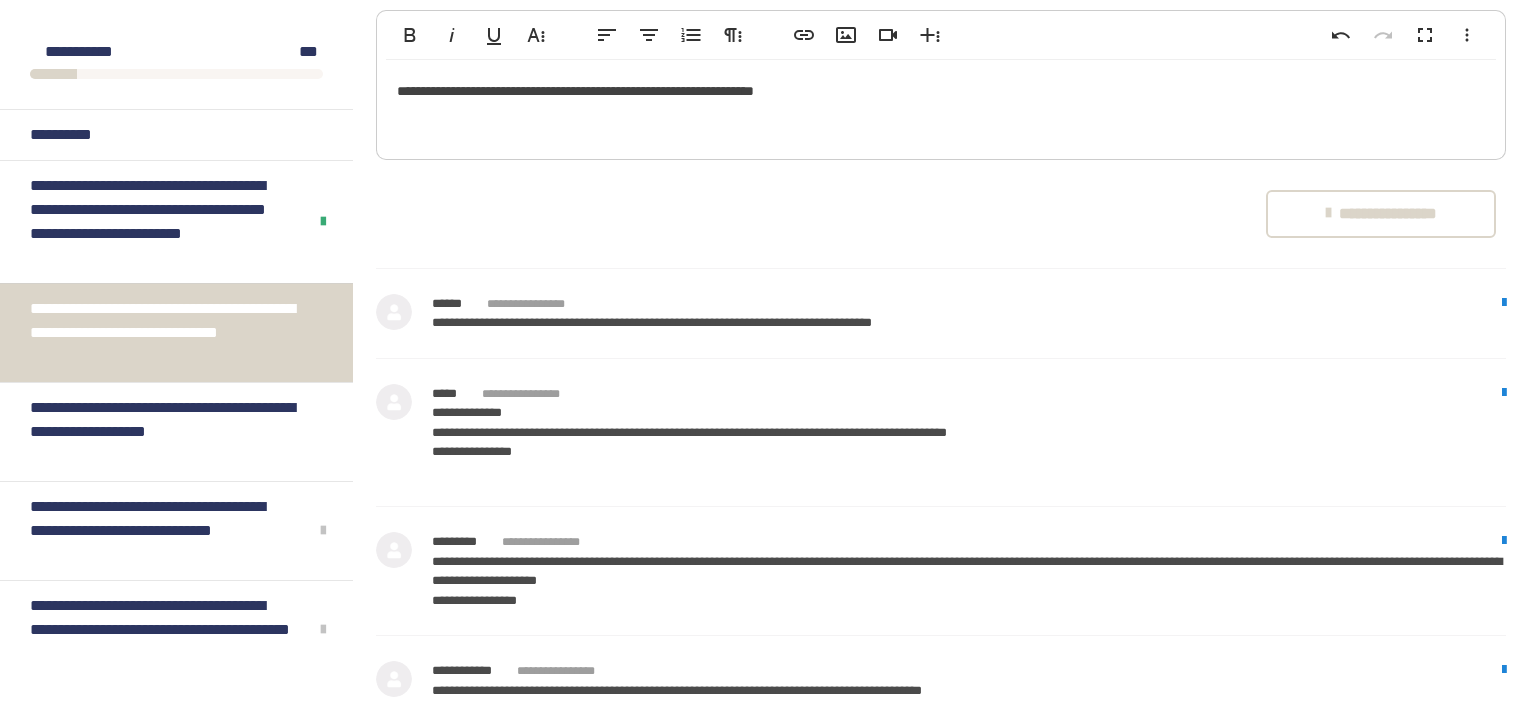 click on "**********" at bounding box center (1381, 214) 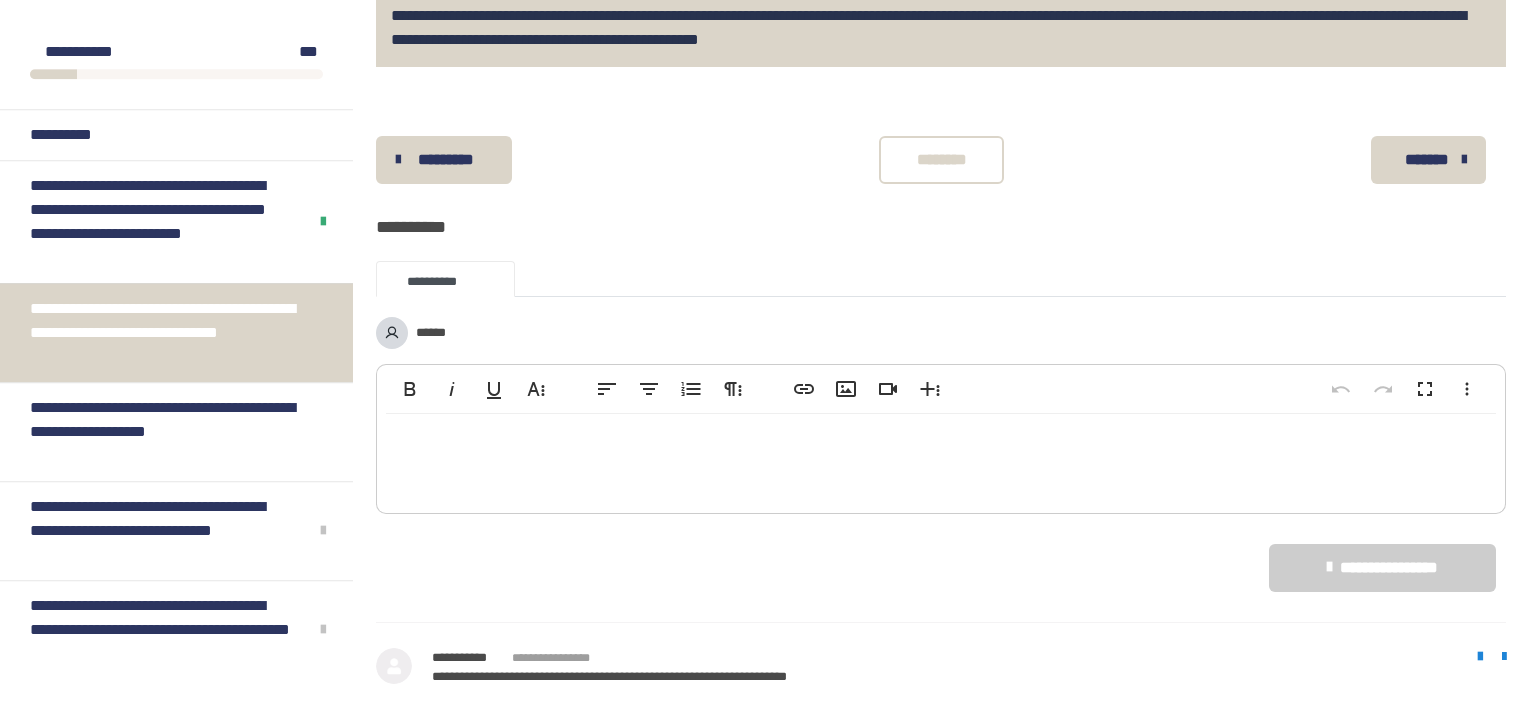 scroll, scrollTop: 2381, scrollLeft: 0, axis: vertical 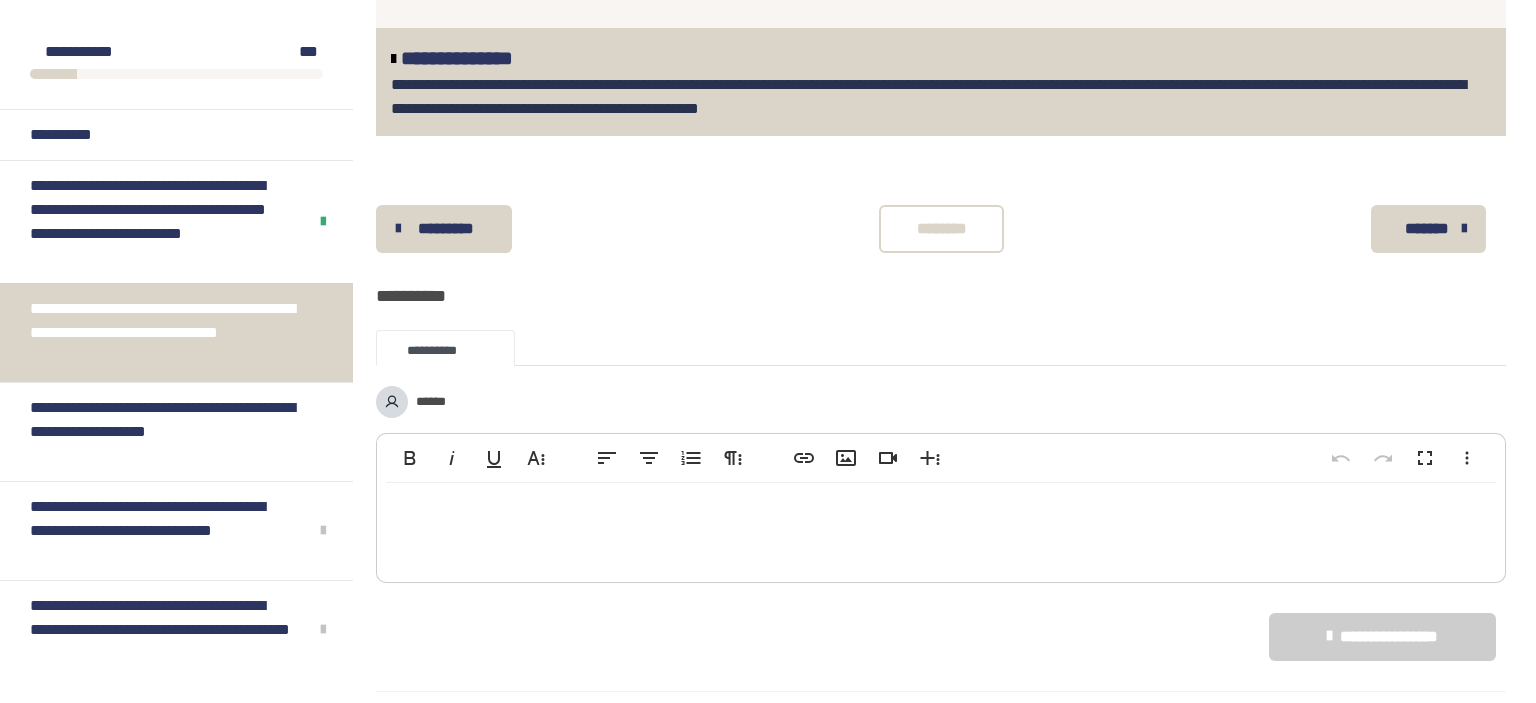 click on "********" at bounding box center (941, 229) 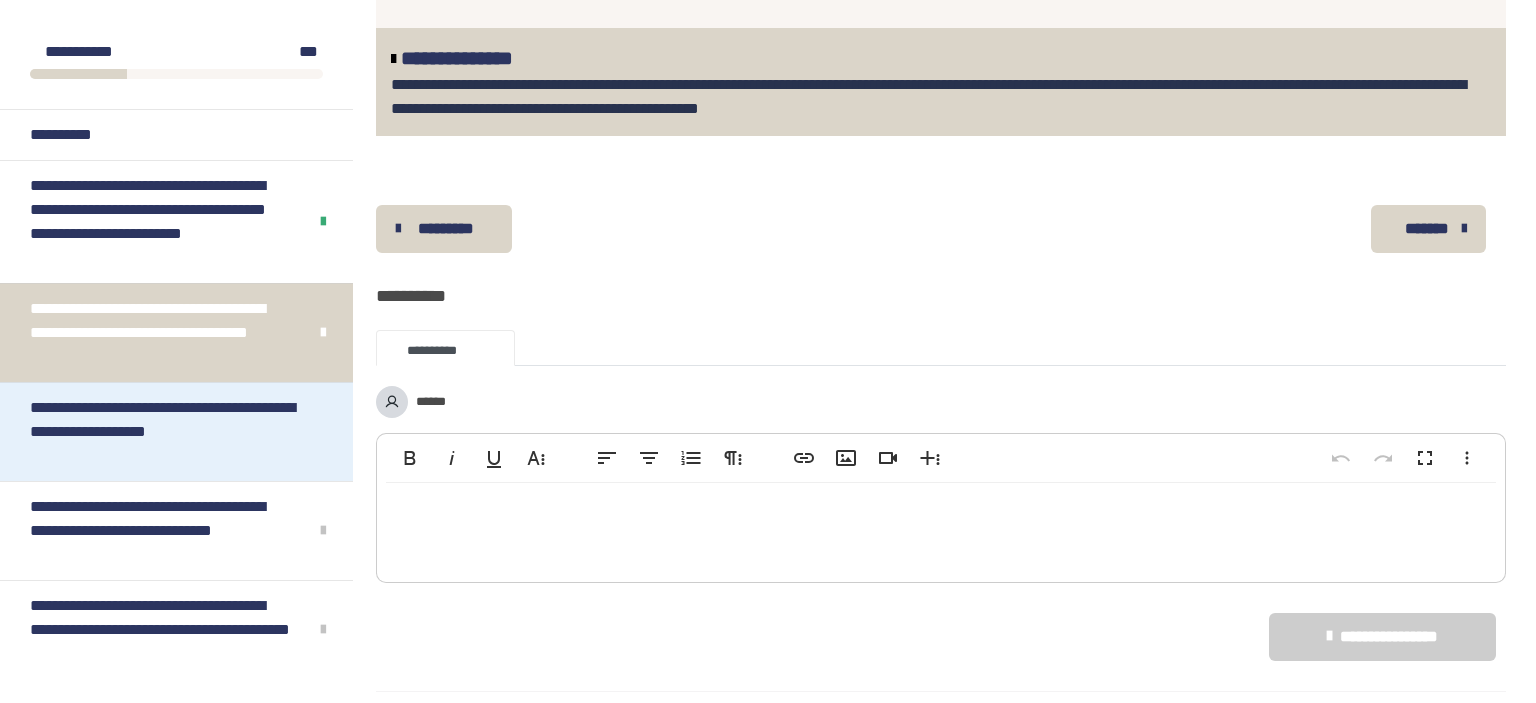 click on "**********" at bounding box center (168, 432) 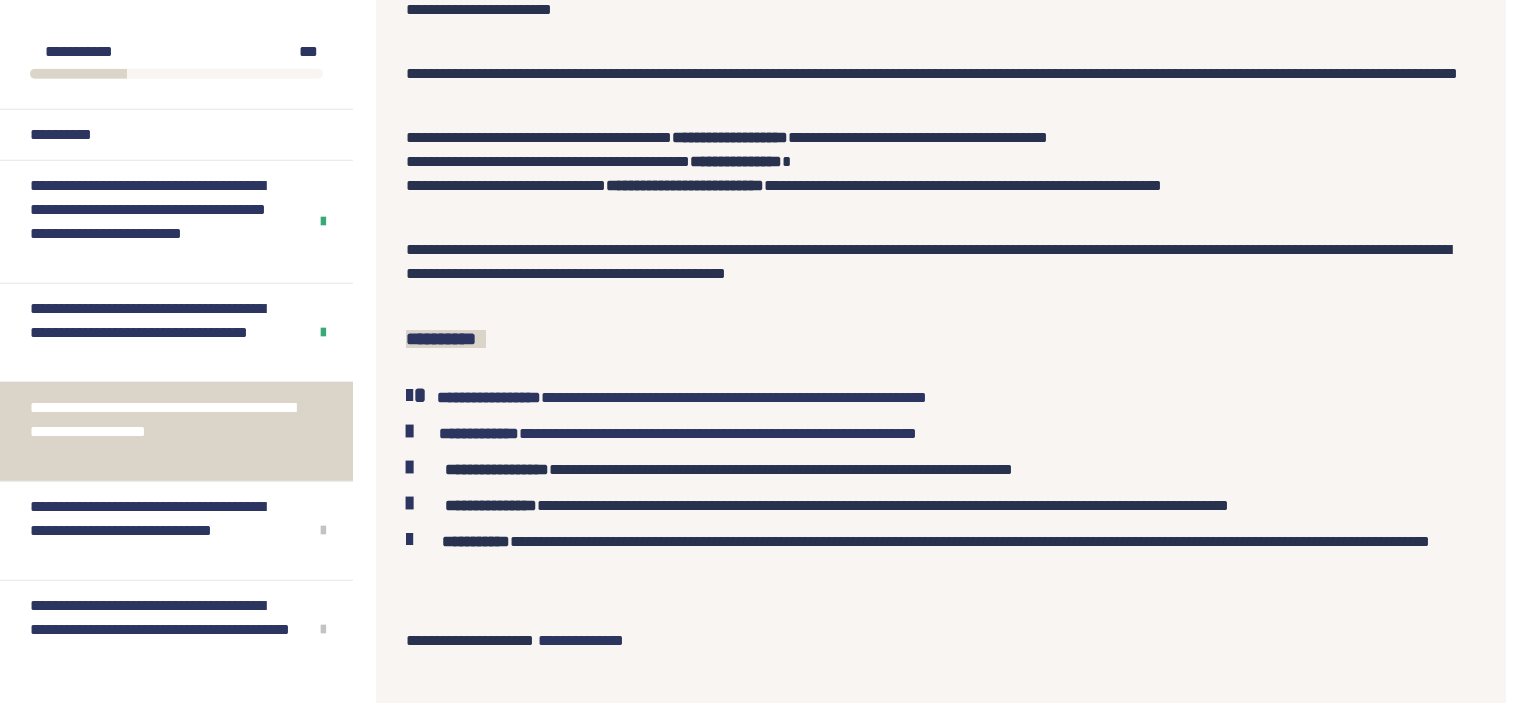 scroll, scrollTop: 1748, scrollLeft: 0, axis: vertical 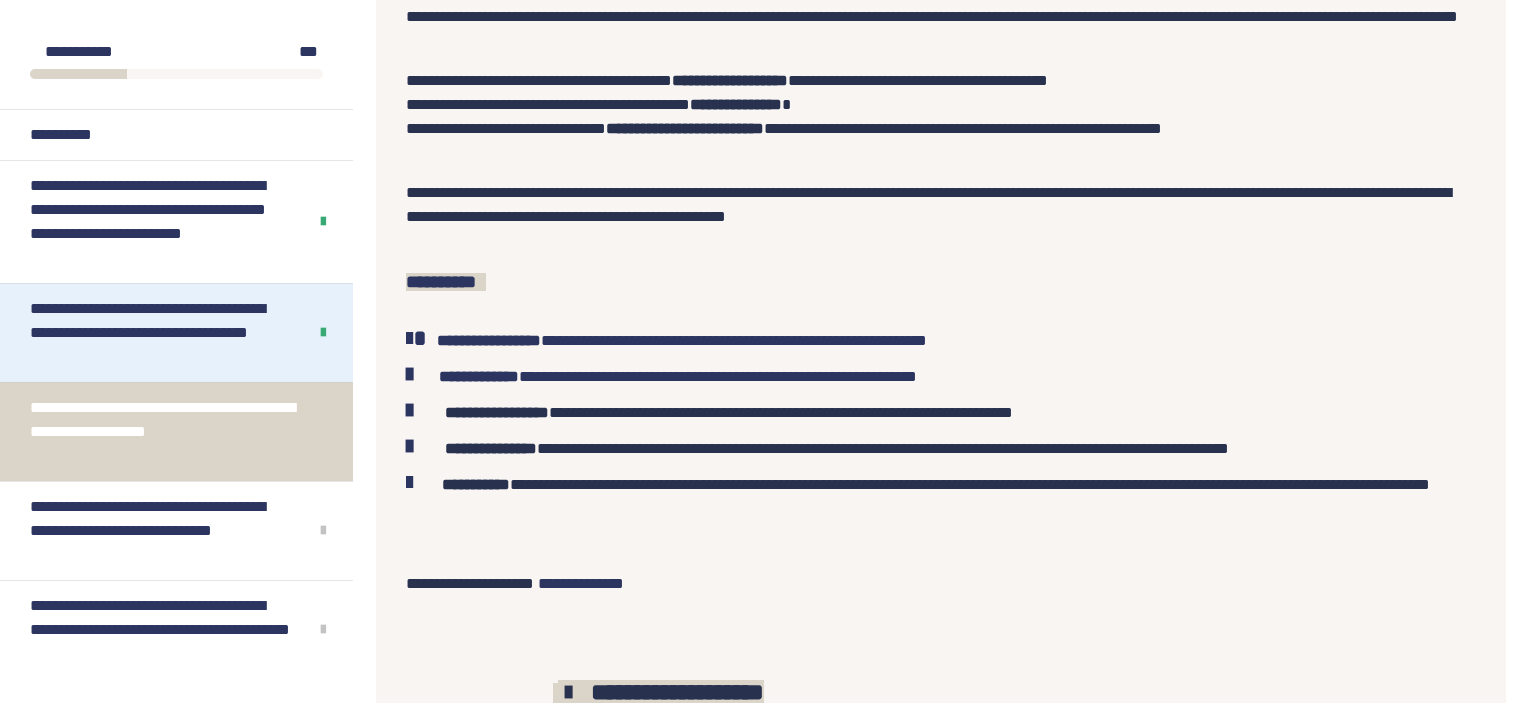 click on "**********" at bounding box center [160, 333] 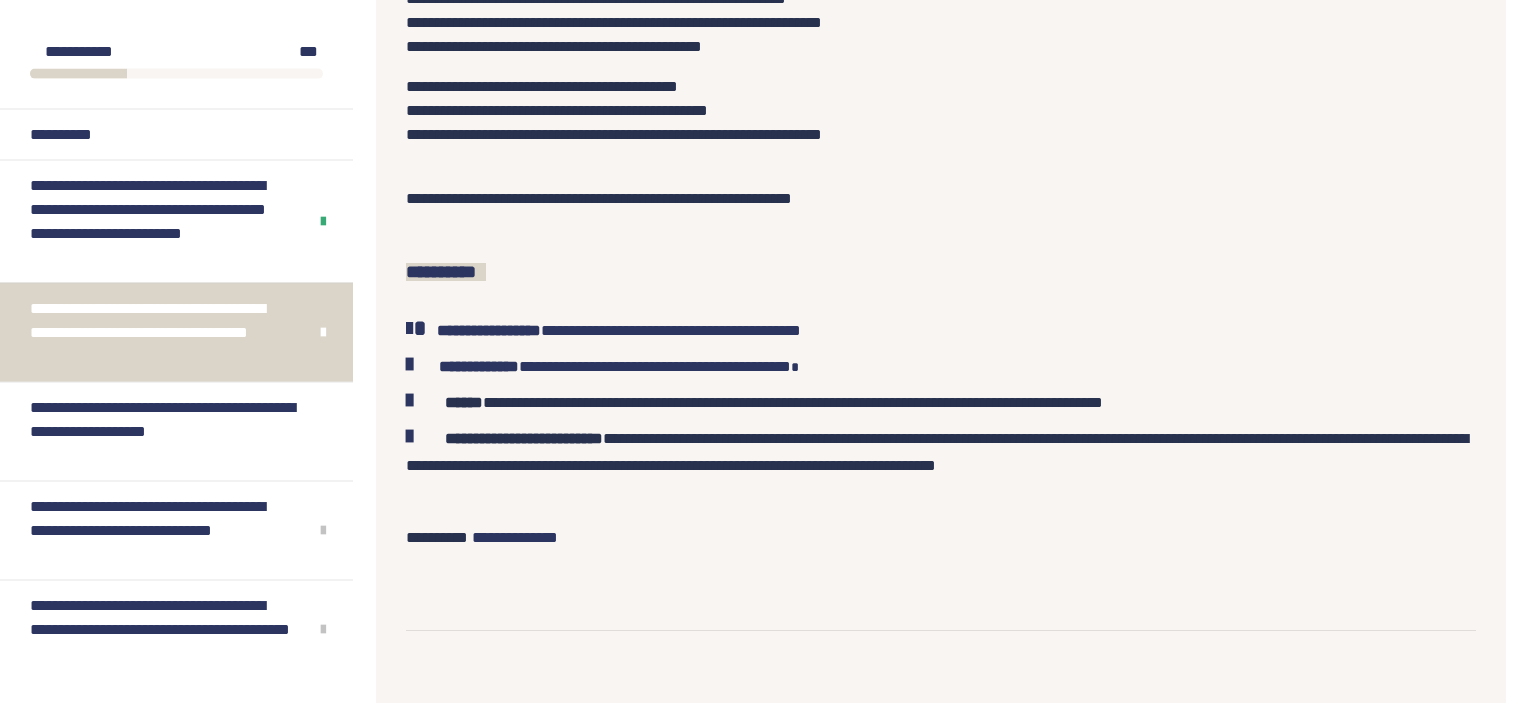 scroll, scrollTop: 586, scrollLeft: 0, axis: vertical 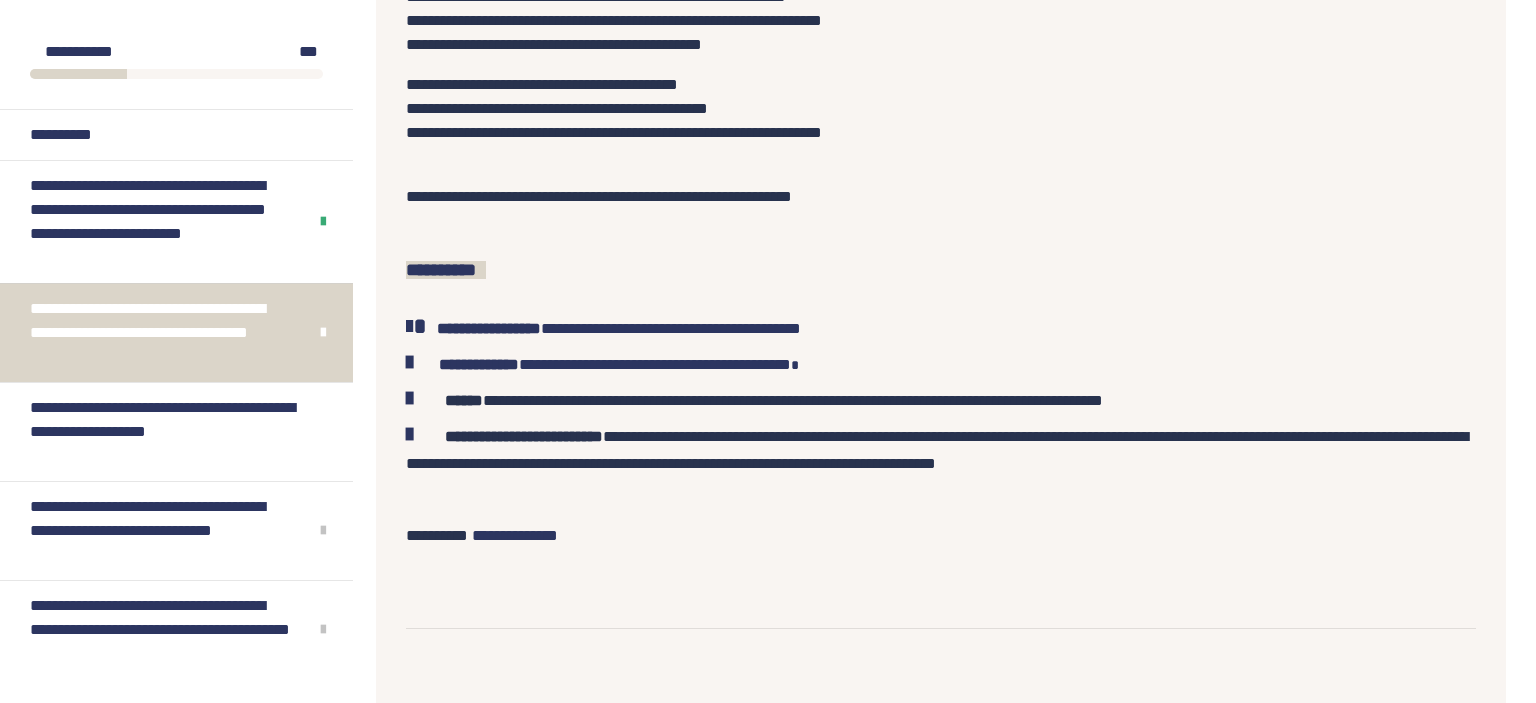 click at bounding box center (422, 362) 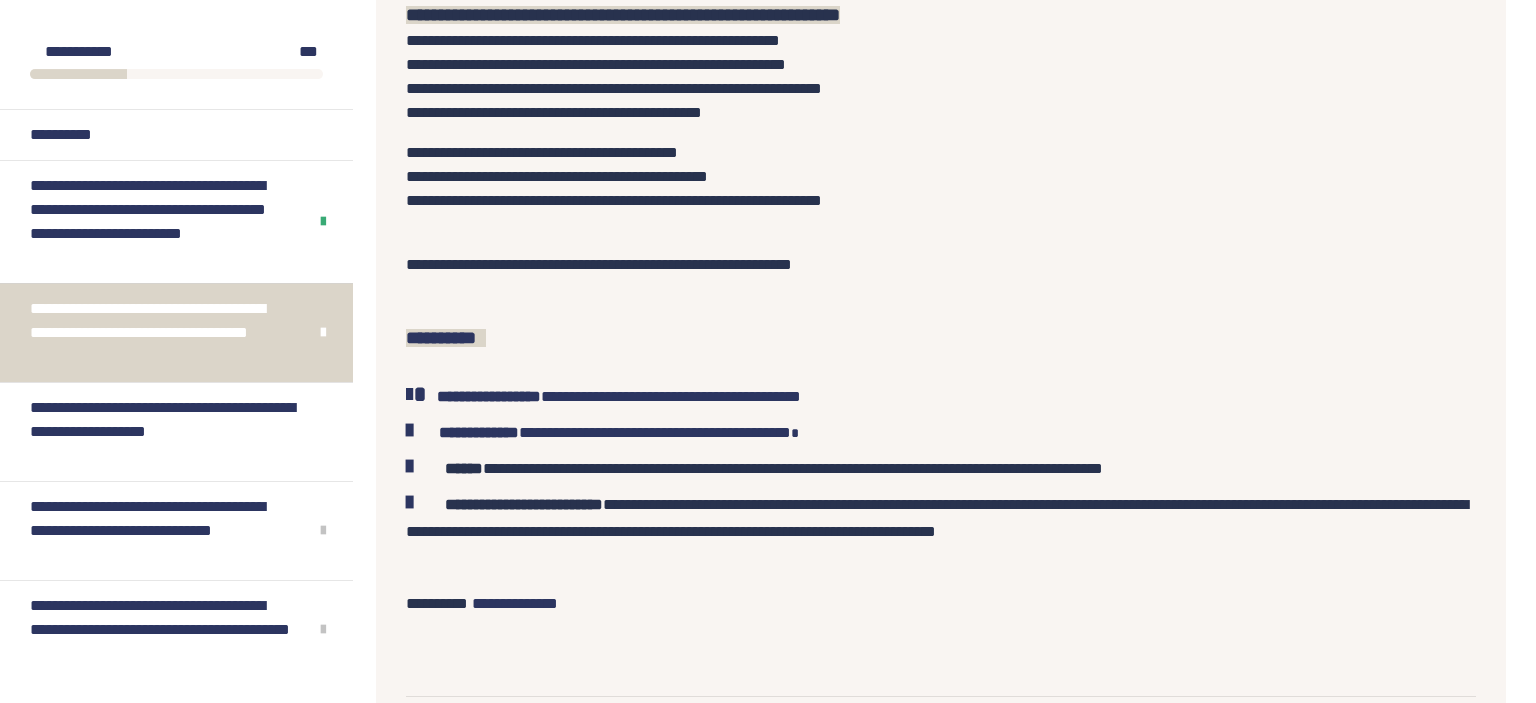 scroll, scrollTop: 564, scrollLeft: 0, axis: vertical 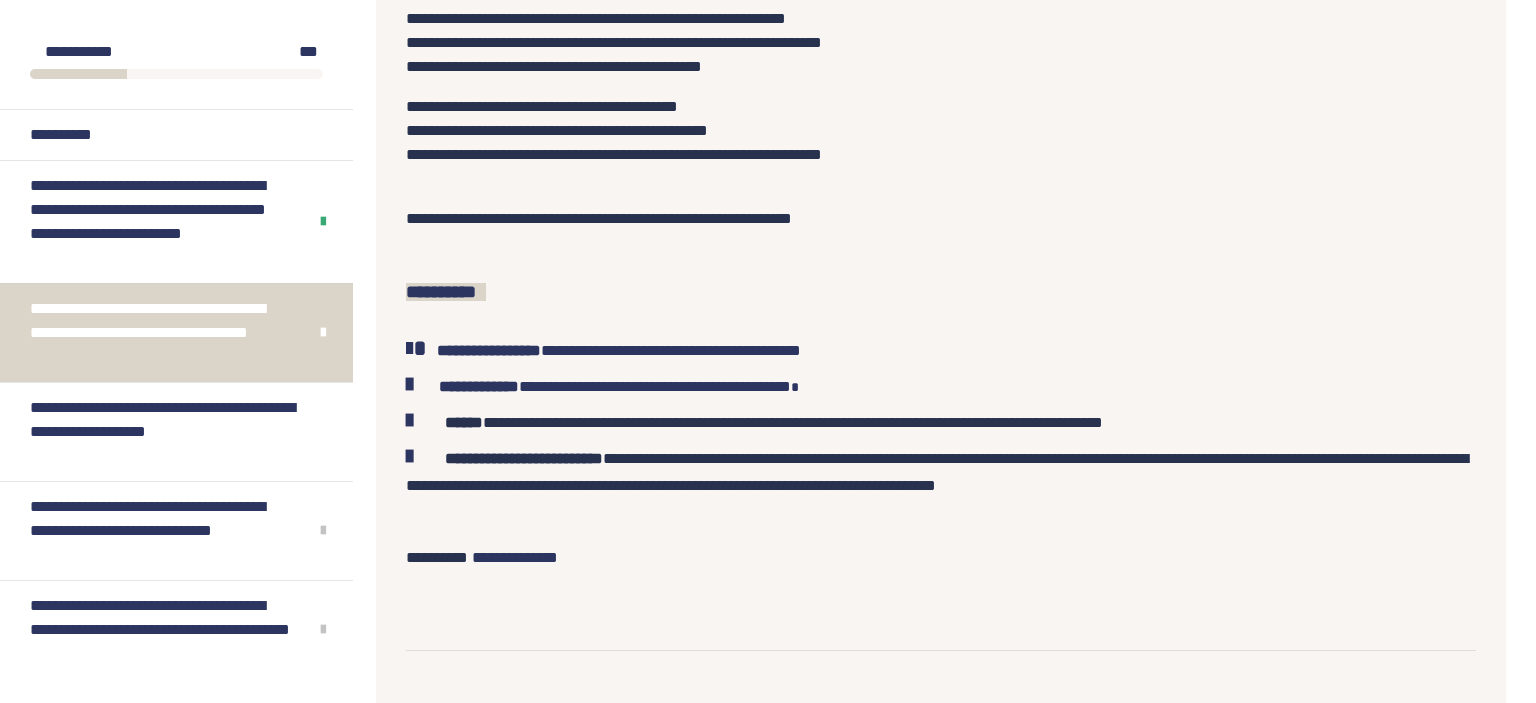 click on "**********" at bounding box center [479, 386] 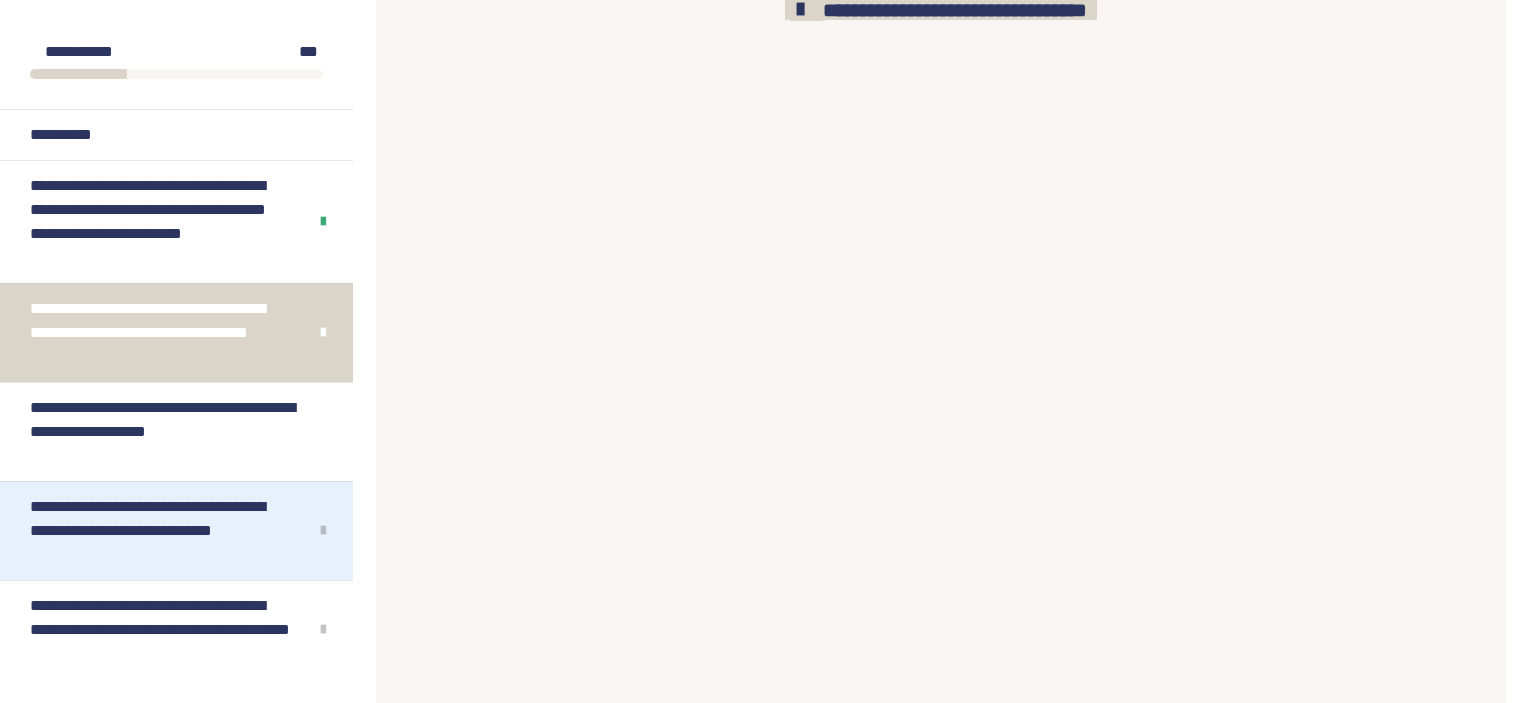 click on "**********" at bounding box center [161, 531] 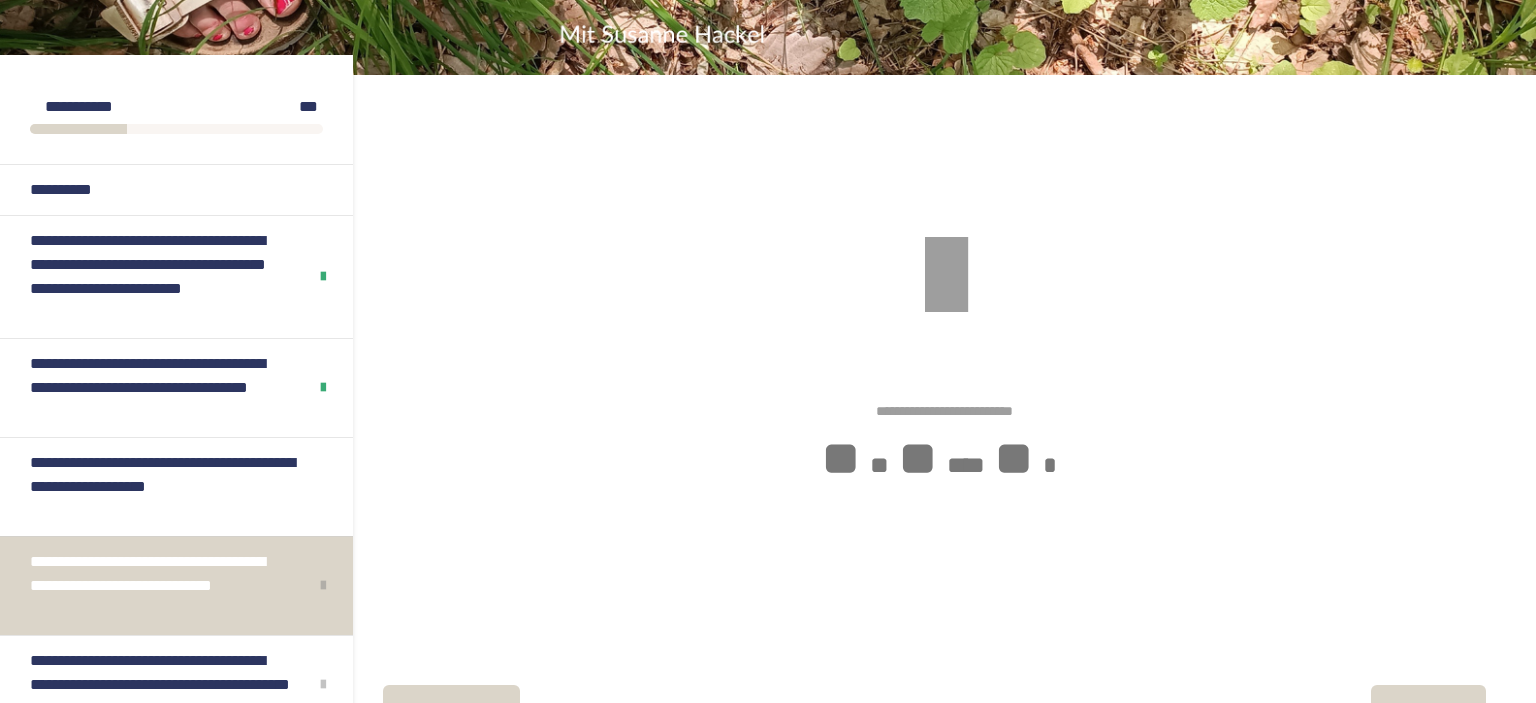 scroll, scrollTop: 0, scrollLeft: 0, axis: both 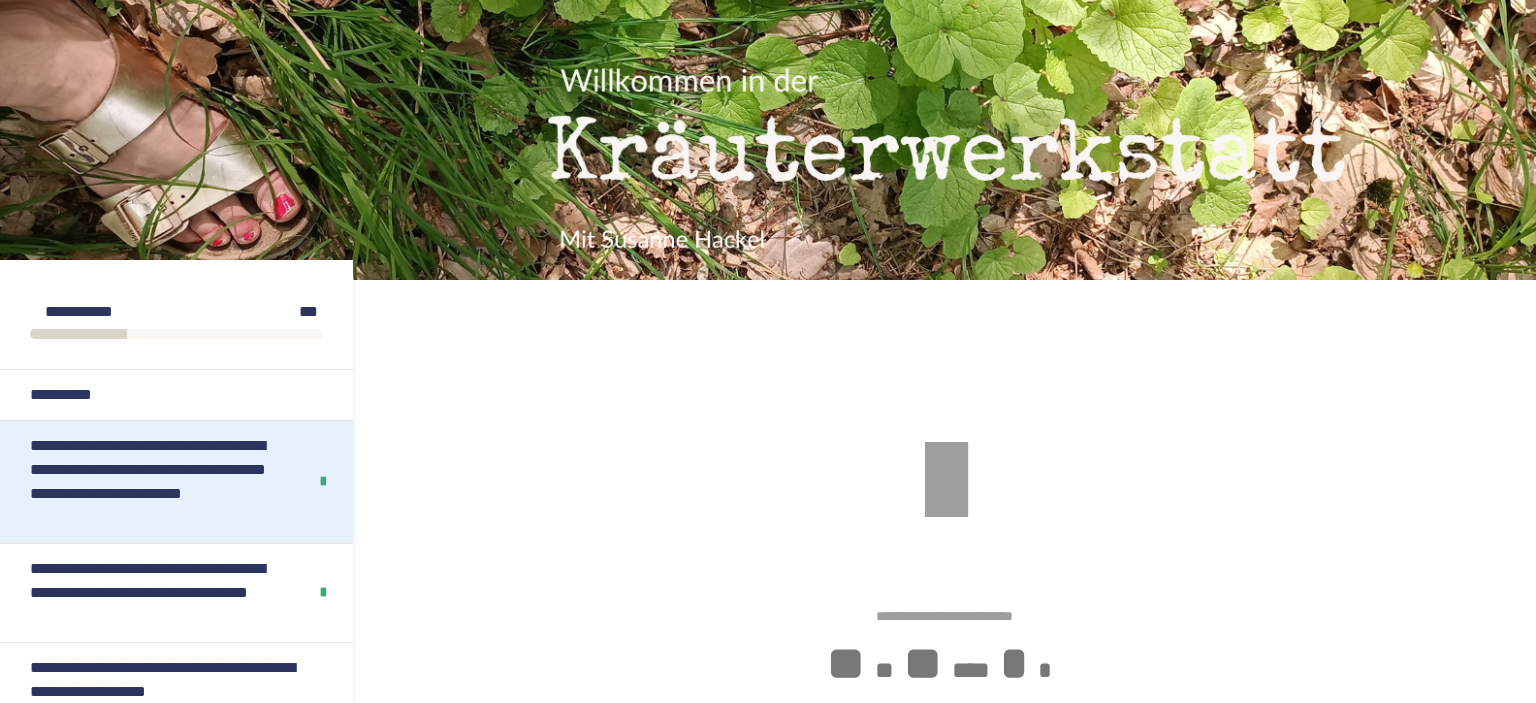 click on "**********" at bounding box center (160, 482) 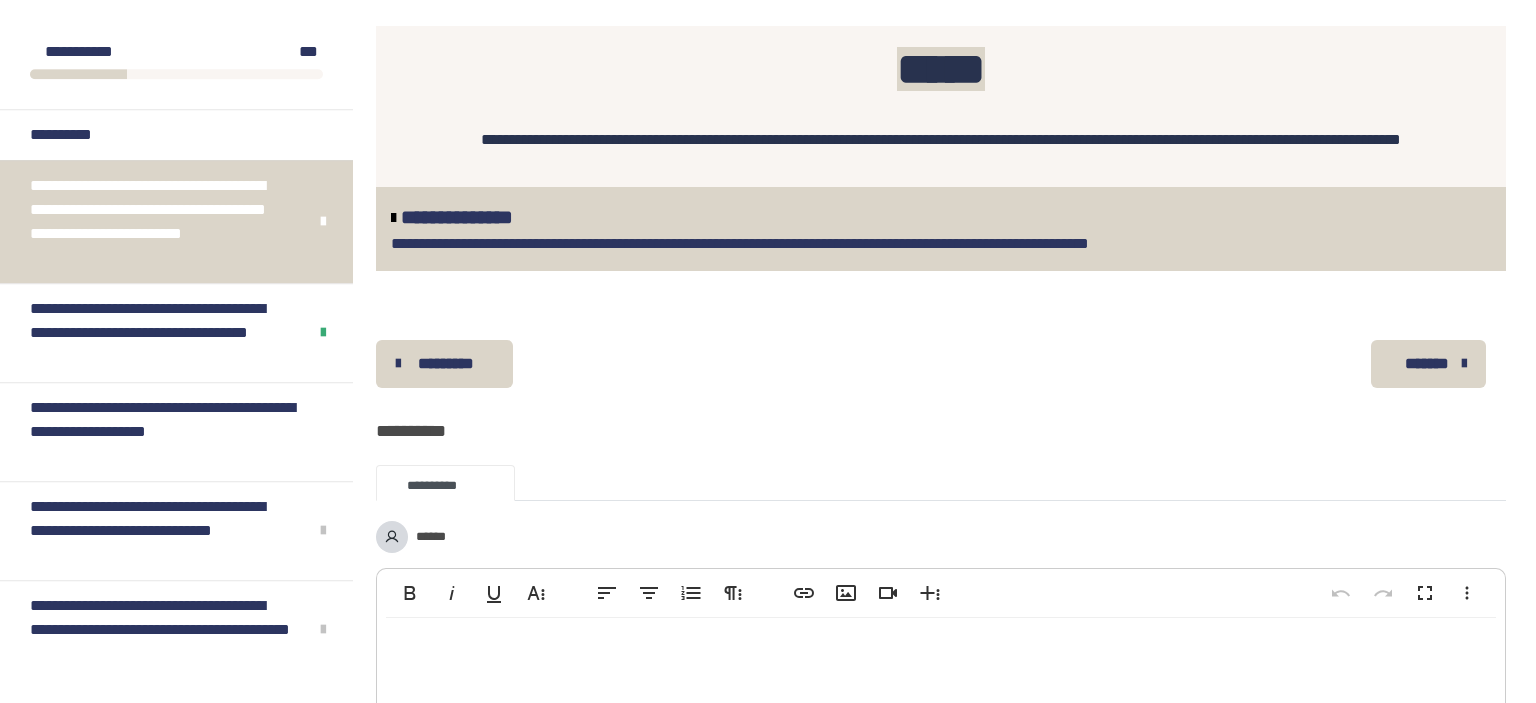 scroll, scrollTop: 2534, scrollLeft: 0, axis: vertical 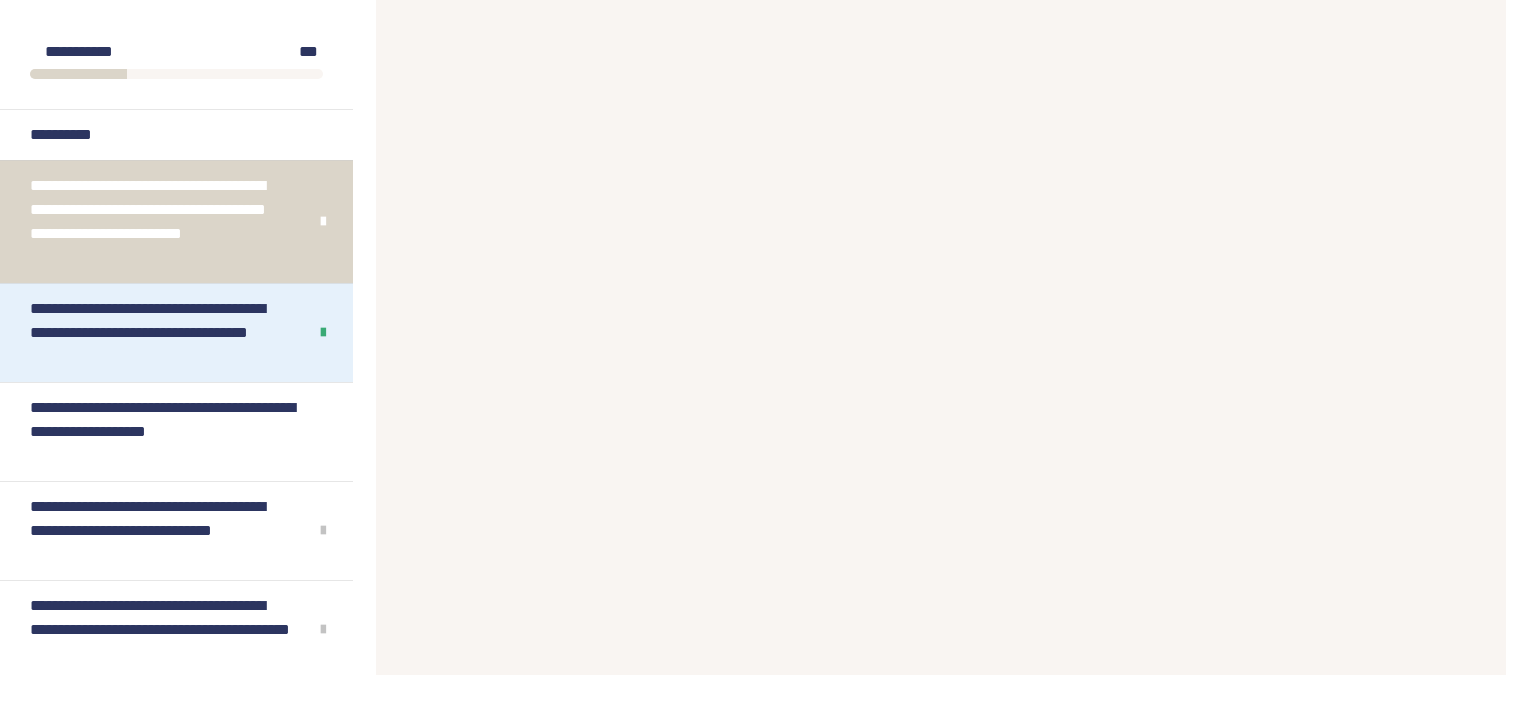 click on "**********" at bounding box center (160, 333) 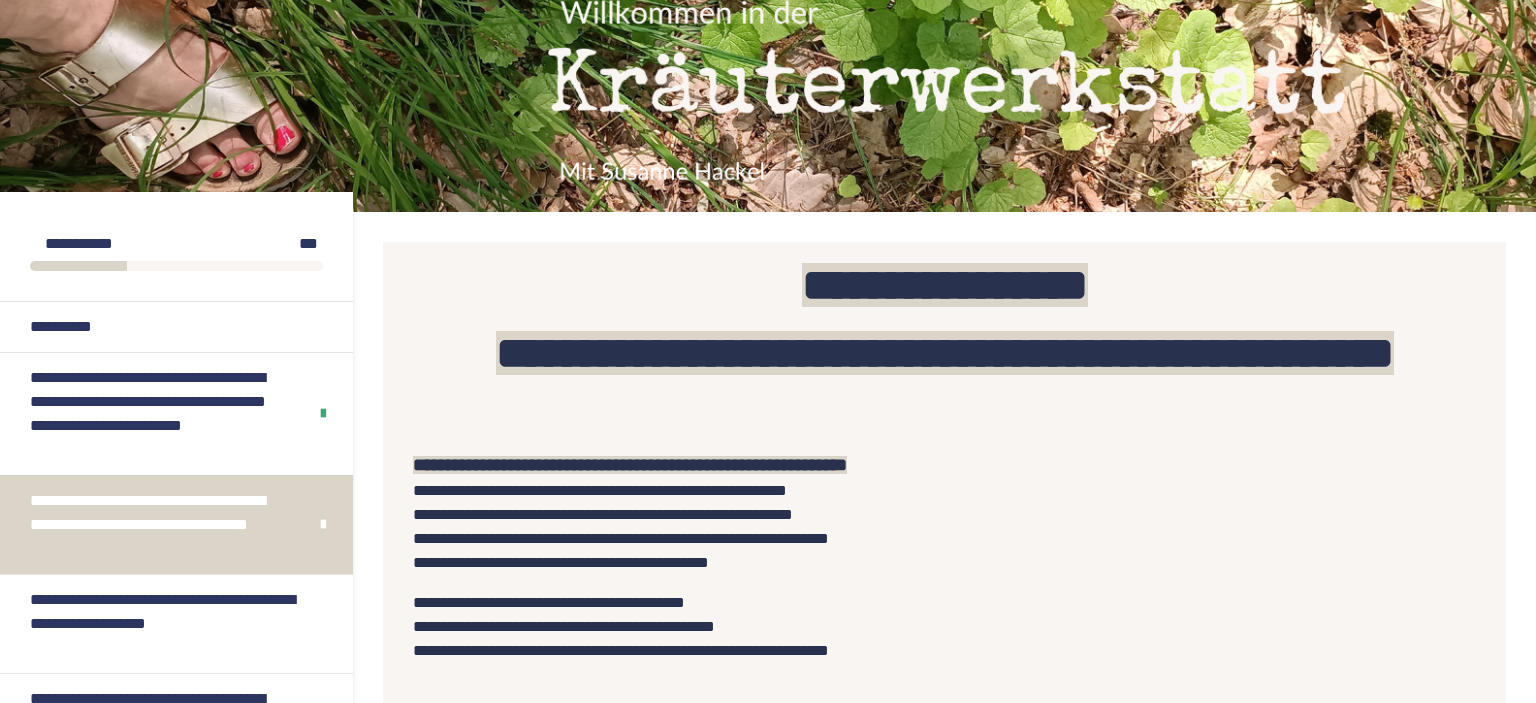 scroll, scrollTop: 0, scrollLeft: 0, axis: both 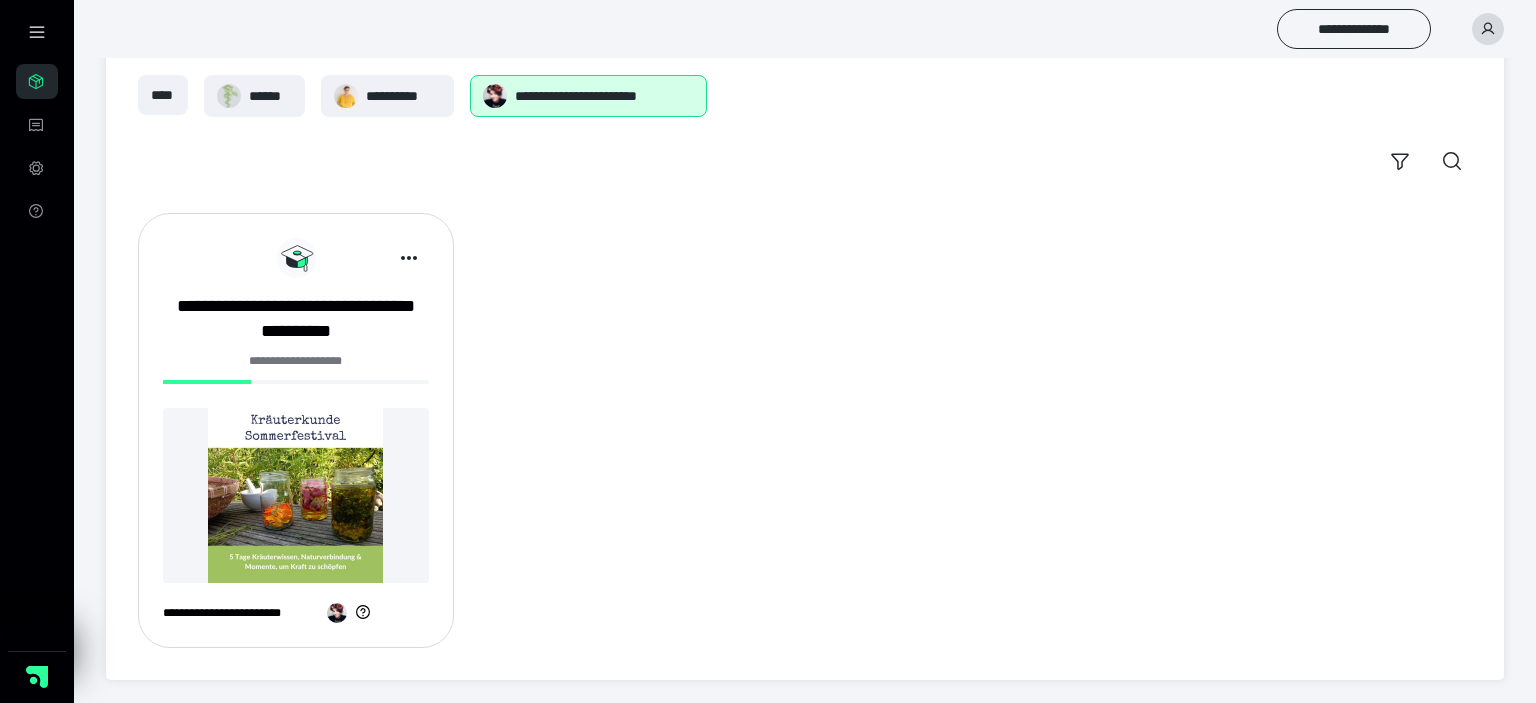 click at bounding box center [296, 495] 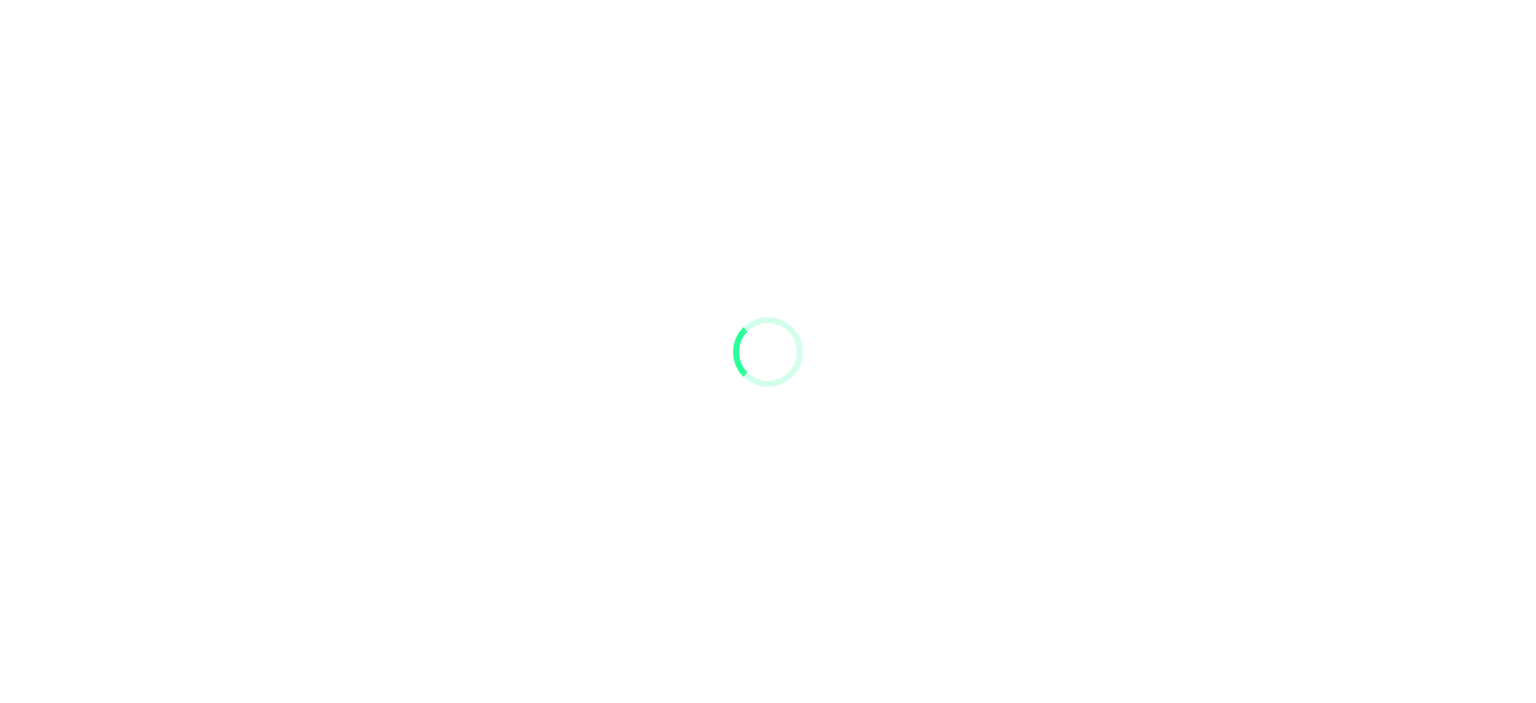scroll, scrollTop: 0, scrollLeft: 0, axis: both 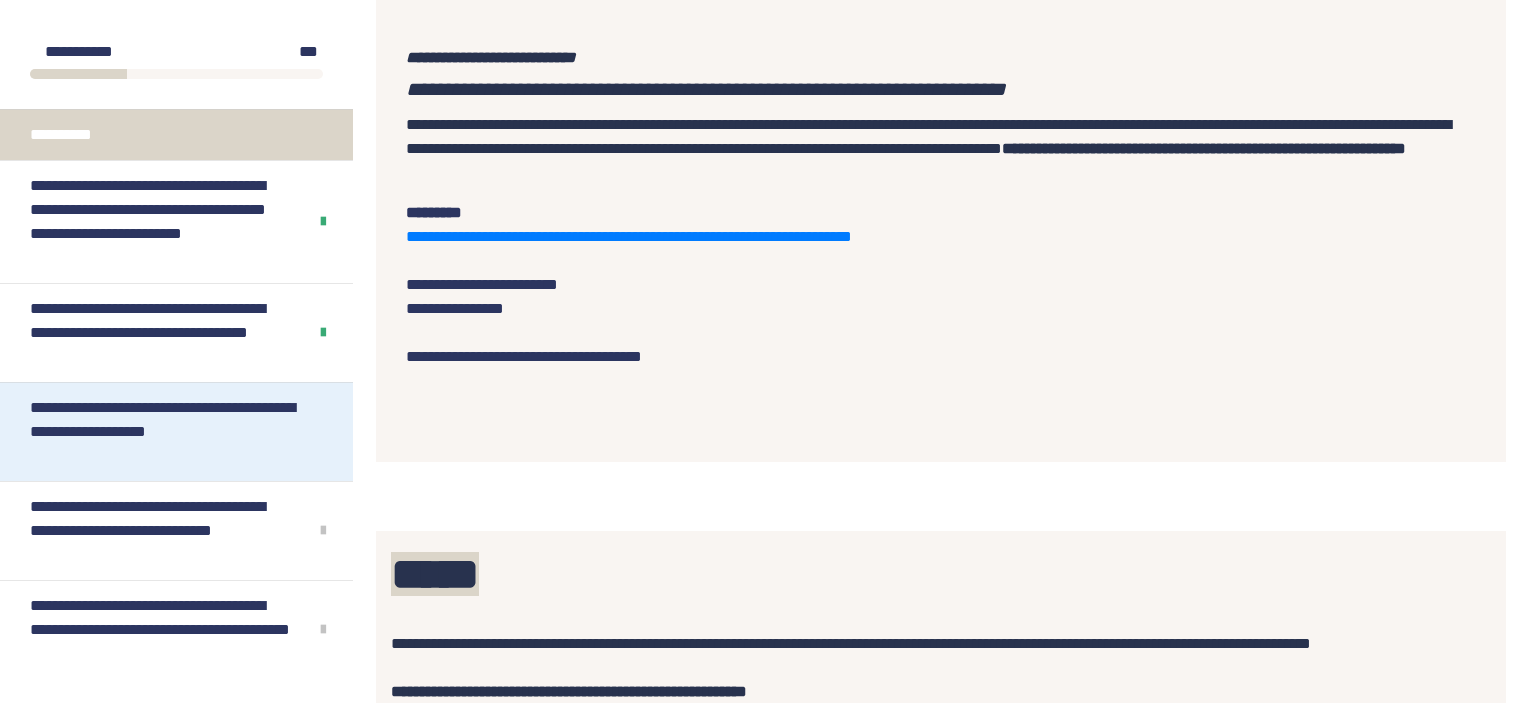 click on "**********" at bounding box center (168, 432) 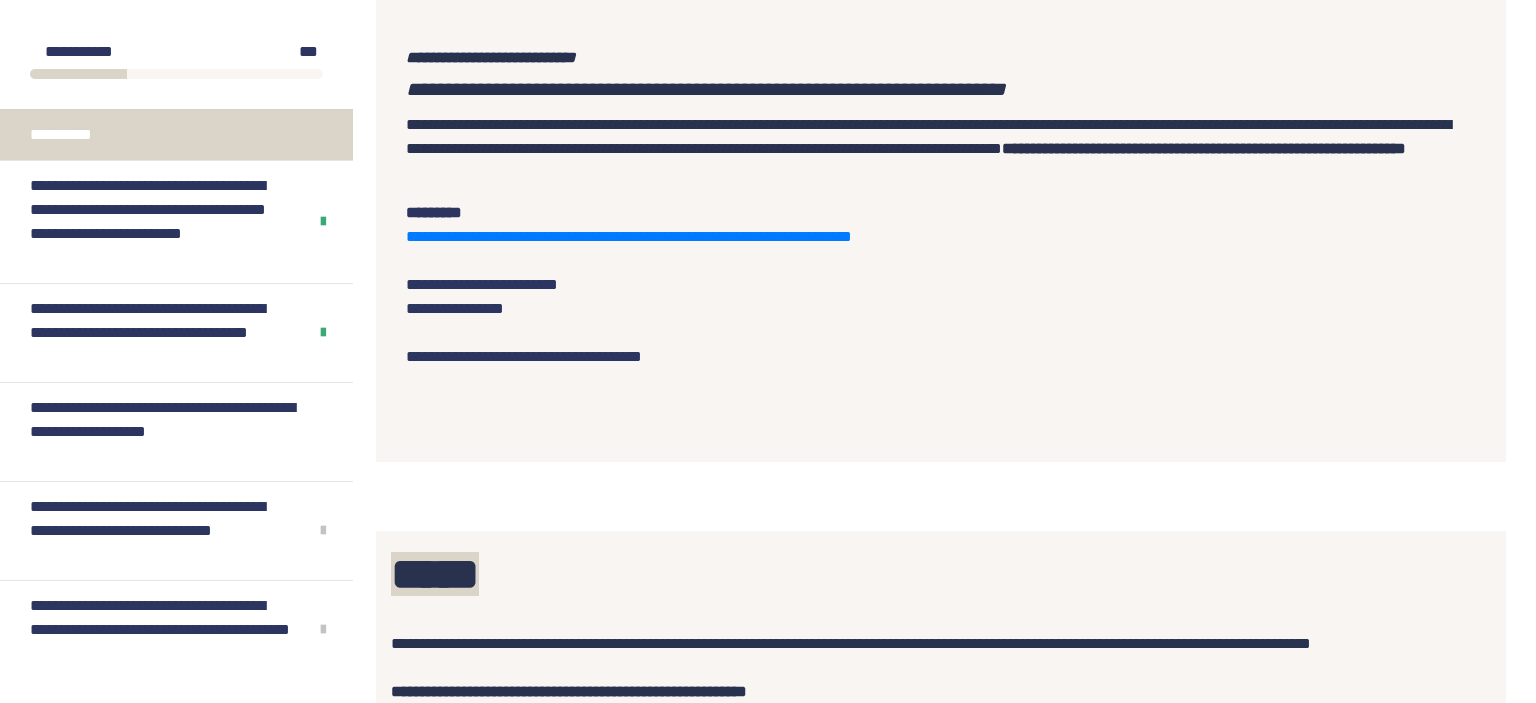 scroll, scrollTop: 269, scrollLeft: 0, axis: vertical 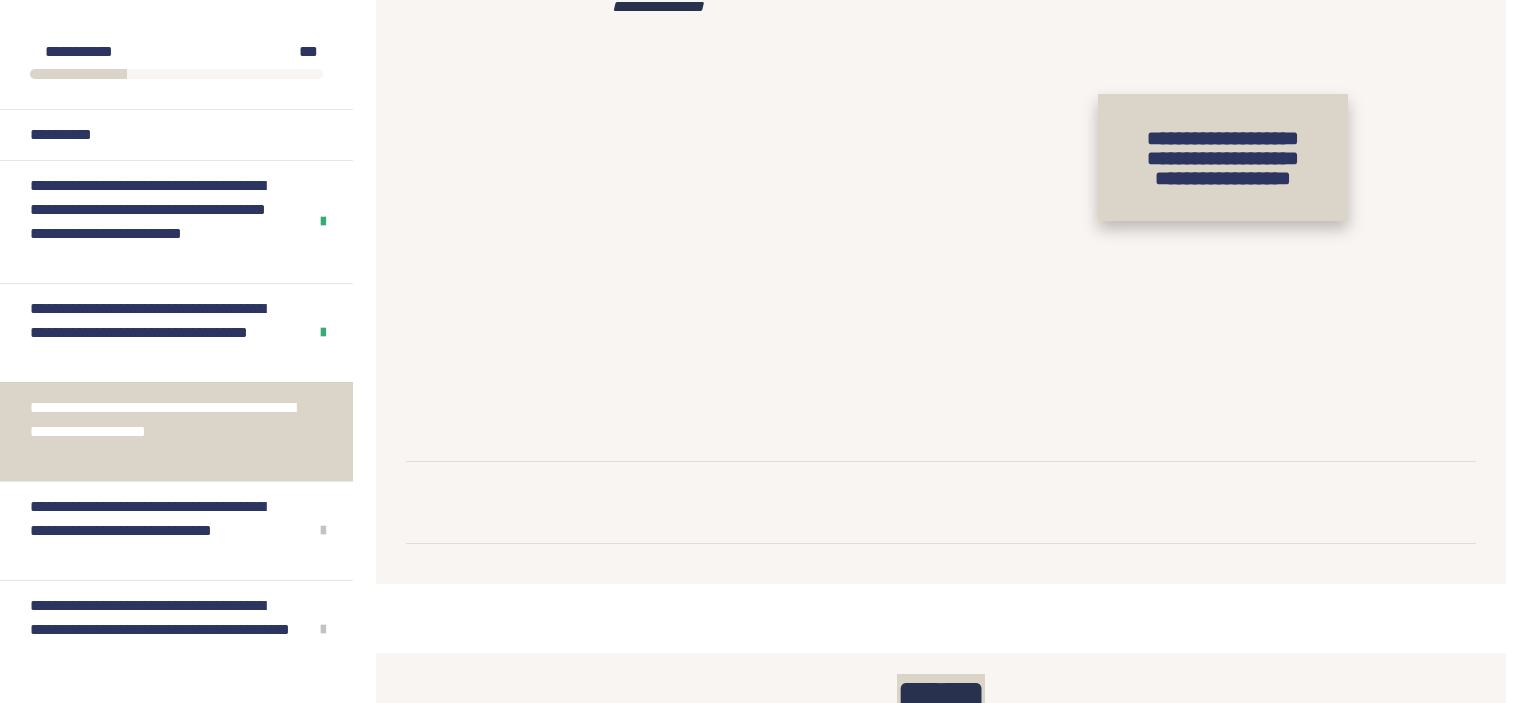 click on "**********" at bounding box center [1223, 157] 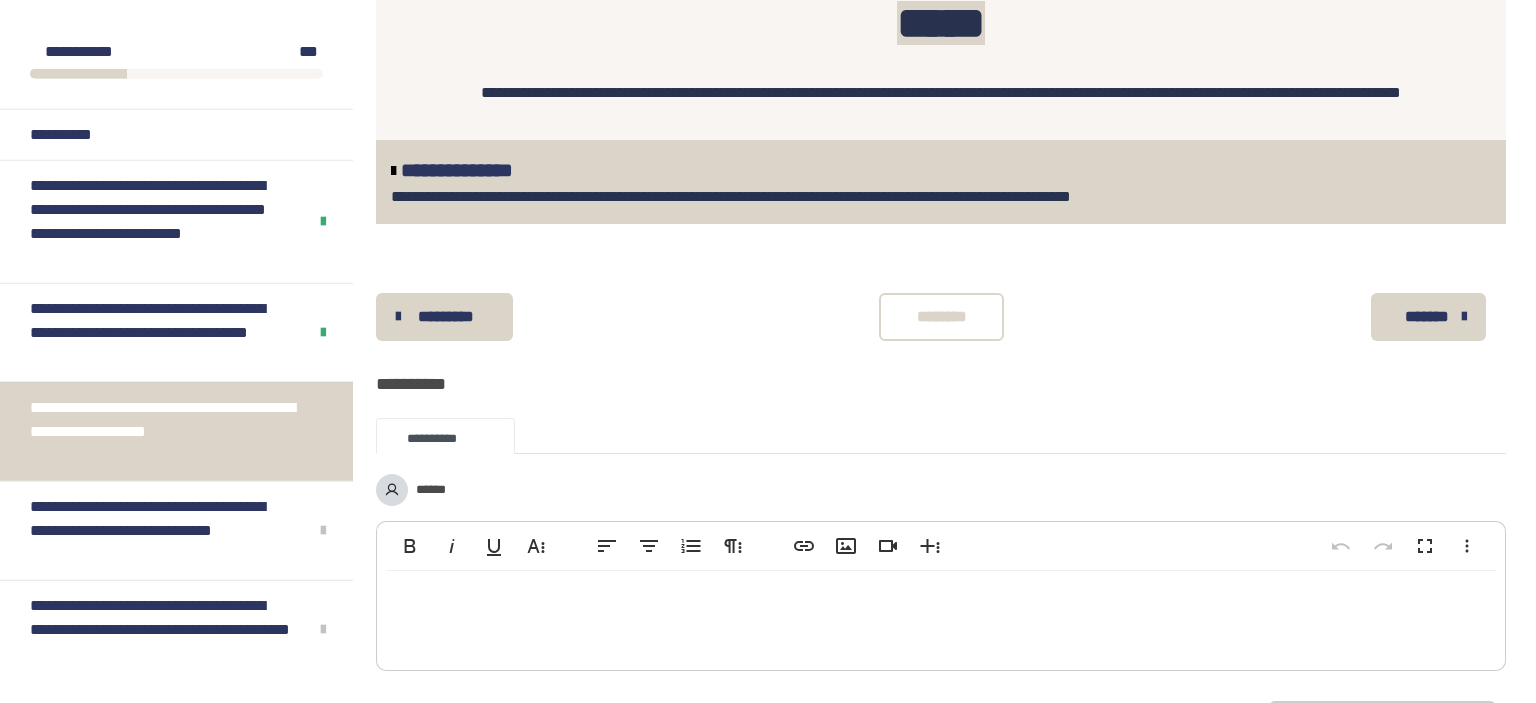scroll, scrollTop: 3226, scrollLeft: 0, axis: vertical 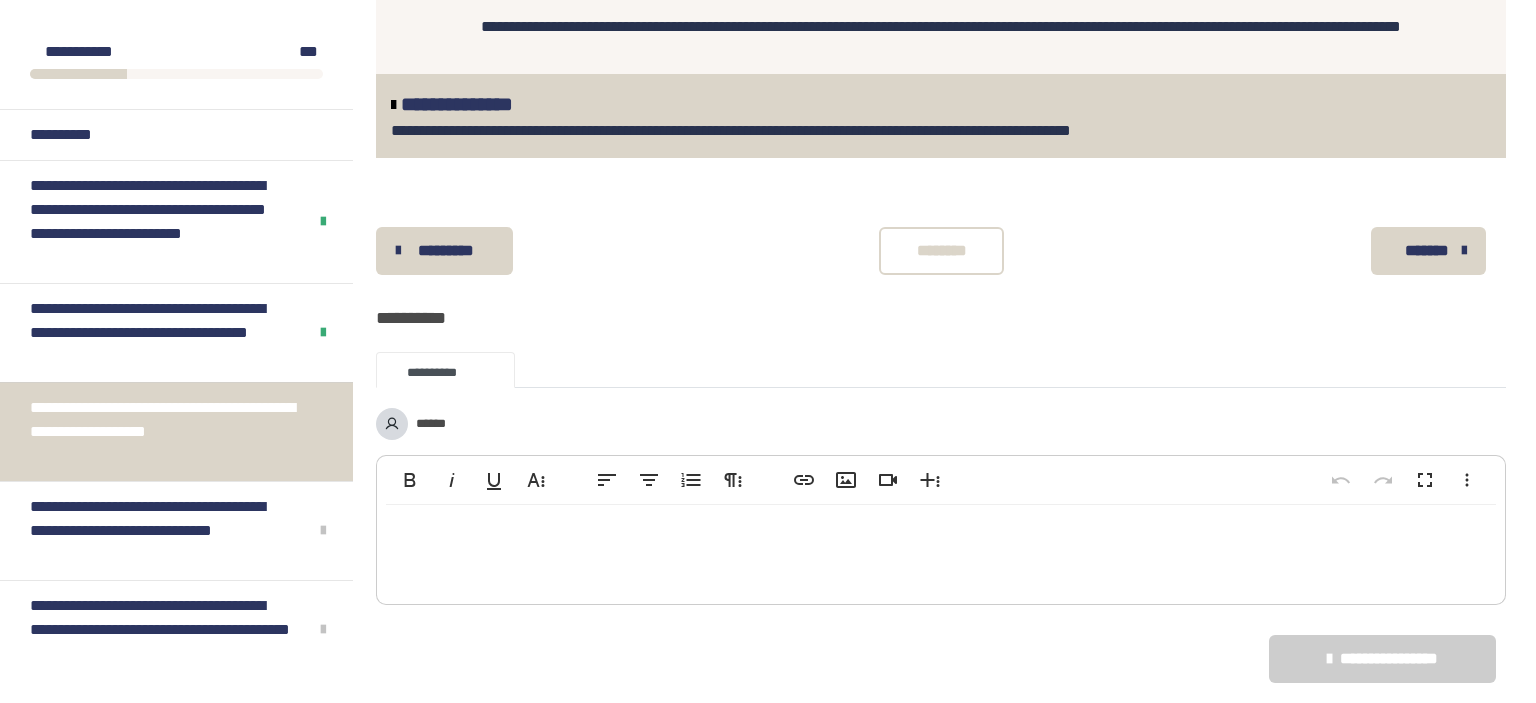 click on "********" at bounding box center (941, 251) 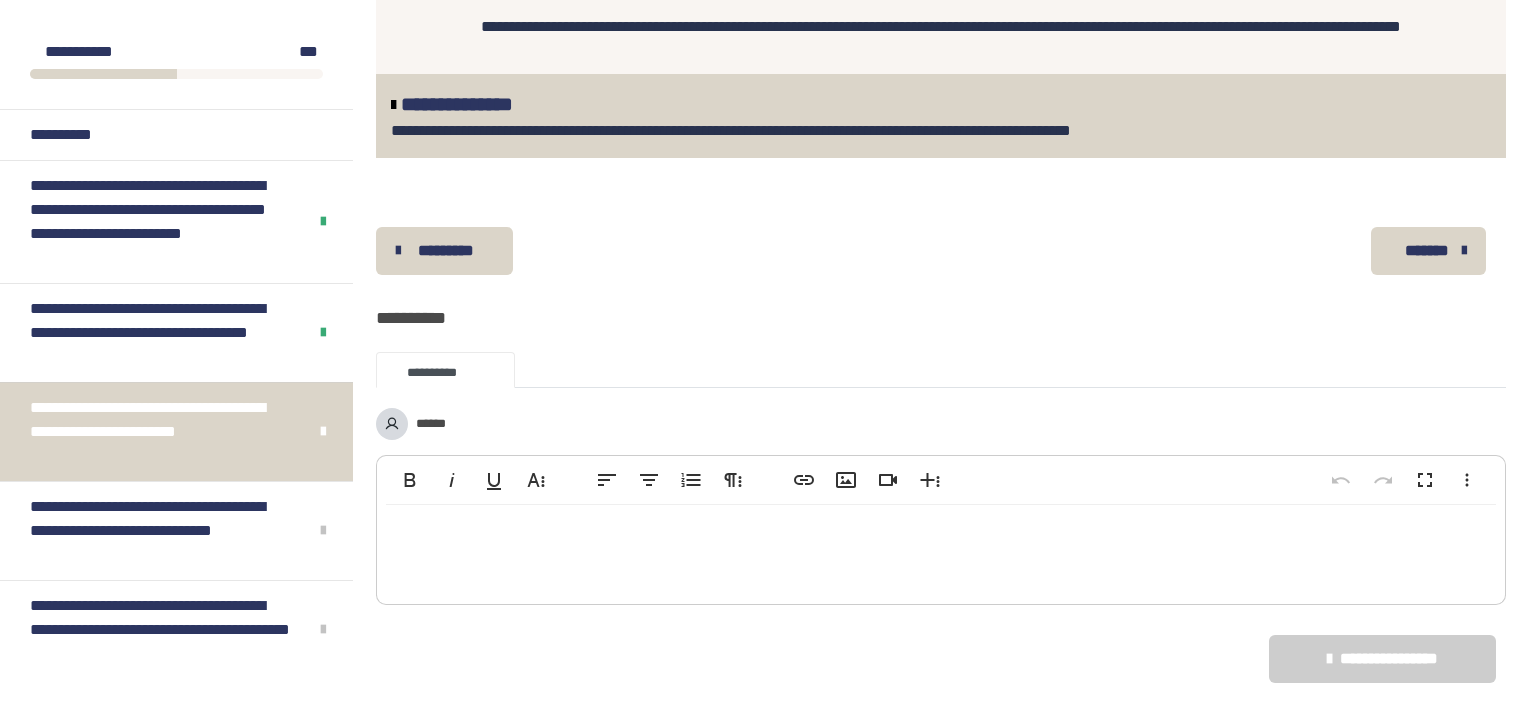 scroll, scrollTop: 3120, scrollLeft: 0, axis: vertical 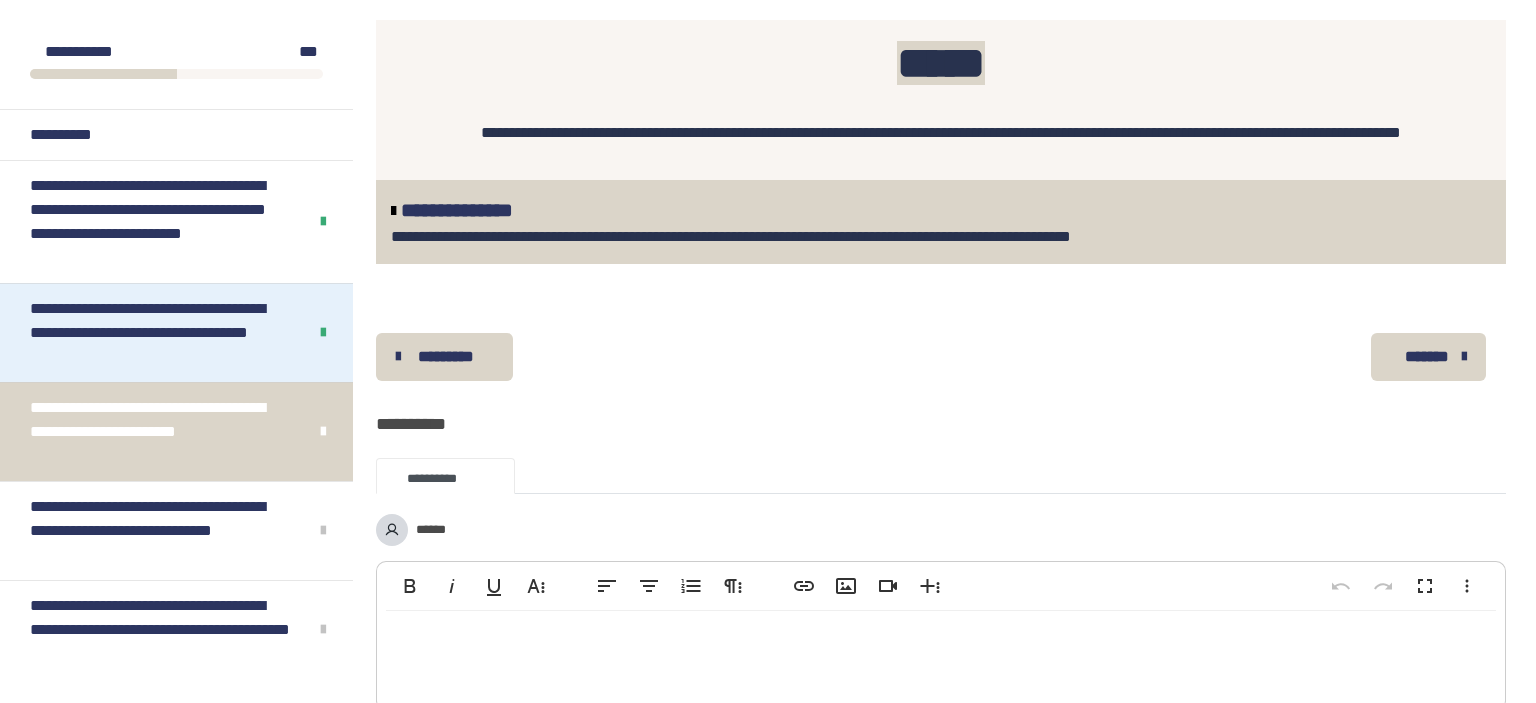 click on "**********" at bounding box center (160, 333) 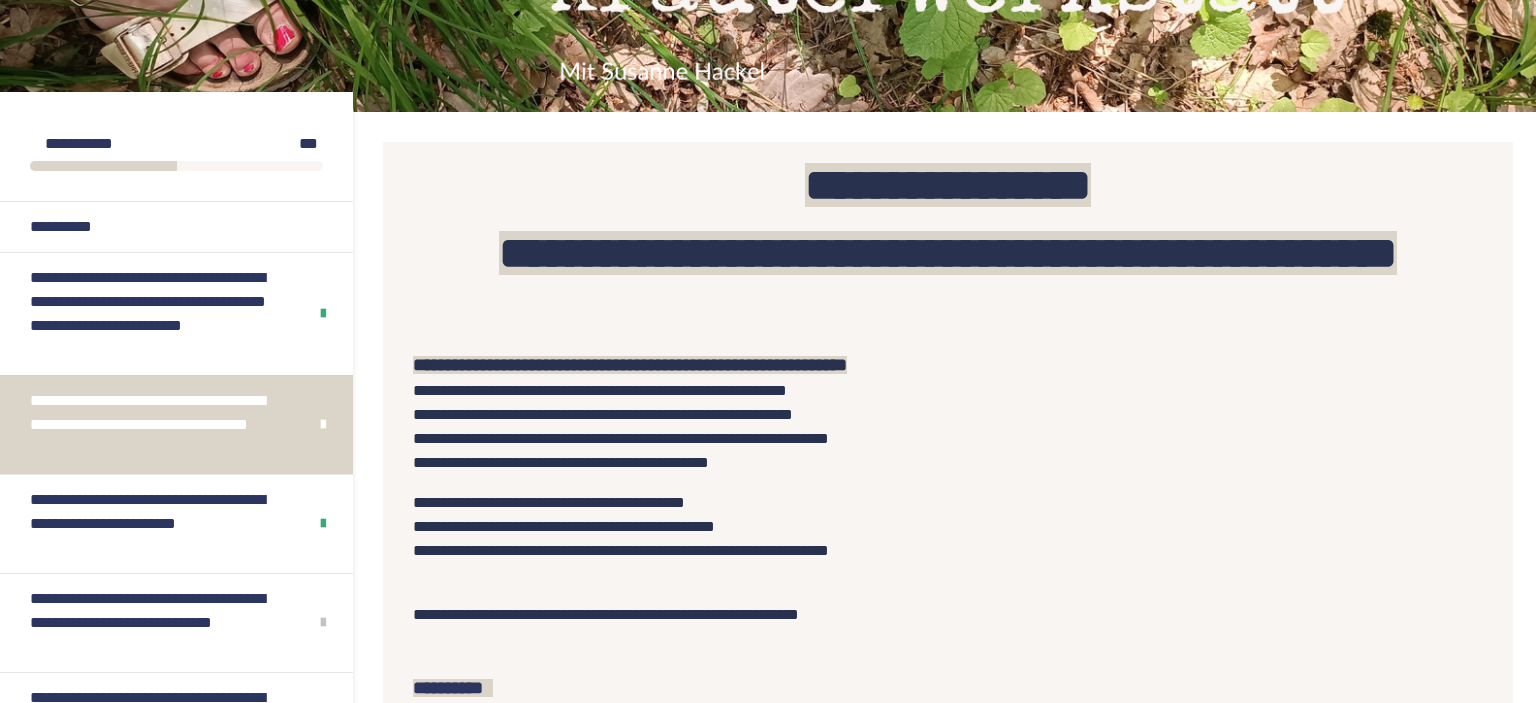 scroll, scrollTop: 58, scrollLeft: 0, axis: vertical 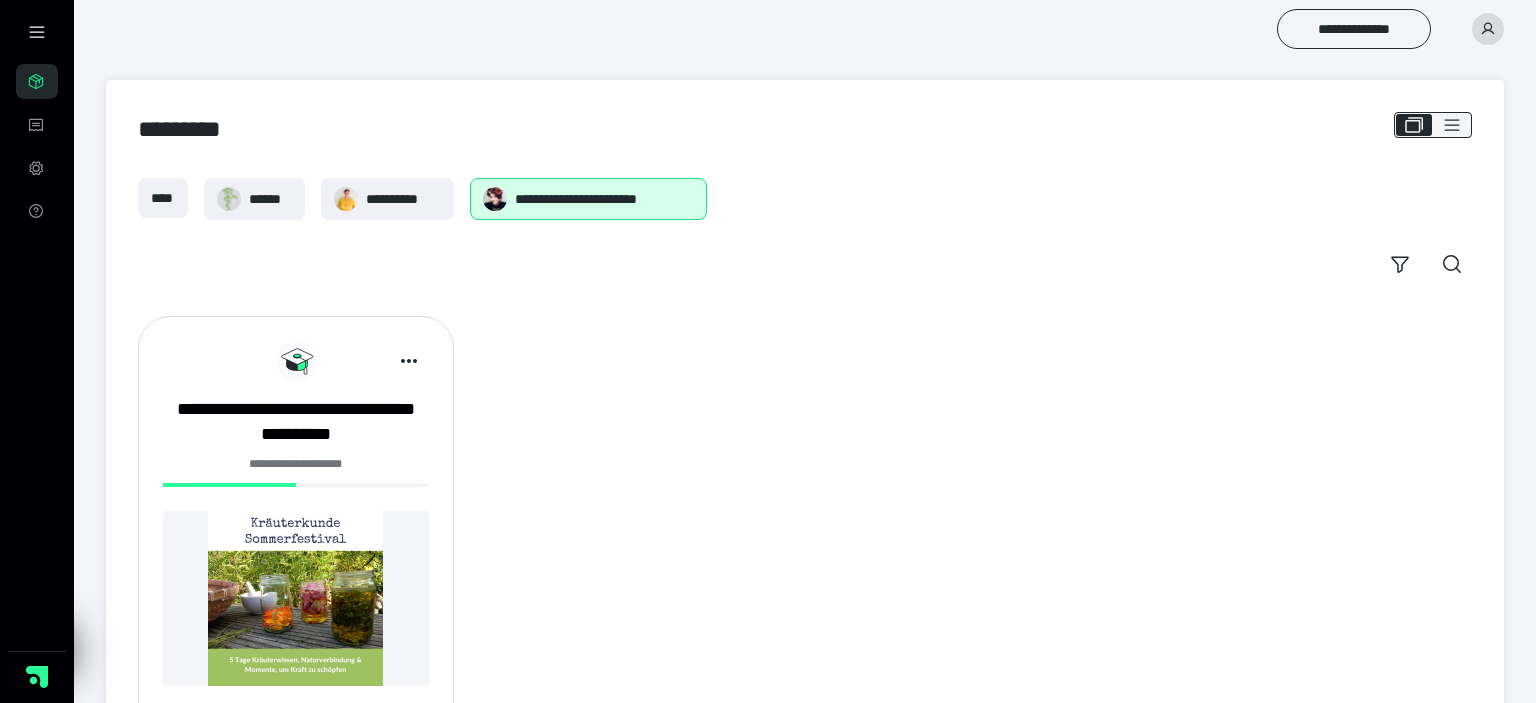 click 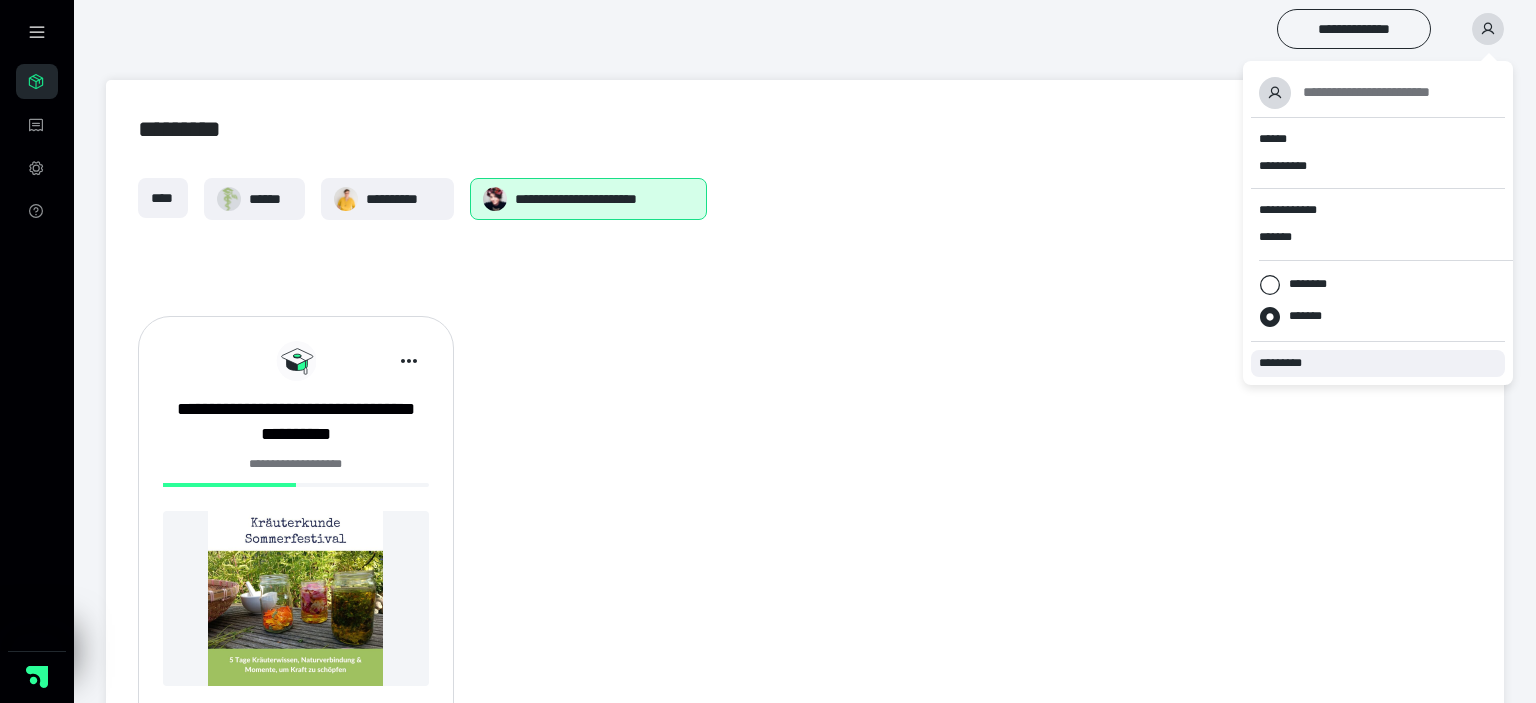 click on "*********" at bounding box center [1289, 363] 